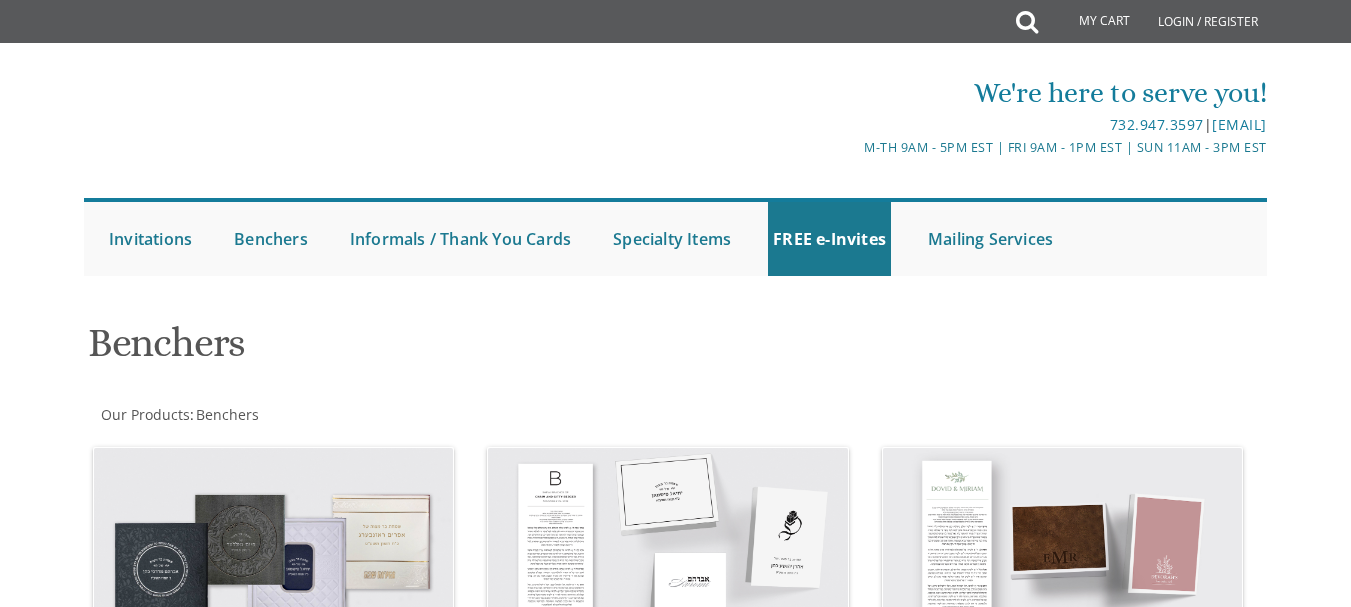 scroll, scrollTop: 0, scrollLeft: 0, axis: both 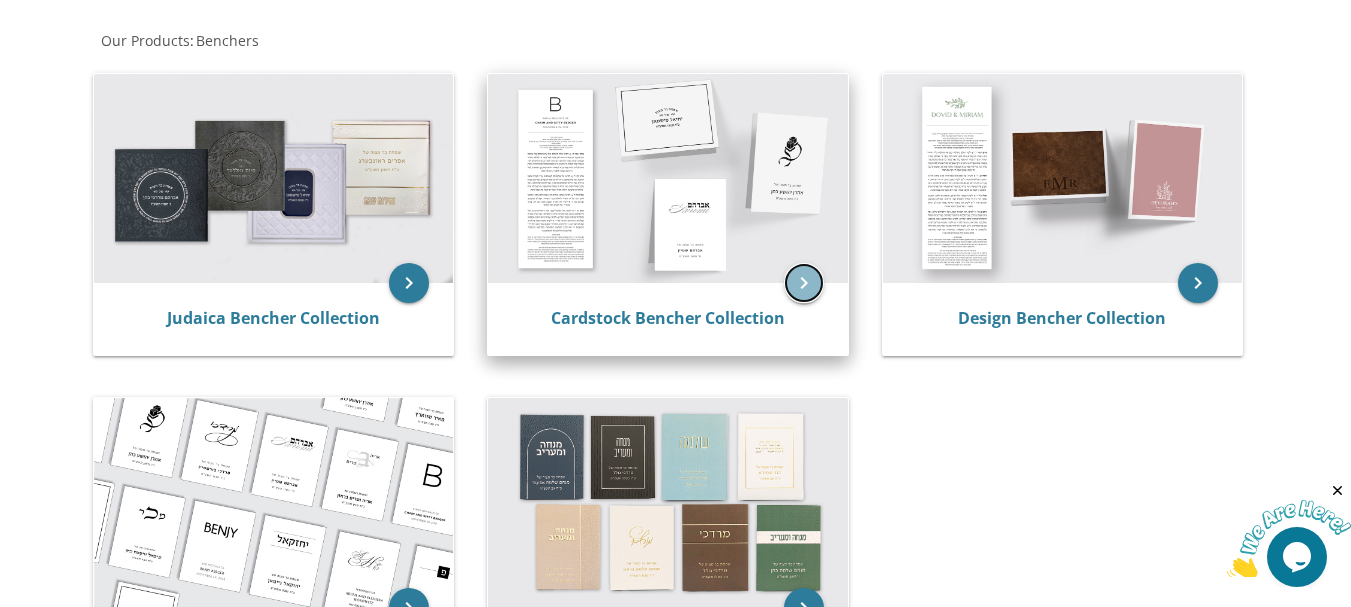 click on "keyboard_arrow_right" at bounding box center [804, 283] 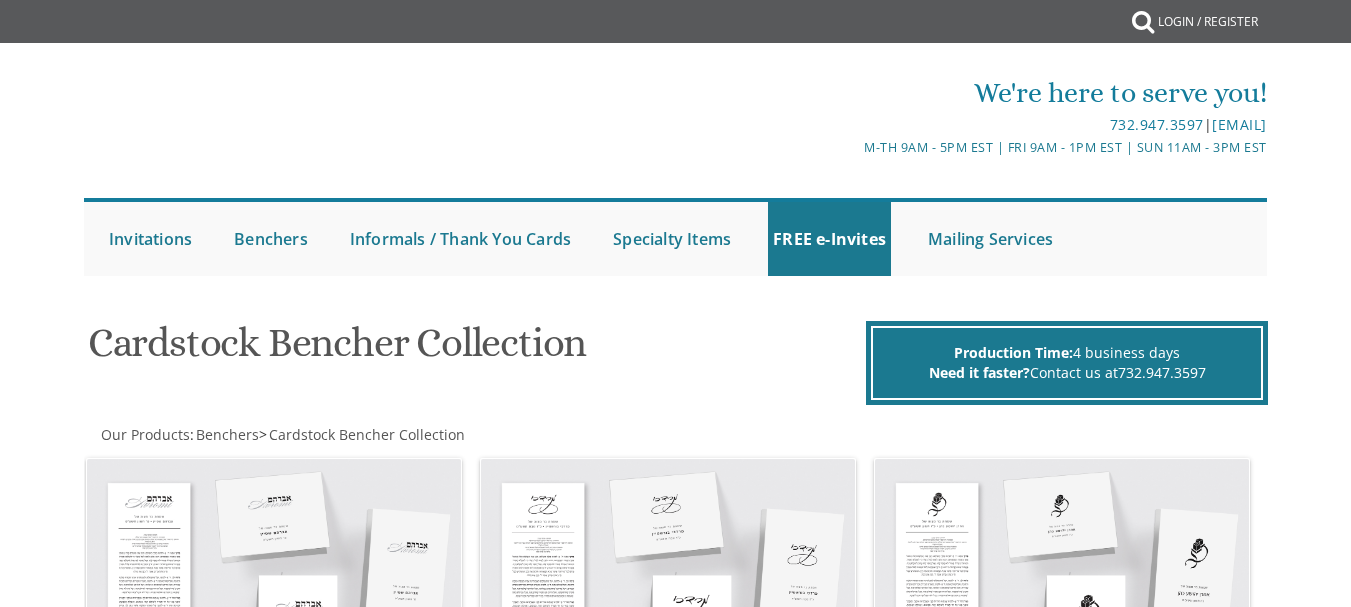 scroll, scrollTop: 0, scrollLeft: 0, axis: both 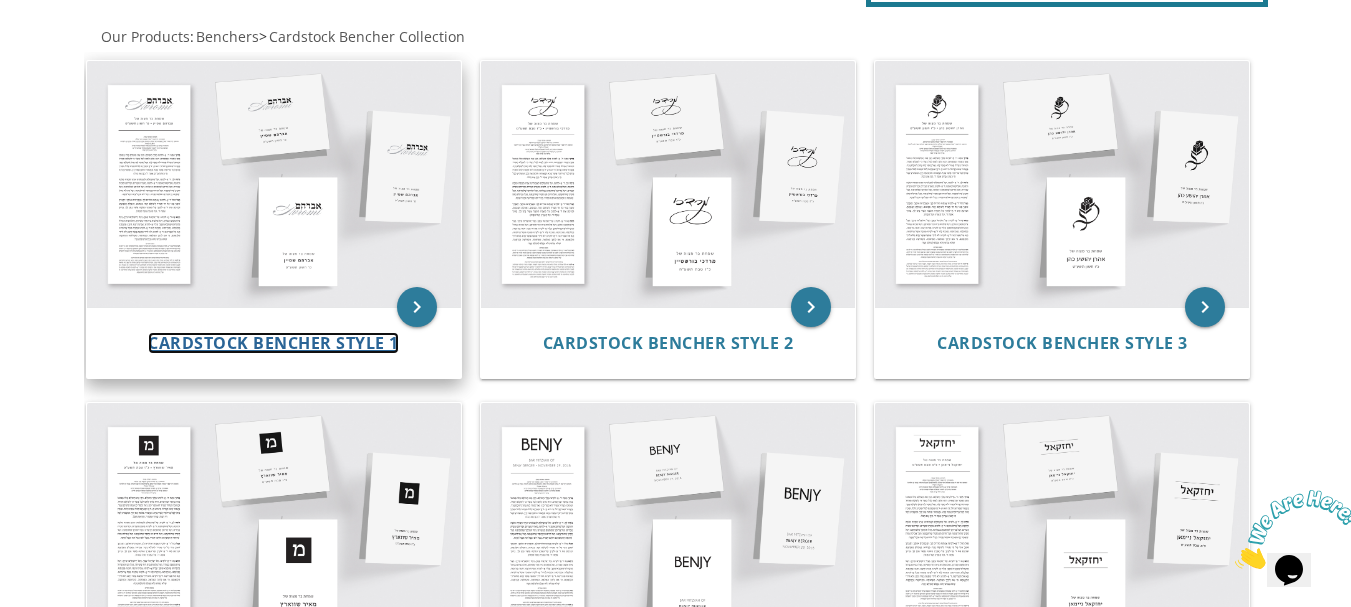 click on "Cardstock Bencher Style 1" at bounding box center (273, 343) 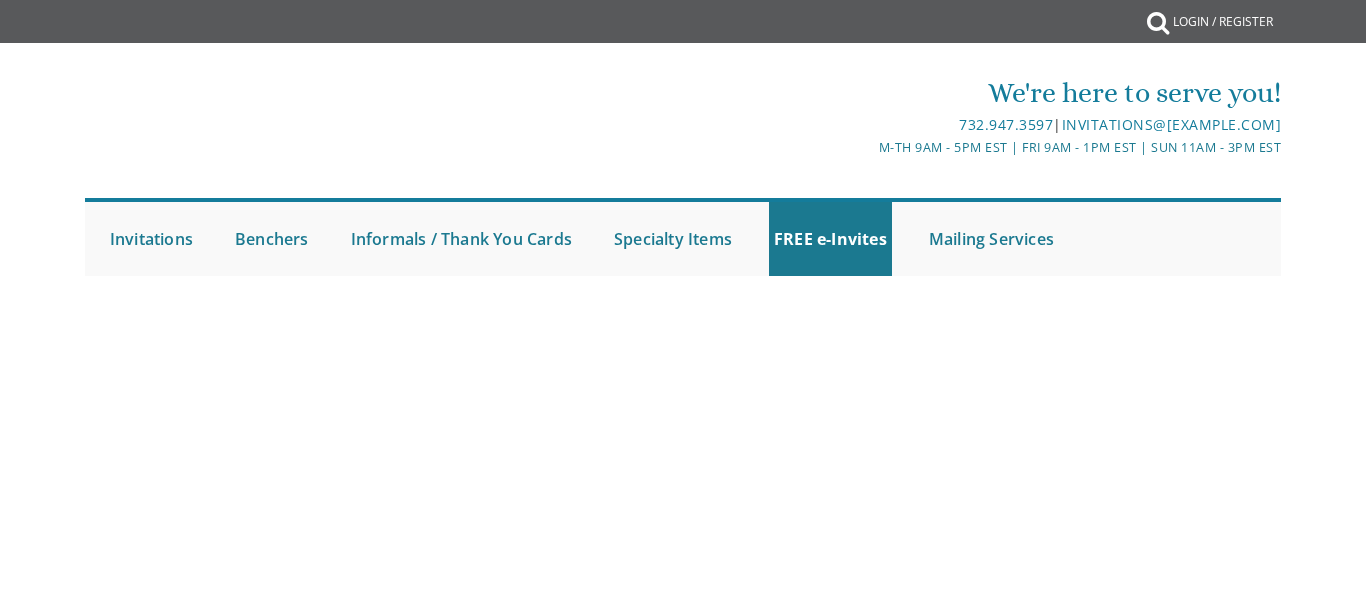 scroll, scrollTop: 0, scrollLeft: 0, axis: both 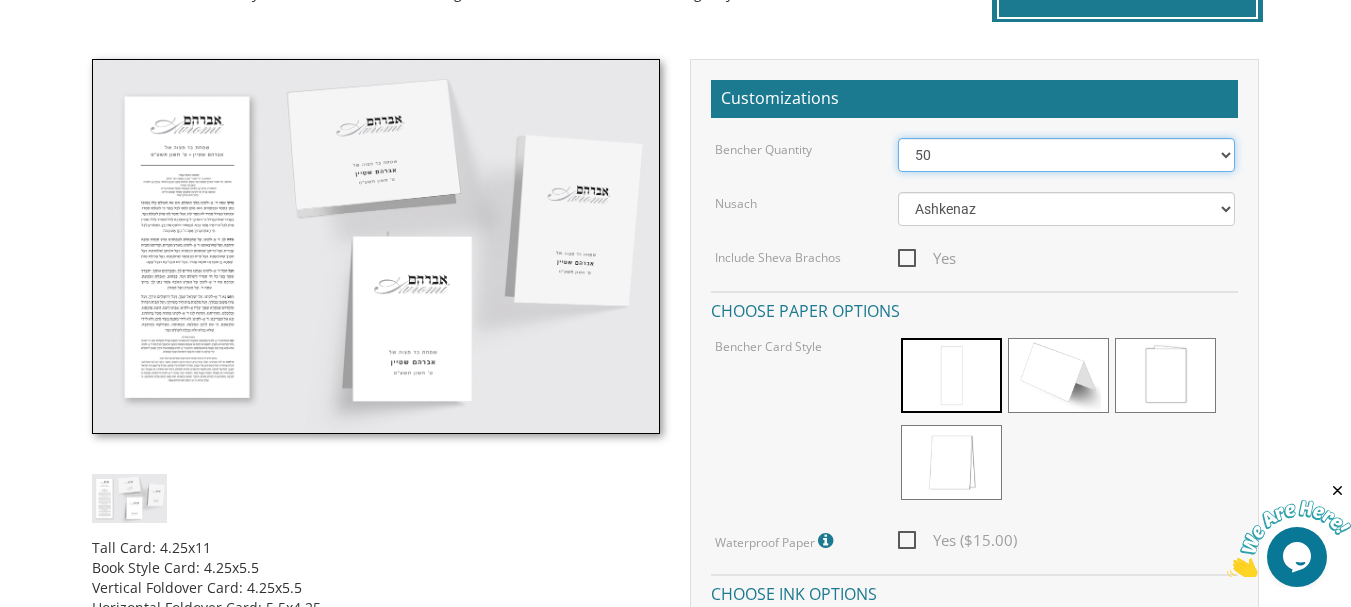 click on "50 60 70 80 90 100 125 150 175 200 225 250 275 300 325 350 375 400 425 450 475 500" at bounding box center [1066, 155] 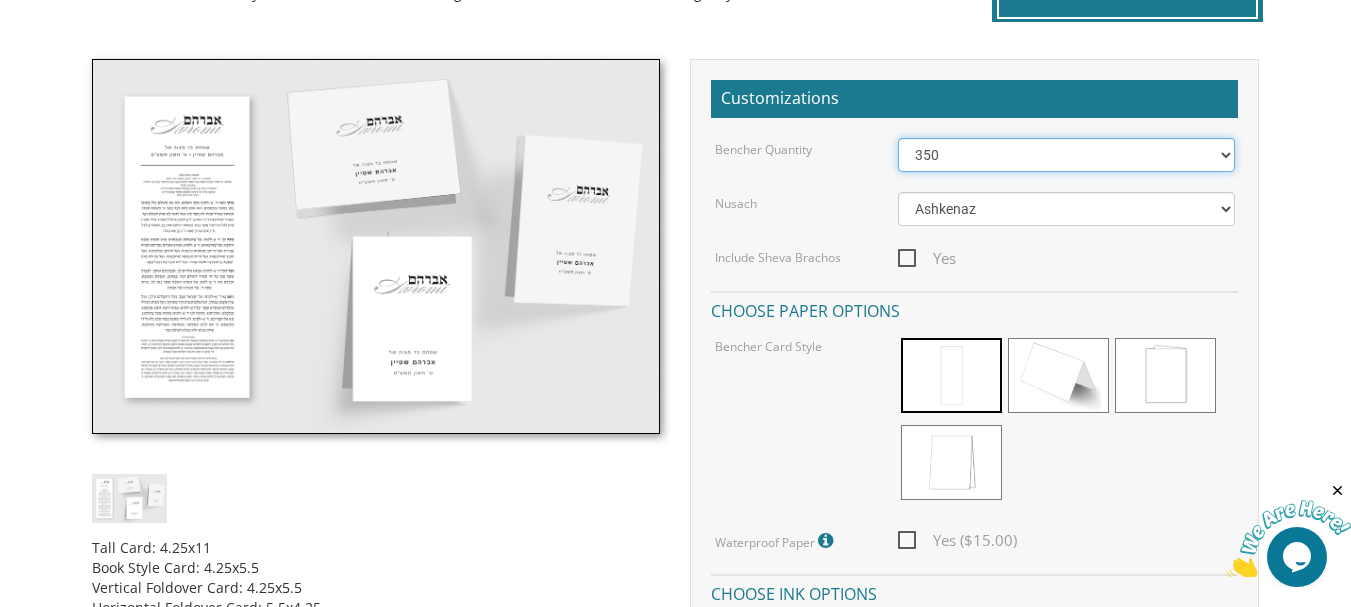 click on "50 60 70 80 90 100 125 150 175 200 225 250 275 300 325 350 375 400 425 450 475 500" at bounding box center (1066, 155) 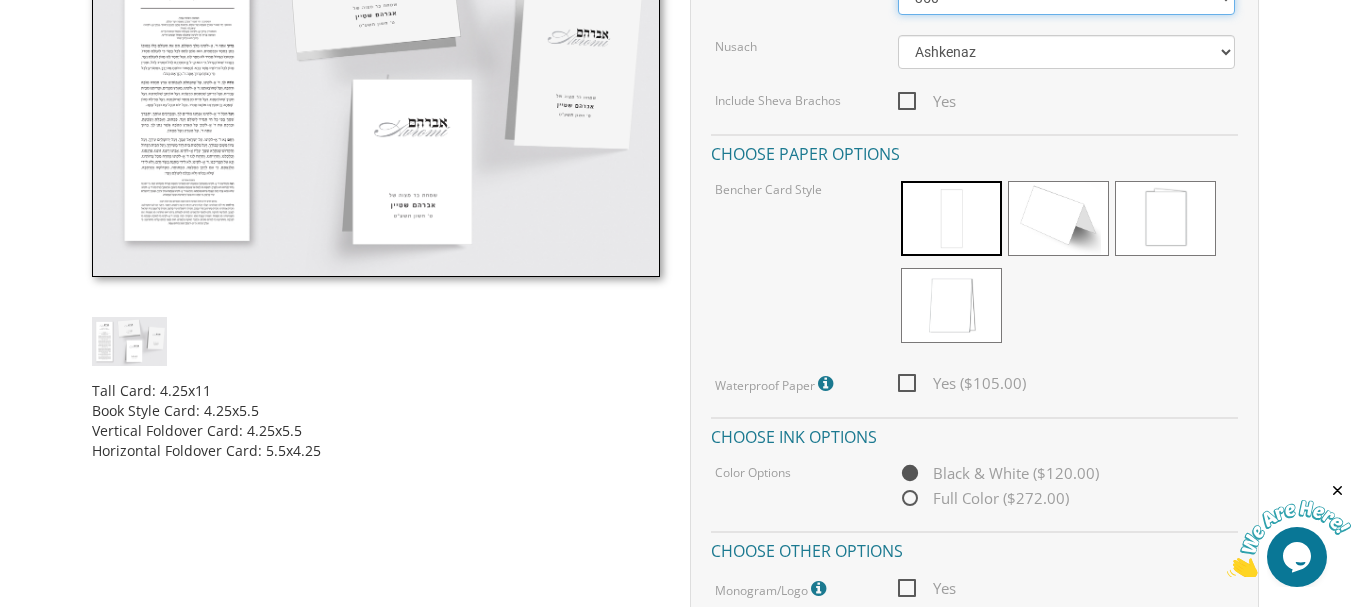 scroll, scrollTop: 695, scrollLeft: 0, axis: vertical 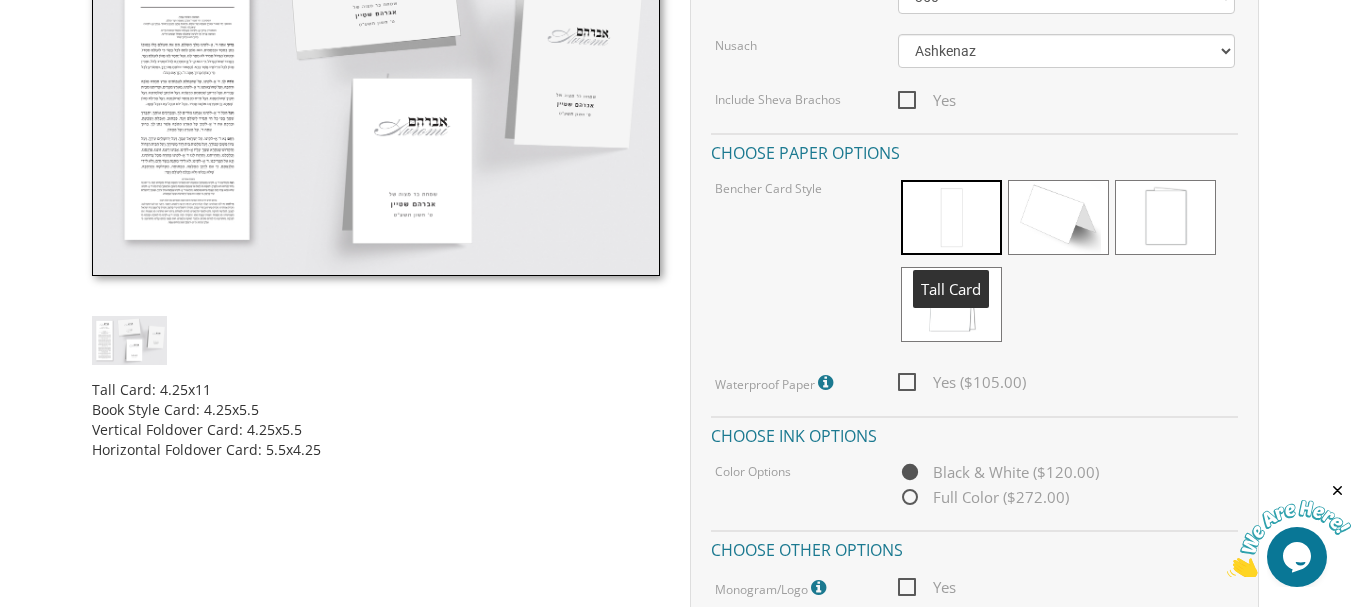click at bounding box center [951, 217] 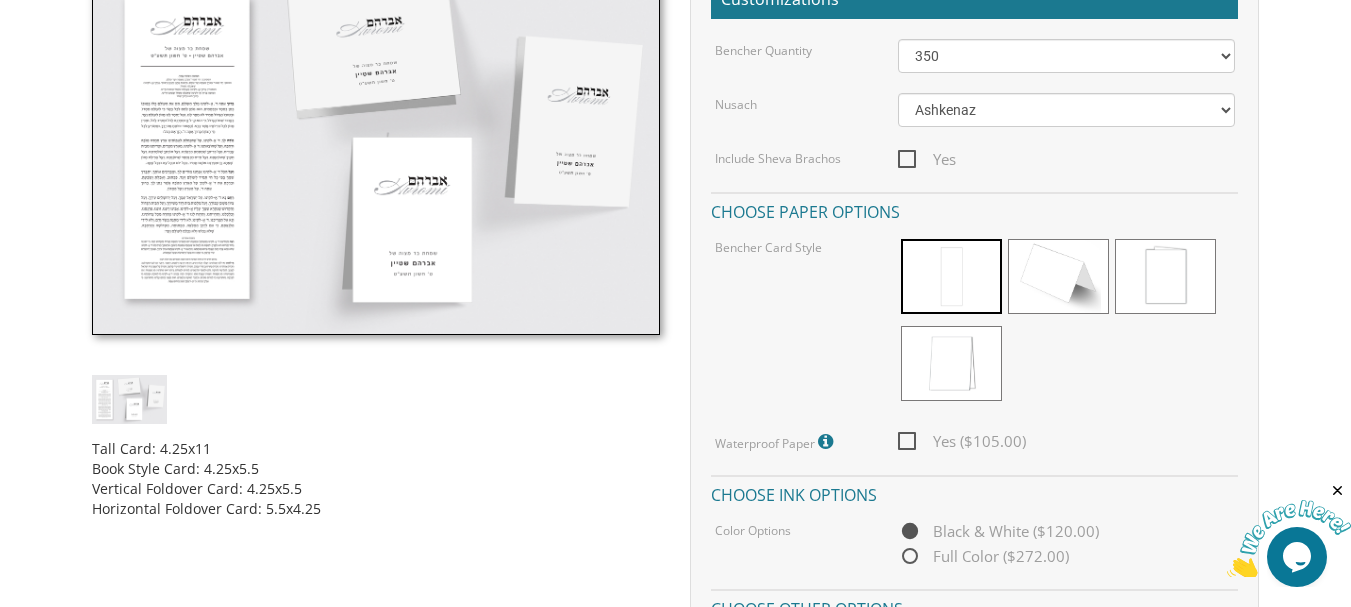scroll, scrollTop: 634, scrollLeft: 0, axis: vertical 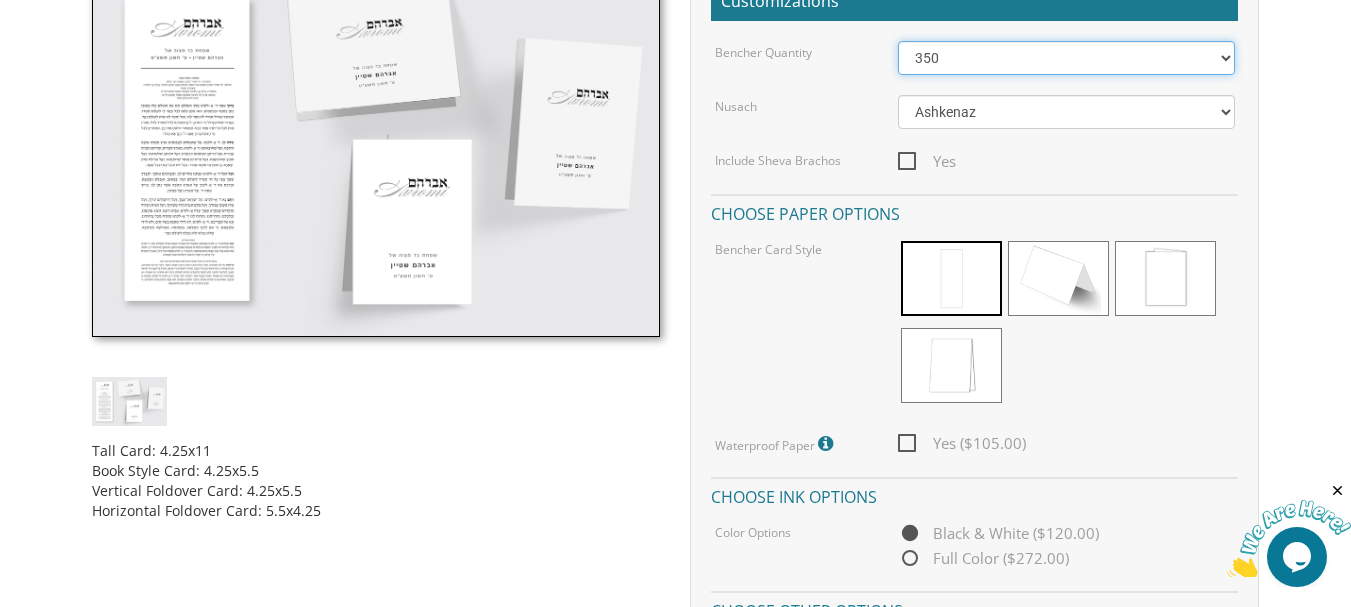 click on "50 60 70 80 90 100 125 150 175 200 225 250 275 300 325 350 375 400 425 450 475 500" at bounding box center [1066, 58] 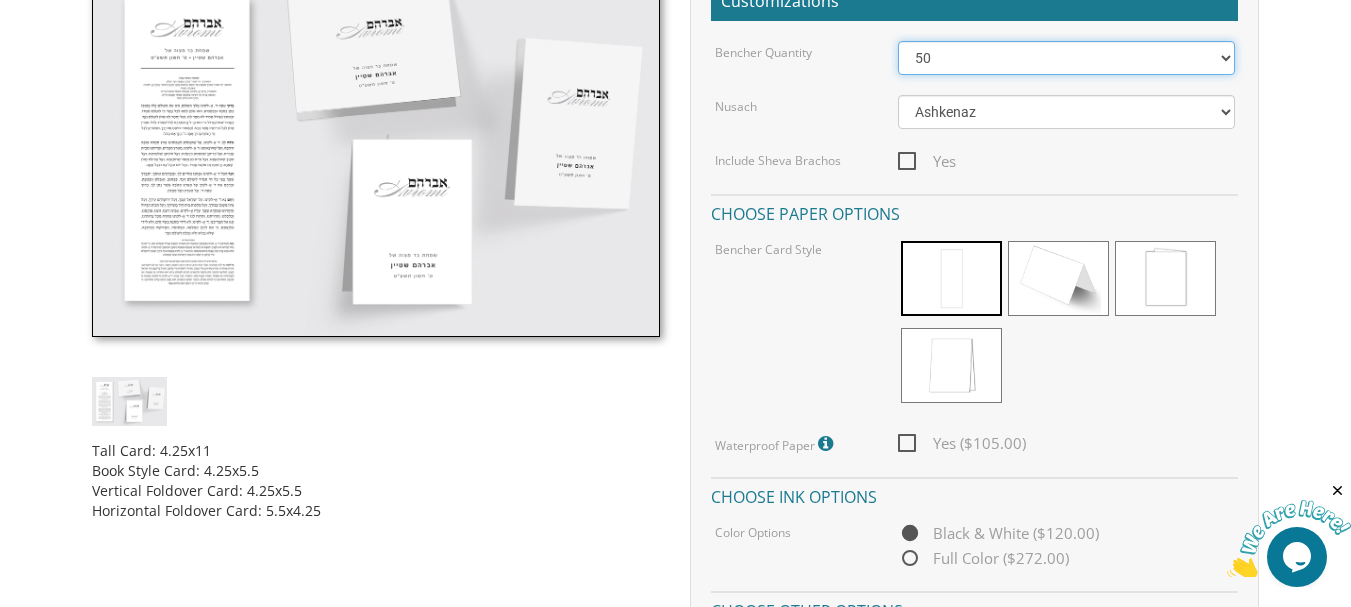 click on "50 60 70 80 90 100 125 150 175 200 225 250 275 300 325 350 375 400 425 450 475 500" at bounding box center [1066, 58] 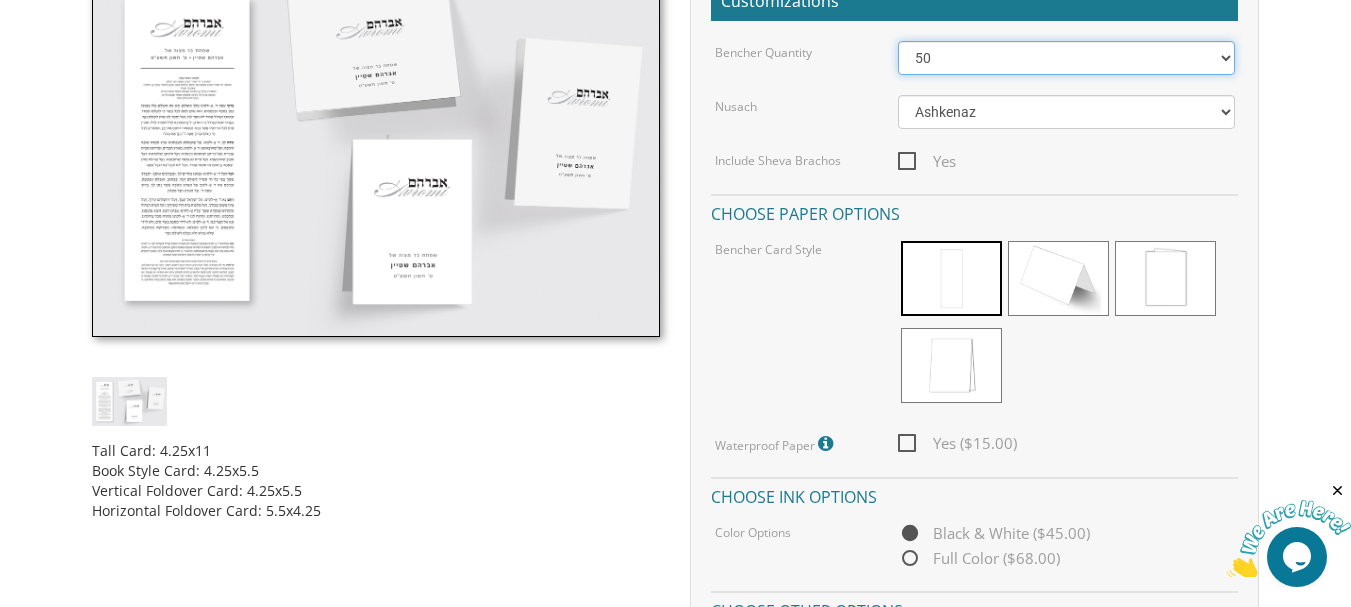 click on "50 60 70 80 90 100 125 150 175 200 225 250 275 300 325 350 375 400 425 450 475 500" at bounding box center [1066, 58] 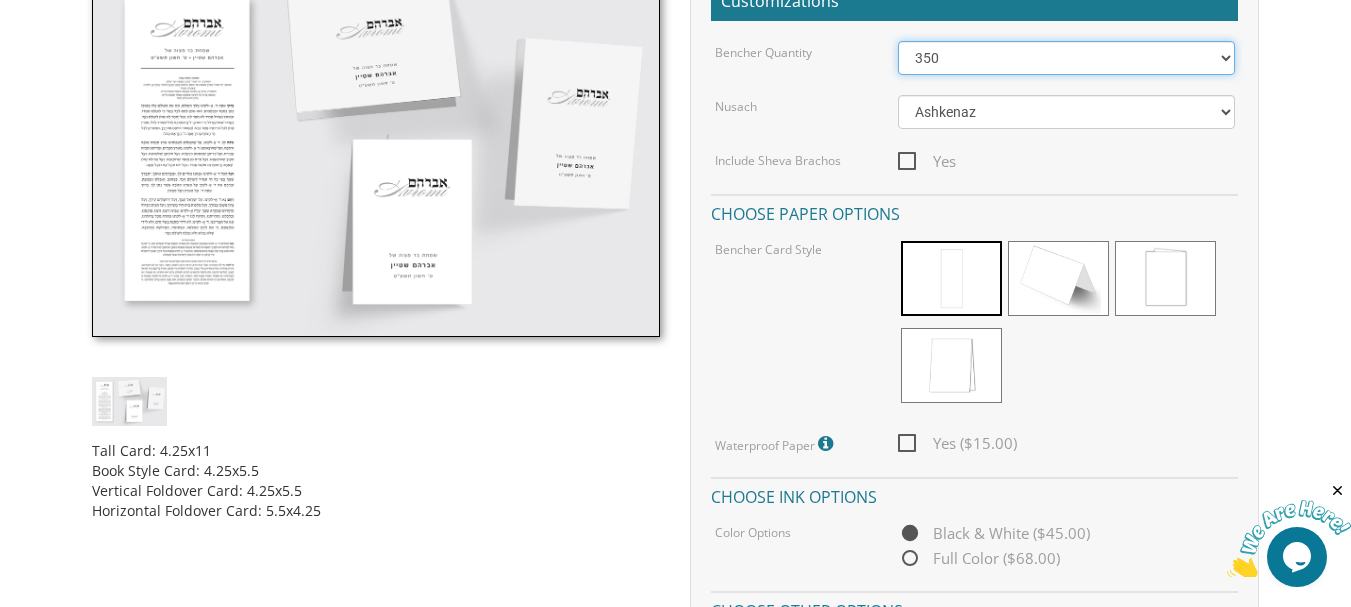 click on "50 60 70 80 90 100 125 150 175 200 225 250 275 300 325 350 375 400 425 450 475 500" at bounding box center (1066, 58) 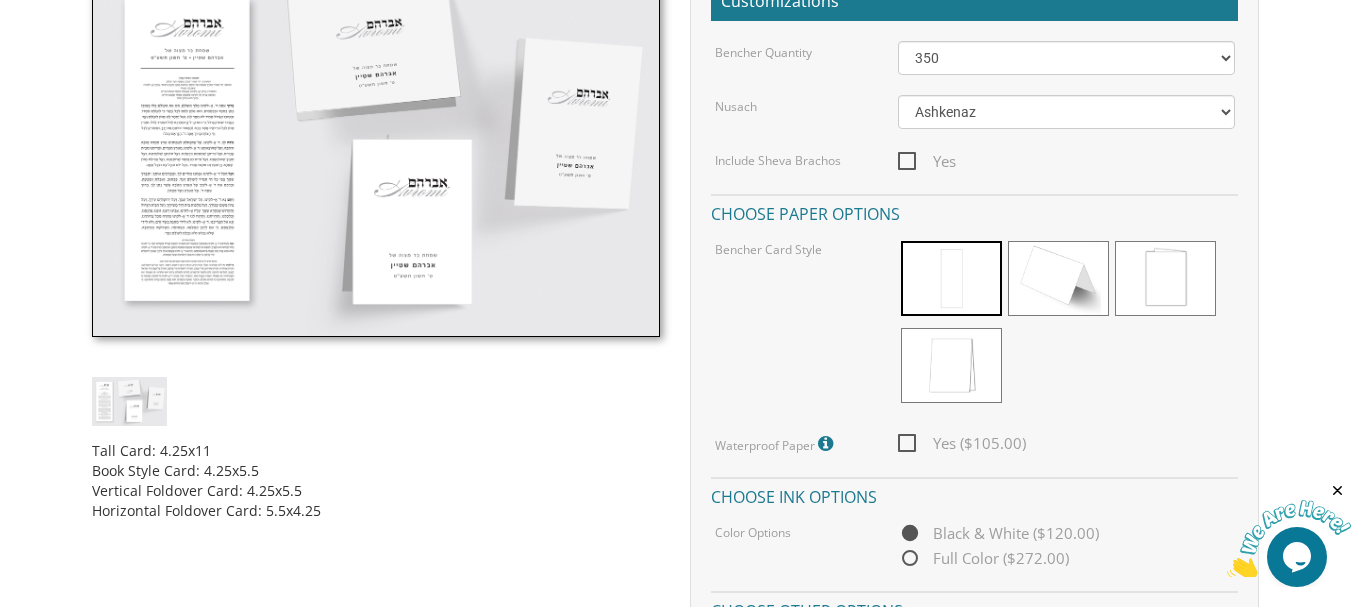 click on "Yes ($105.00)" at bounding box center [962, 443] 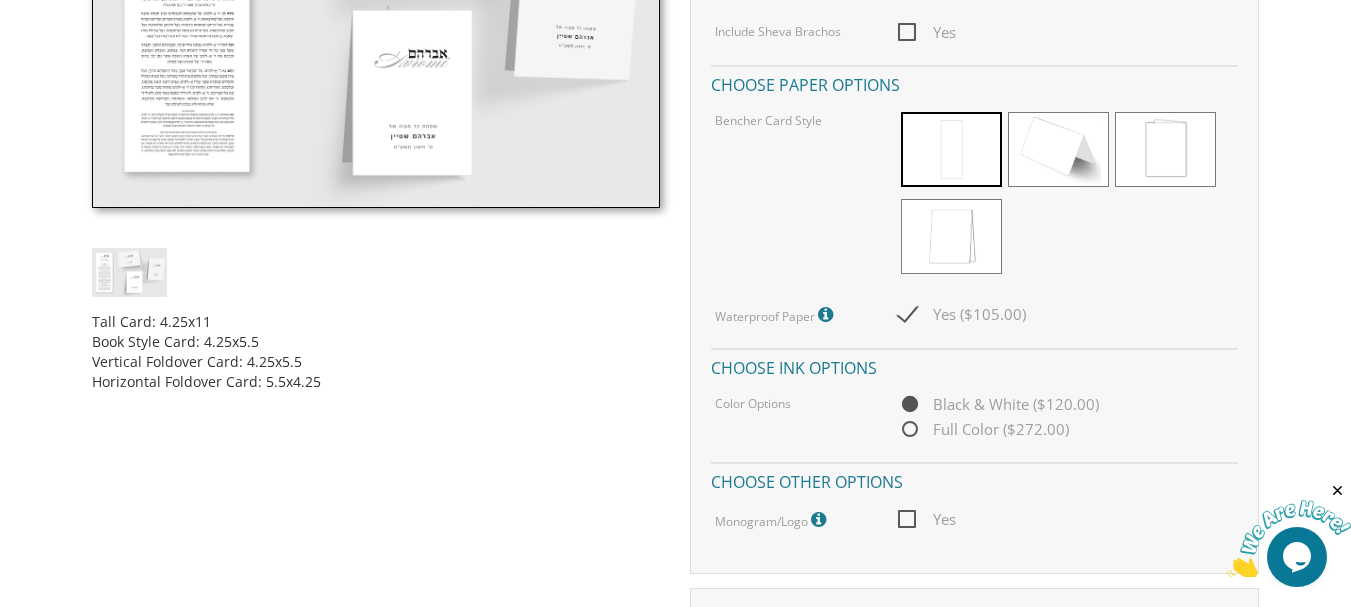 scroll, scrollTop: 762, scrollLeft: 0, axis: vertical 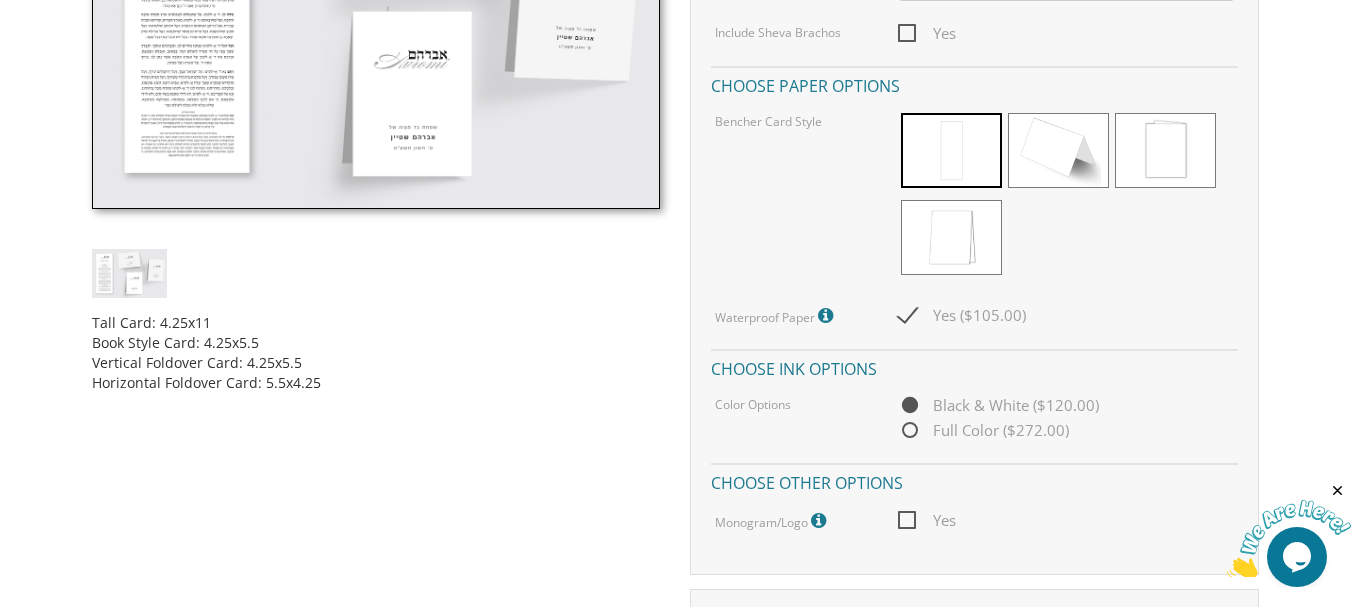 click on "Yes ($105.00)" at bounding box center [962, 315] 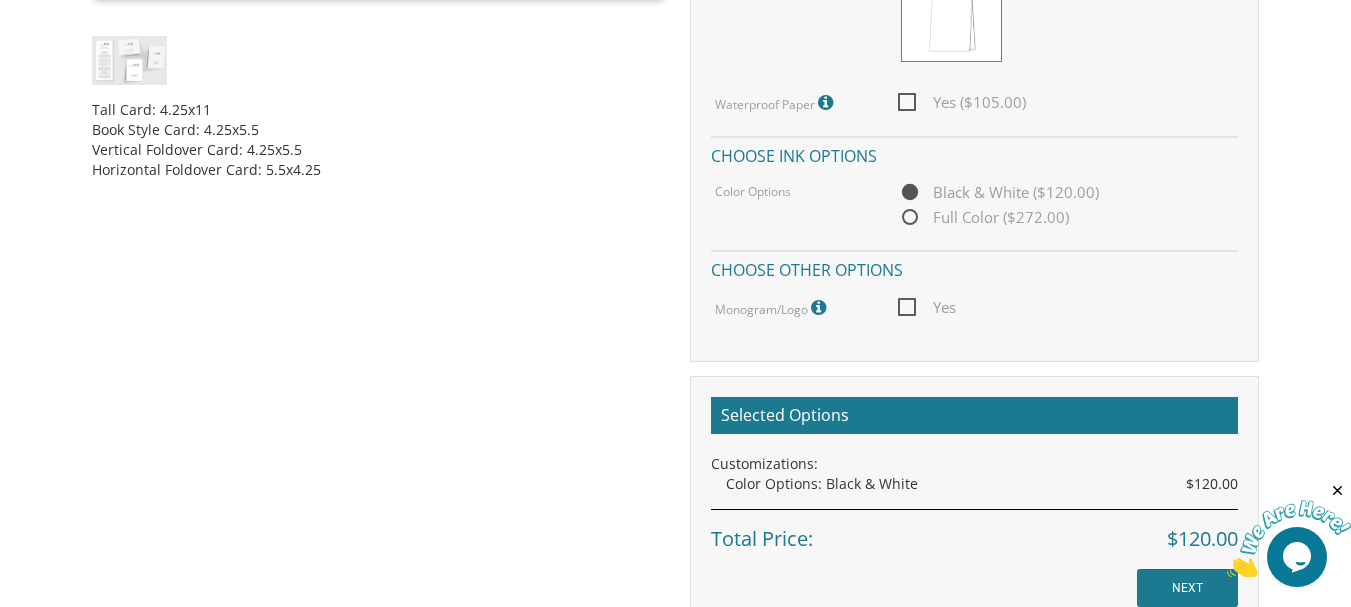 scroll, scrollTop: 976, scrollLeft: 0, axis: vertical 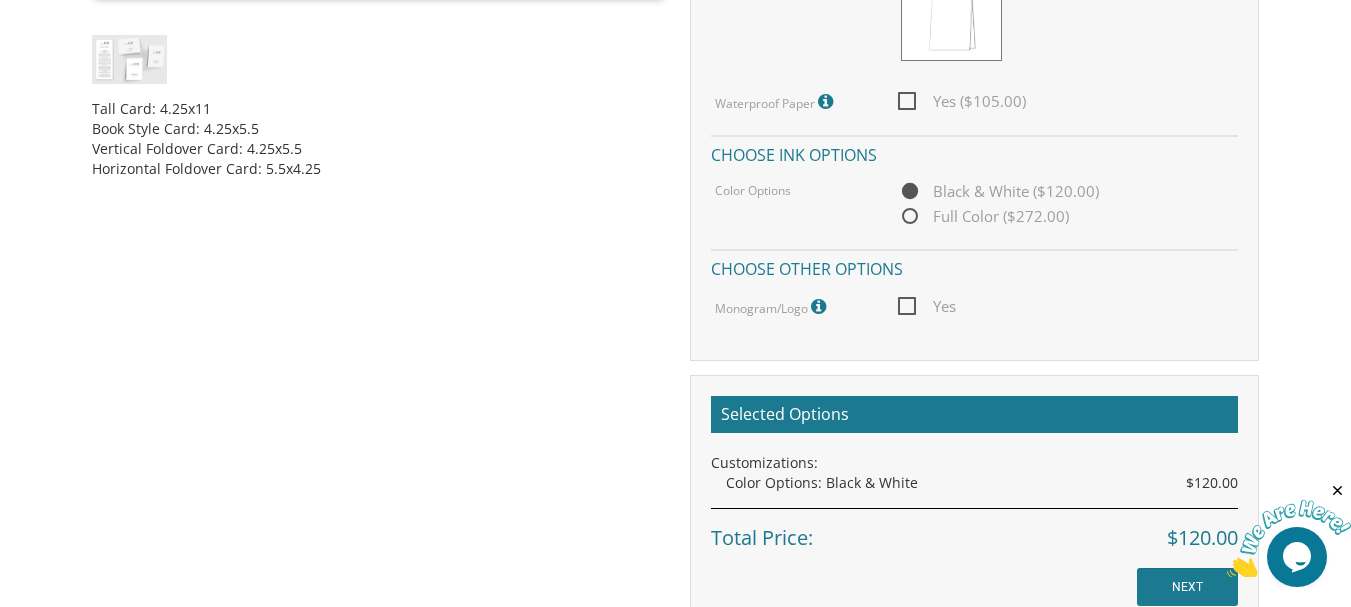 click on "Yes" at bounding box center (927, 306) 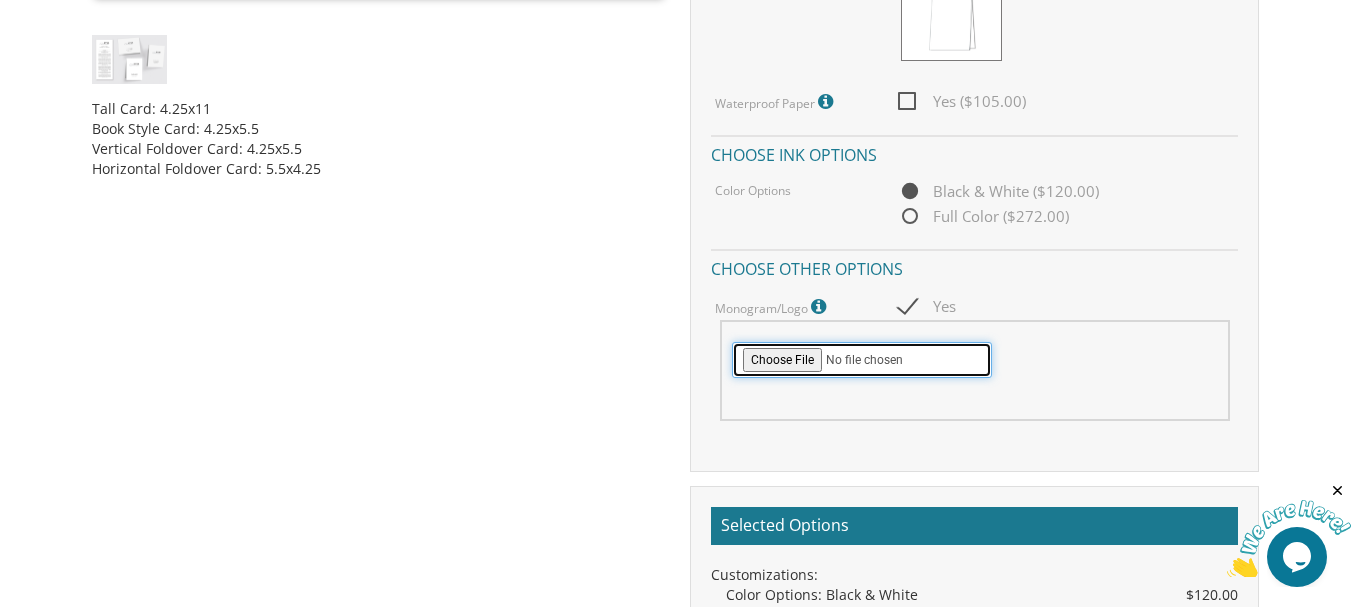 click at bounding box center [862, 360] 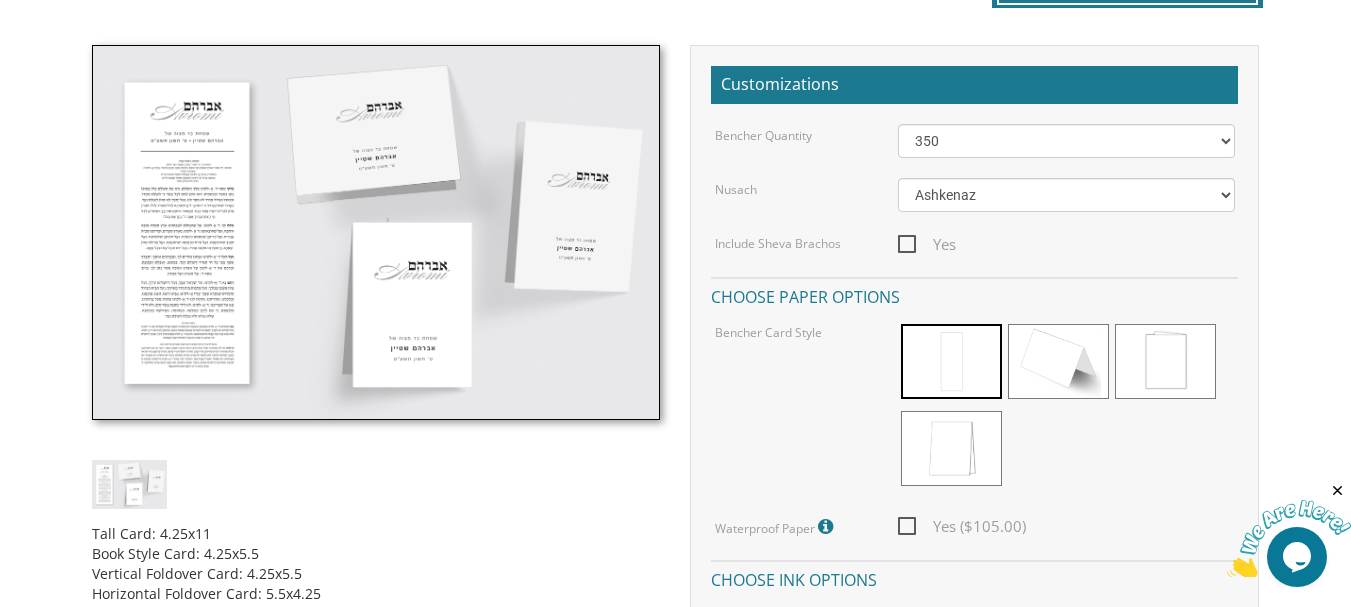 scroll, scrollTop: 550, scrollLeft: 0, axis: vertical 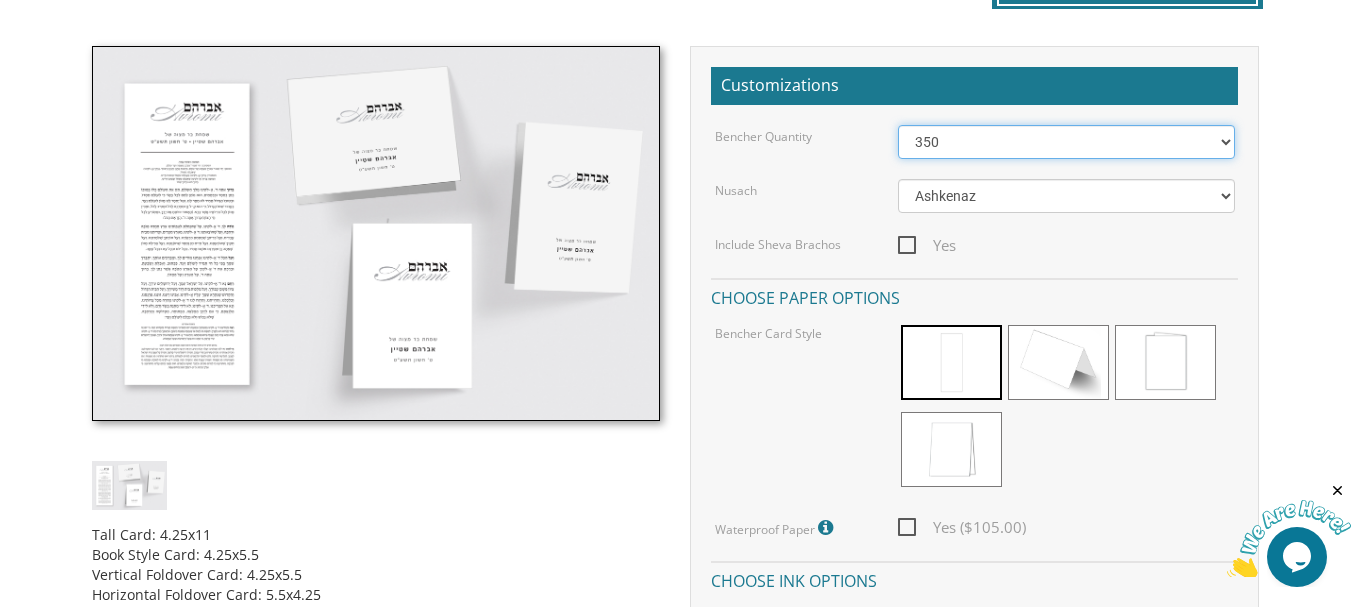 click on "50 60 70 80 90 100 125 150 175 200 225 250 275 300 325 350 375 400 425 450 475 500" at bounding box center (1066, 142) 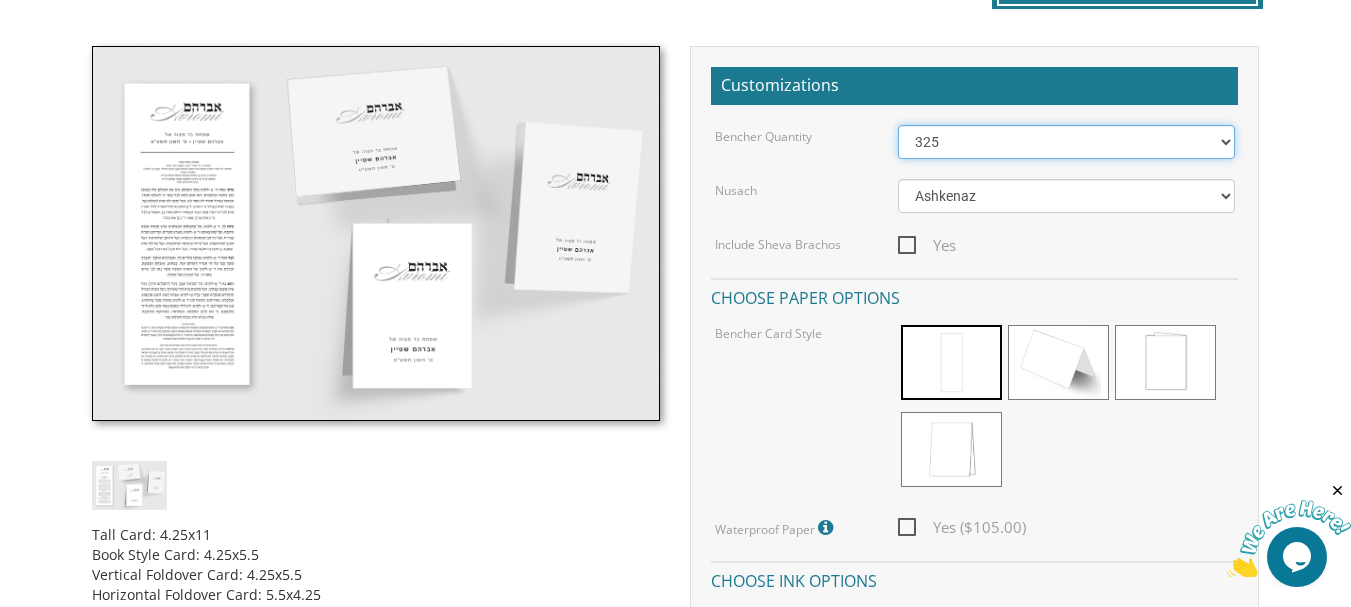 click on "50 60 70 80 90 100 125 150 175 200 225 250 275 300 325 350 375 400 425 450 475 500" at bounding box center [1066, 142] 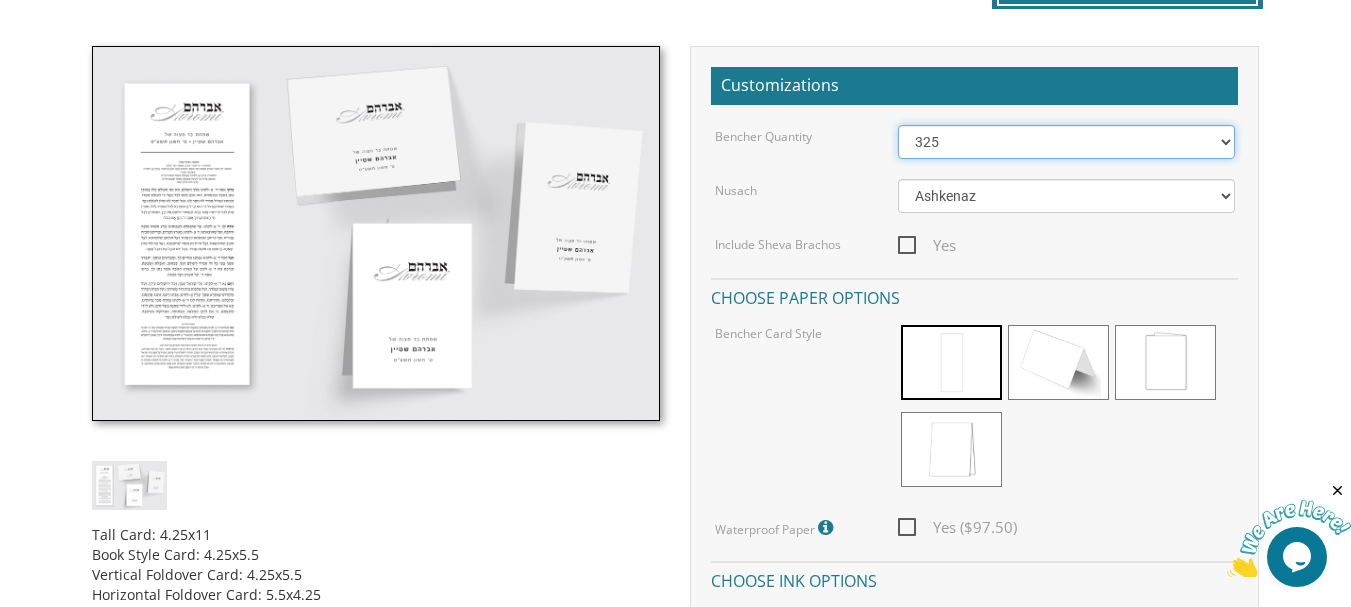 click on "50 60 70 80 90 100 125 150 175 200 225 250 275 300 325 350 375 400 425 450 475 500" at bounding box center [1066, 142] 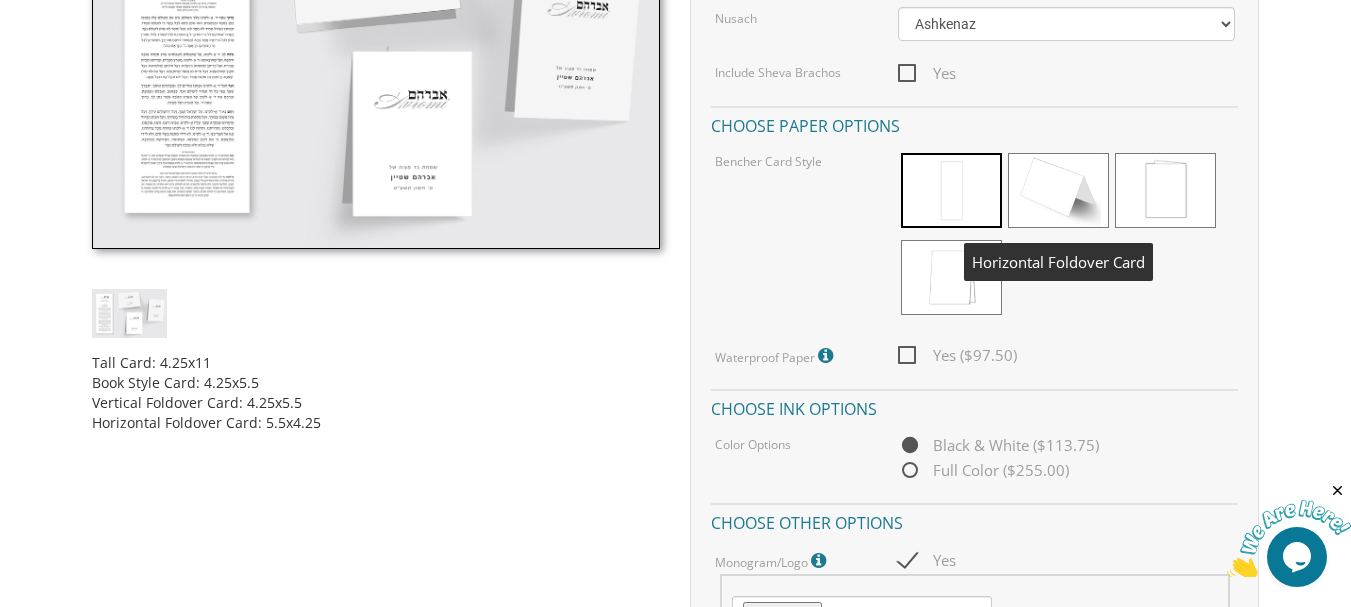 scroll, scrollTop: 723, scrollLeft: 0, axis: vertical 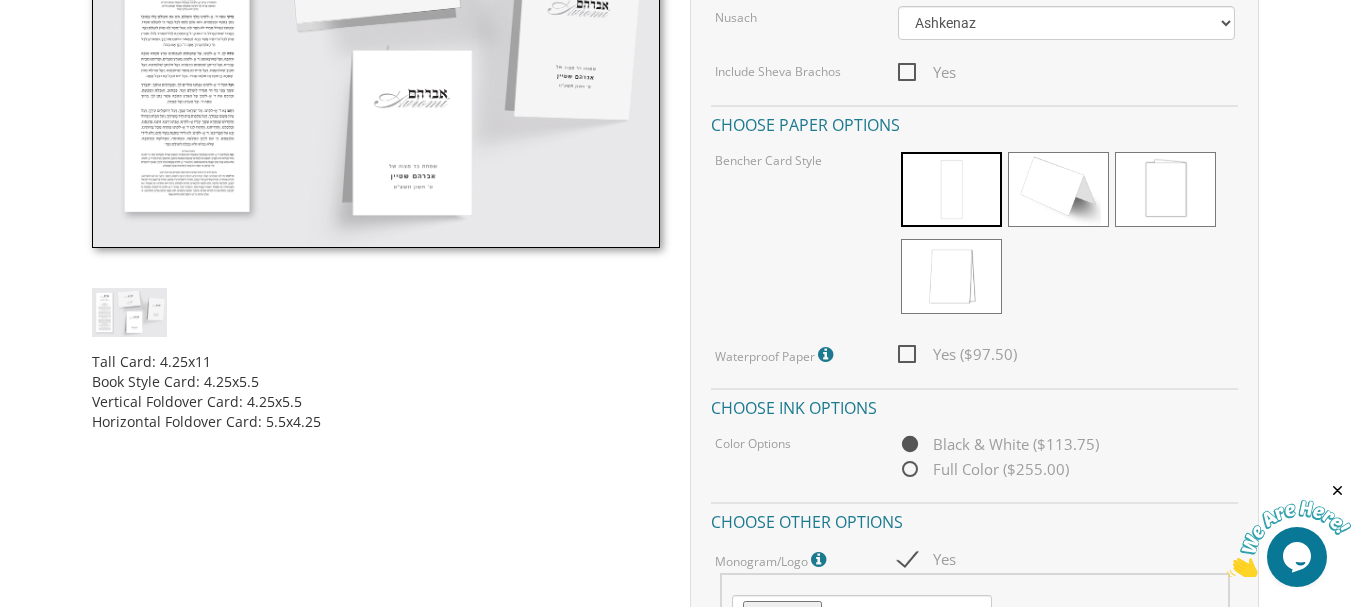 drag, startPoint x: 959, startPoint y: 383, endPoint x: 927, endPoint y: 376, distance: 32.75668 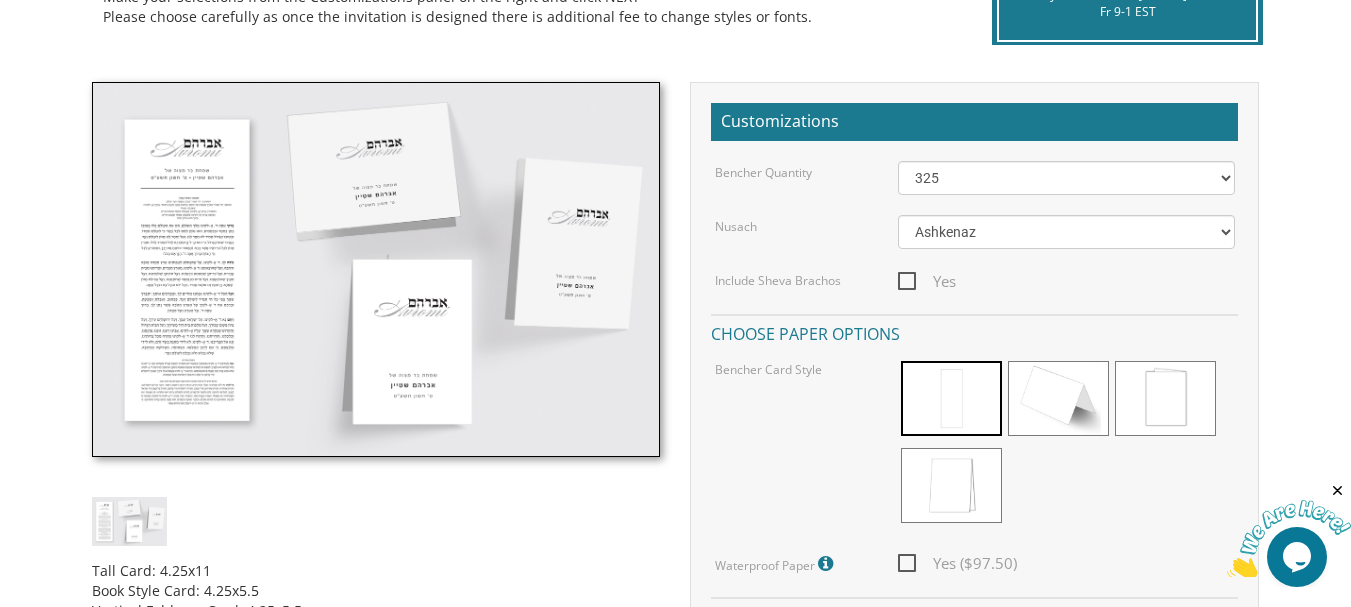 scroll, scrollTop: 513, scrollLeft: 0, axis: vertical 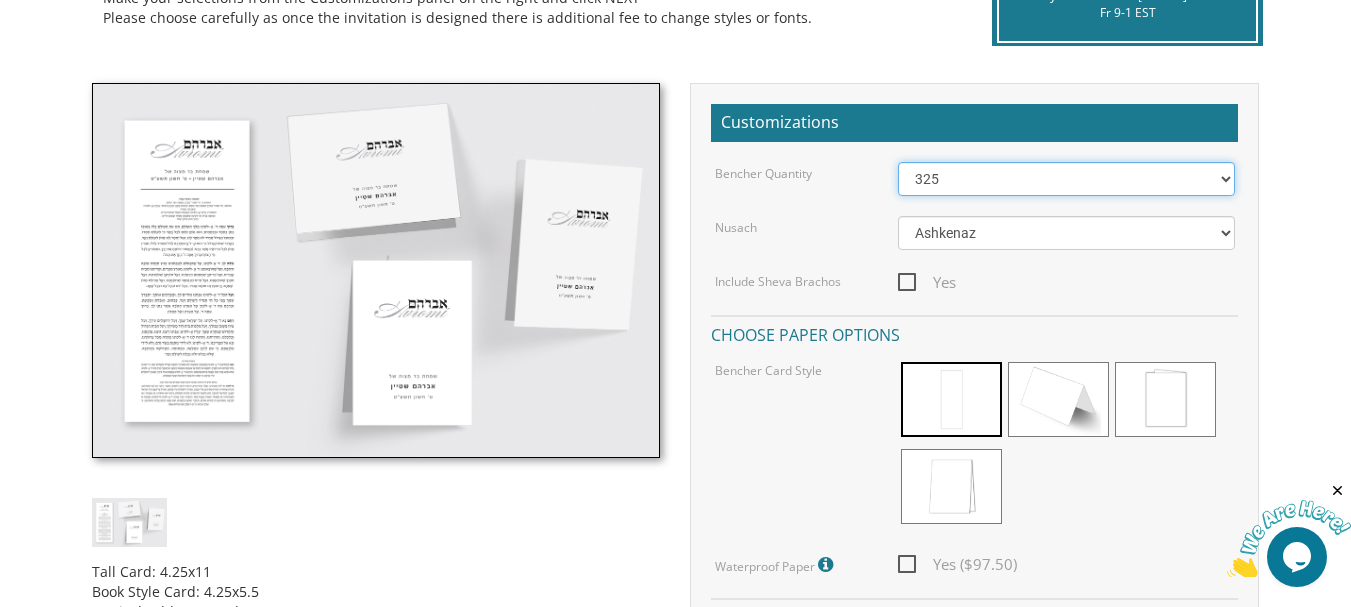 click on "50 60 70 80 90 100 125 150 175 200 225 250 275 300 325 350 375 400 425 450 475 500" at bounding box center (1066, 179) 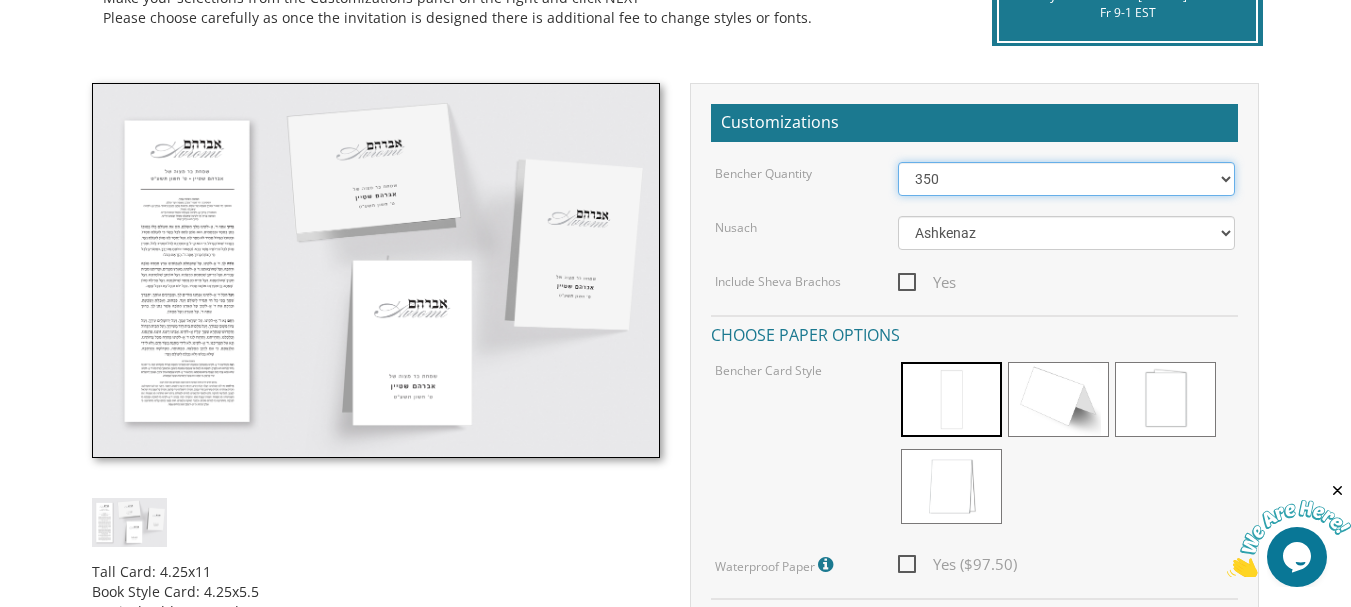 click on "50 60 70 80 90 100 125 150 175 200 225 250 275 300 325 350 375 400 425 450 475 500" at bounding box center (1066, 179) 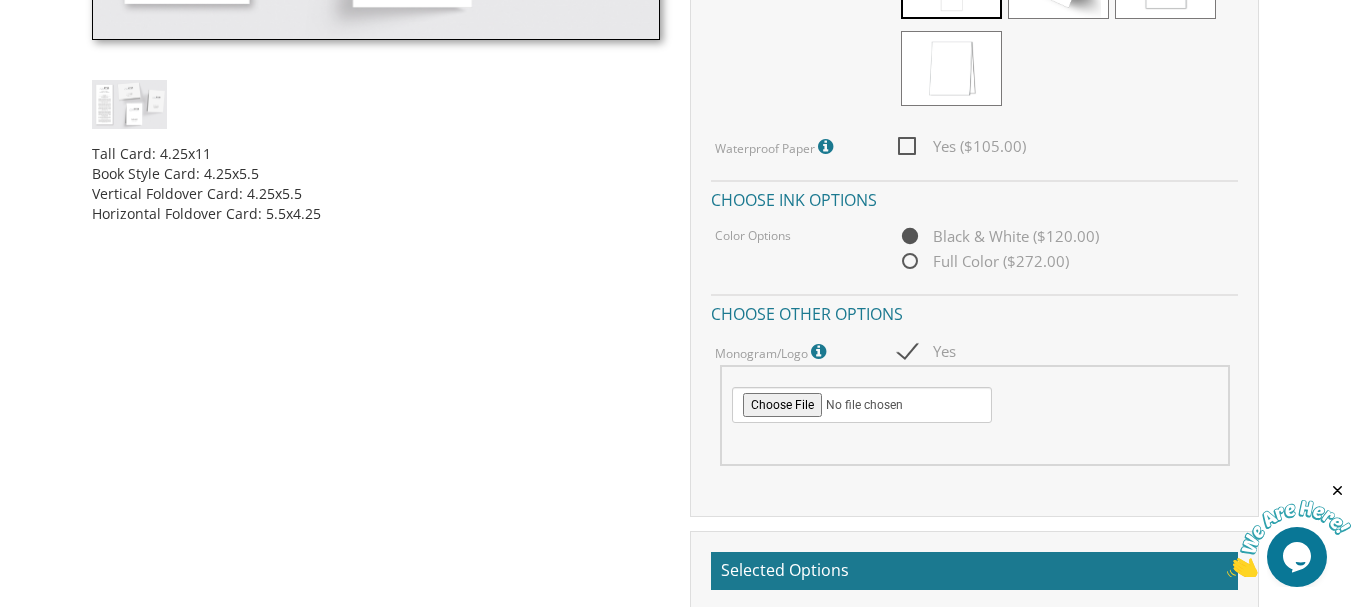 scroll, scrollTop: 932, scrollLeft: 0, axis: vertical 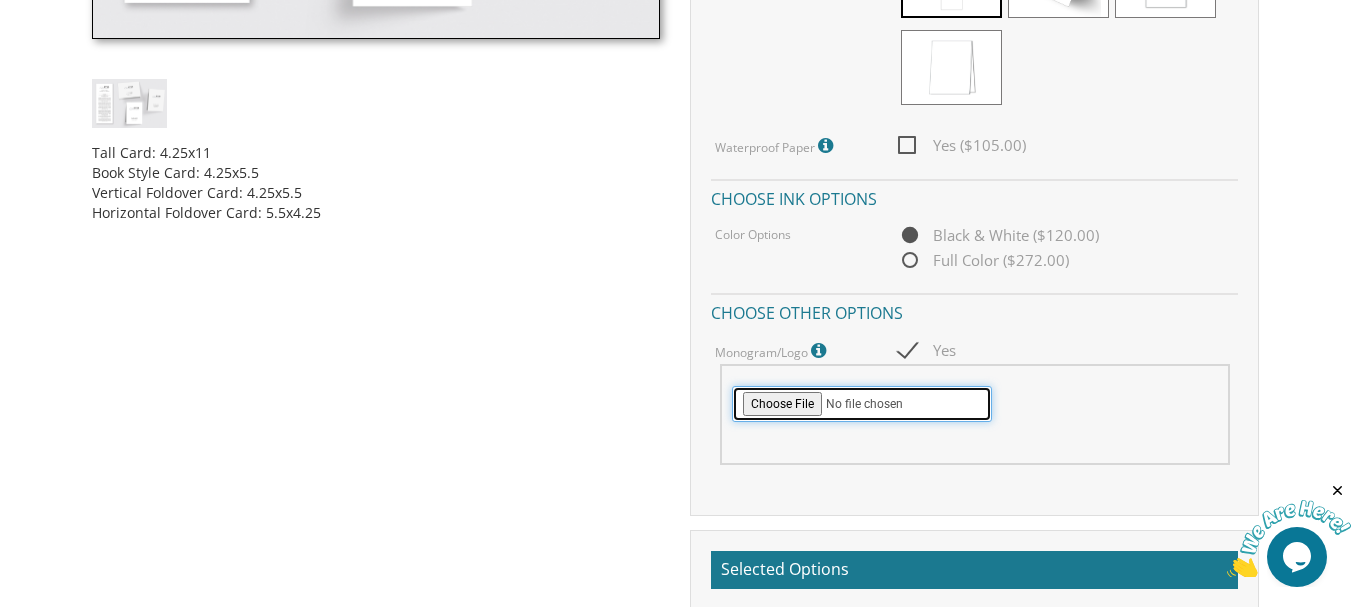 click at bounding box center [862, 404] 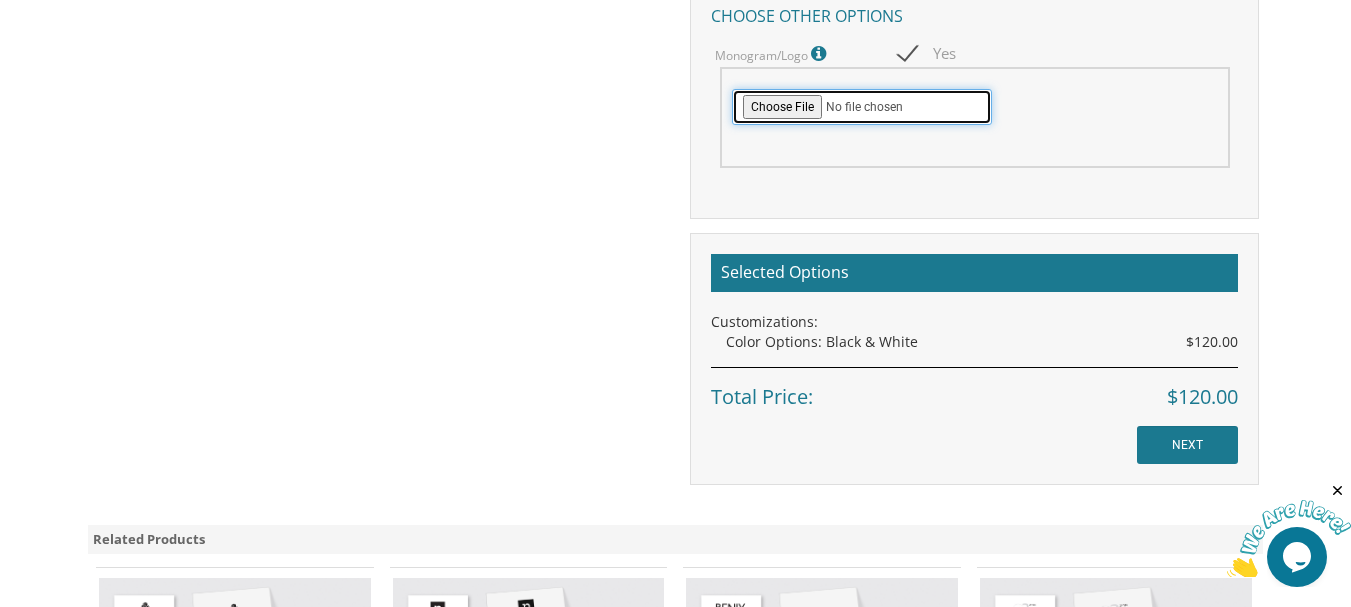 scroll, scrollTop: 1230, scrollLeft: 0, axis: vertical 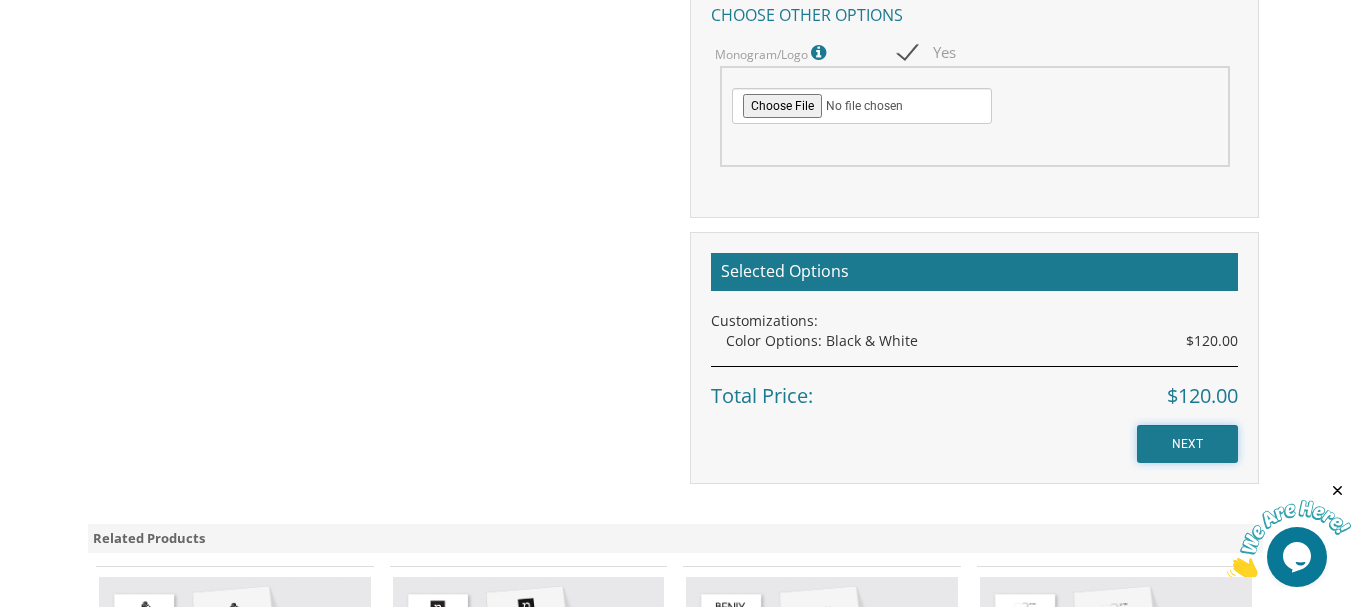 click on "NEXT" at bounding box center [1187, 444] 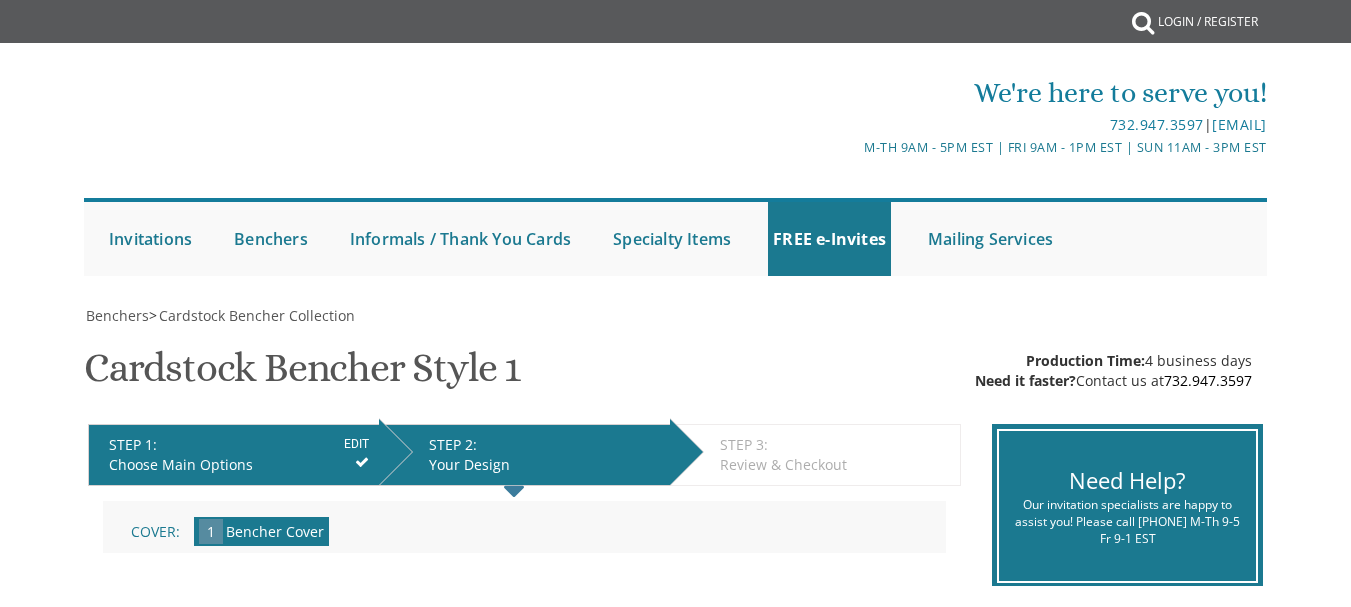 scroll, scrollTop: 0, scrollLeft: 0, axis: both 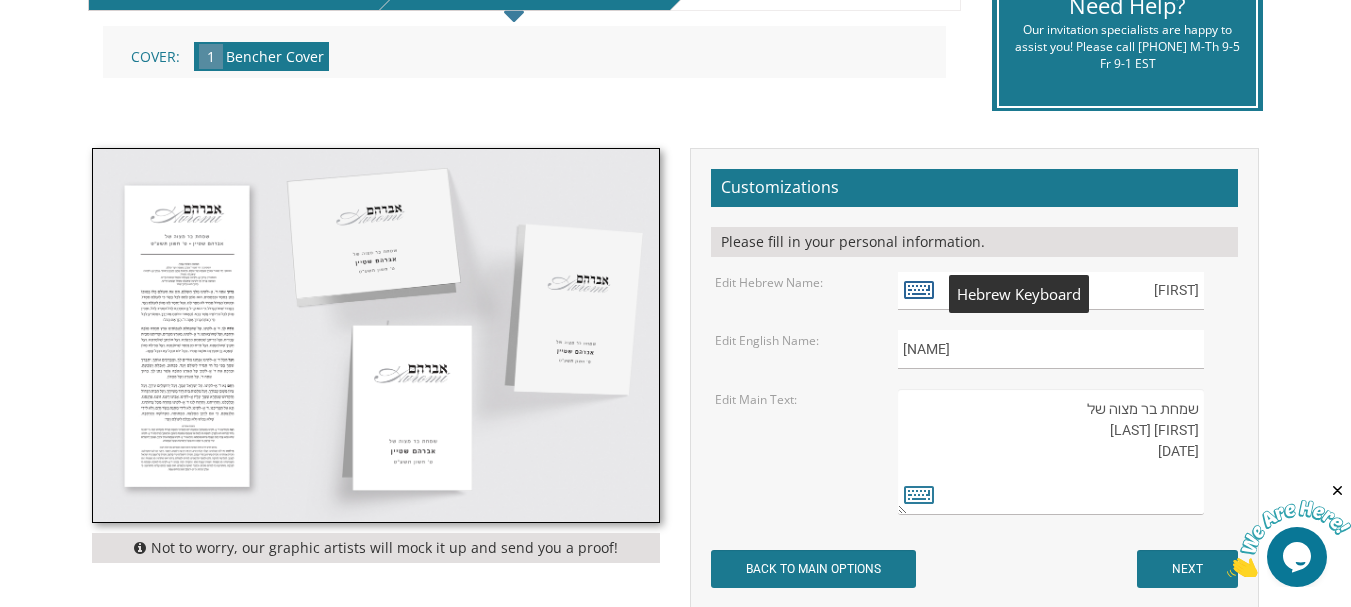 click at bounding box center [919, 289] 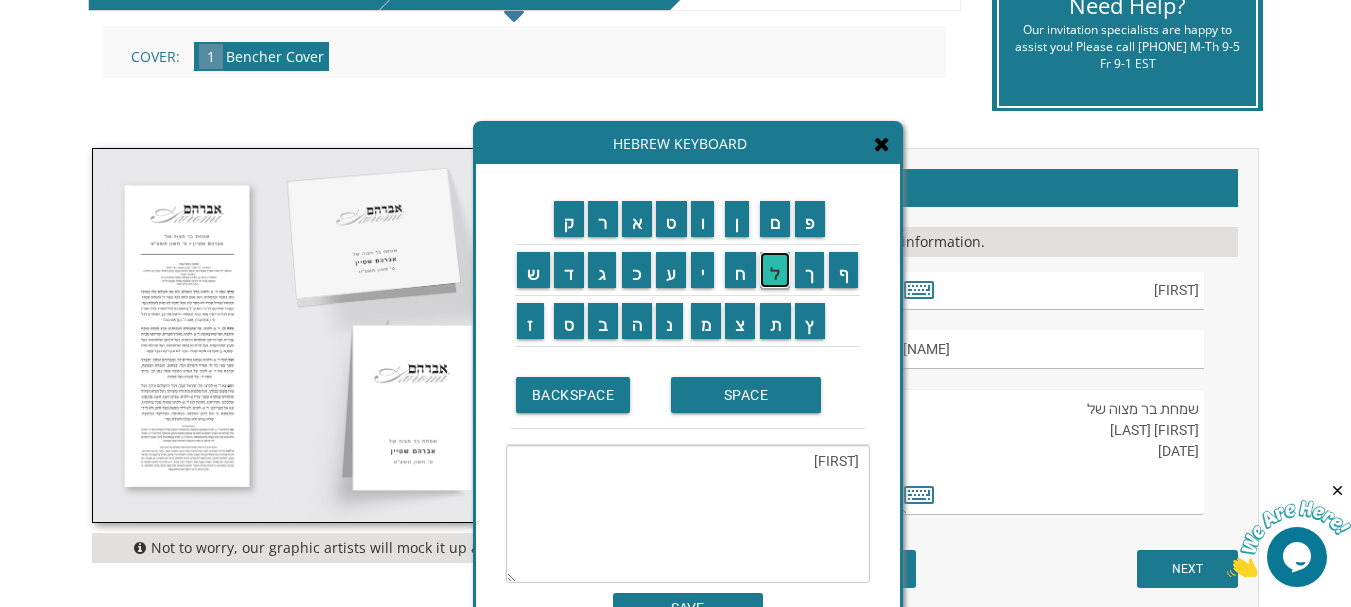 click on "ל" at bounding box center [775, 270] 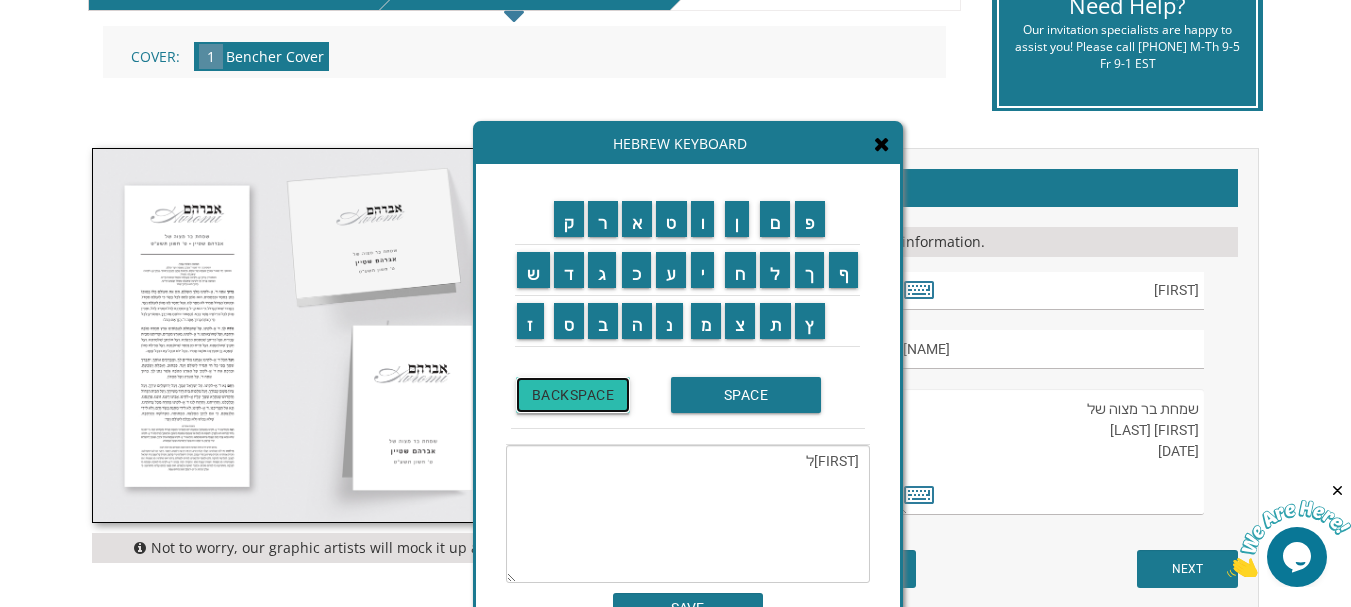 click on "BACKSPACE" at bounding box center (573, 395) 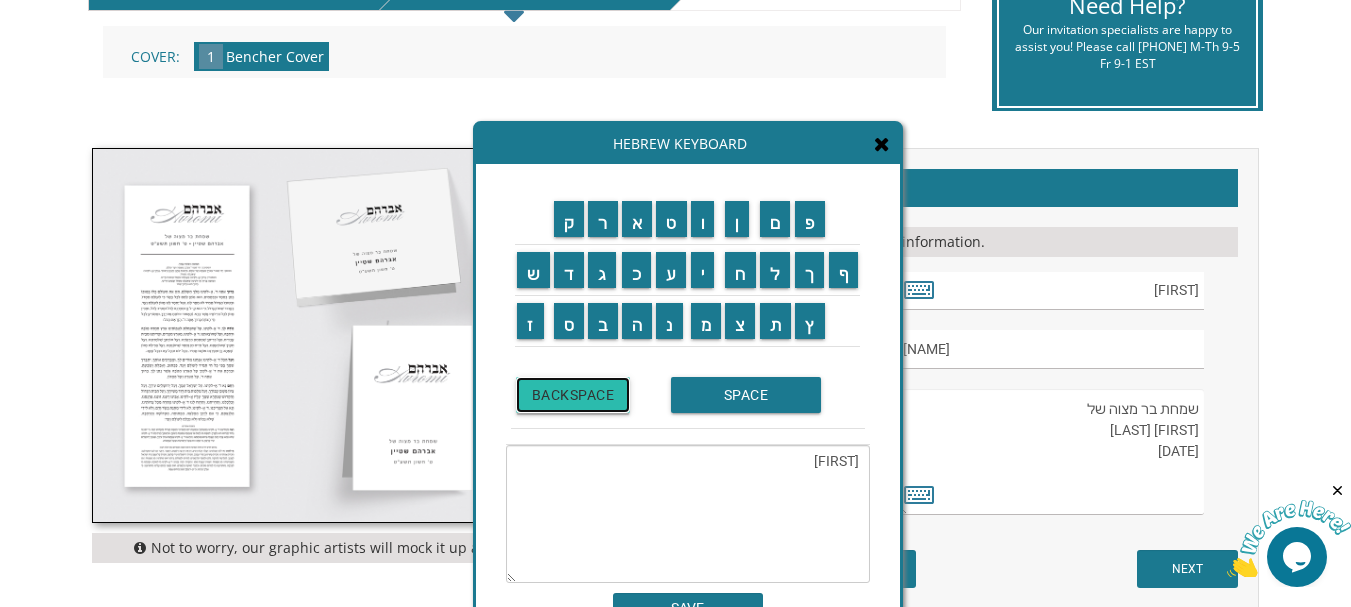 click on "BACKSPACE" at bounding box center (573, 395) 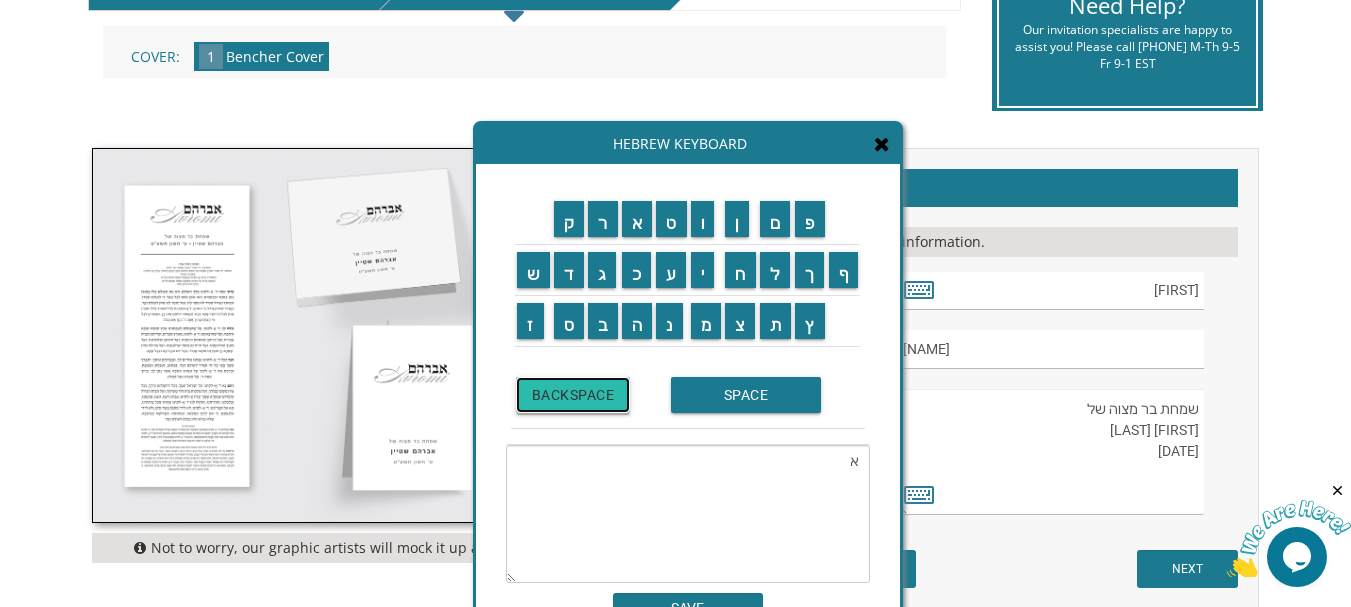 click on "BACKSPACE" at bounding box center [573, 395] 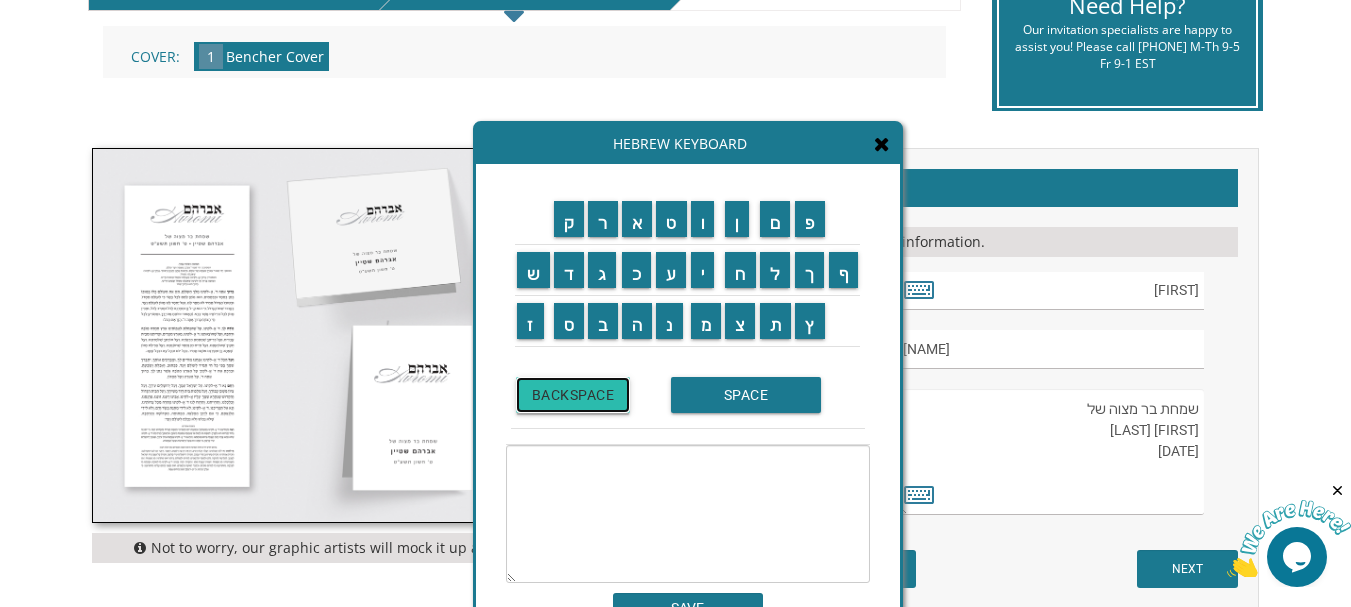 click on "BACKSPACE" at bounding box center [573, 395] 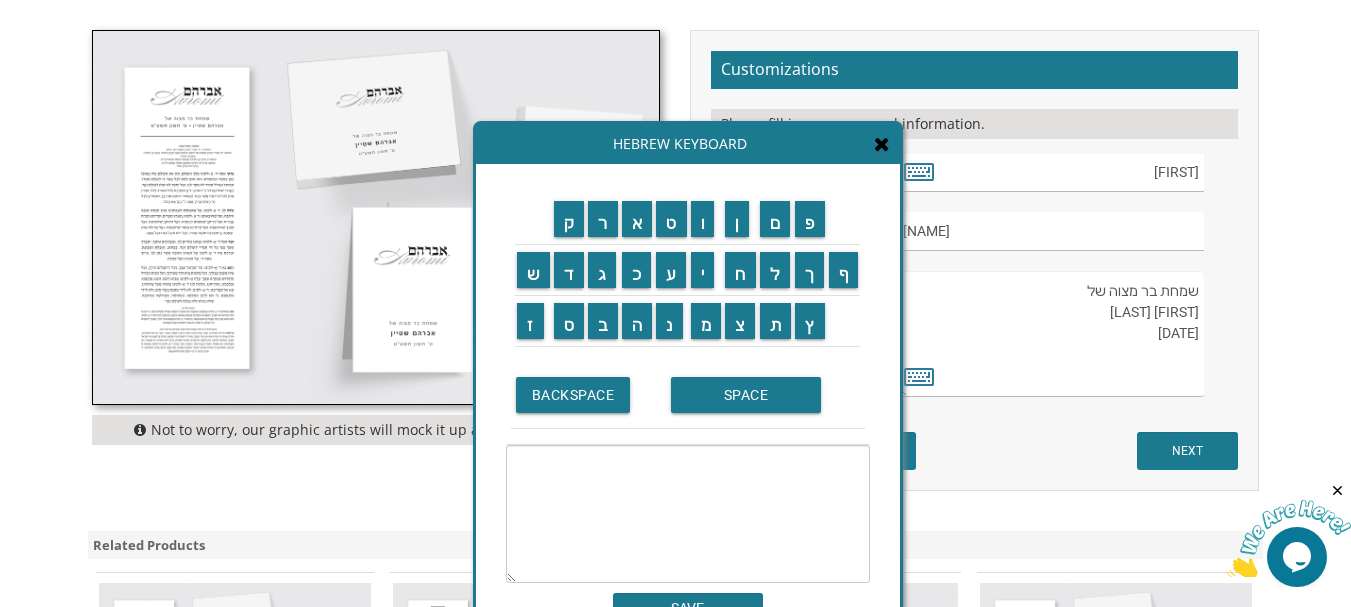 scroll, scrollTop: 594, scrollLeft: 0, axis: vertical 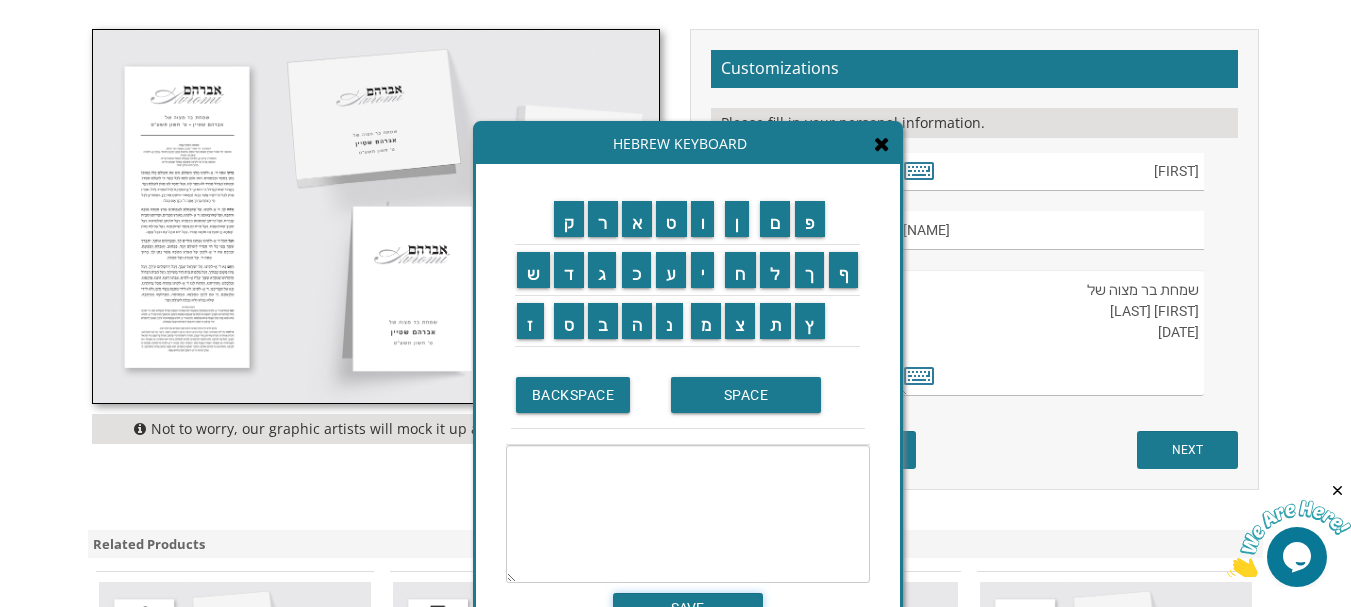click on "SAVE" at bounding box center (688, 608) 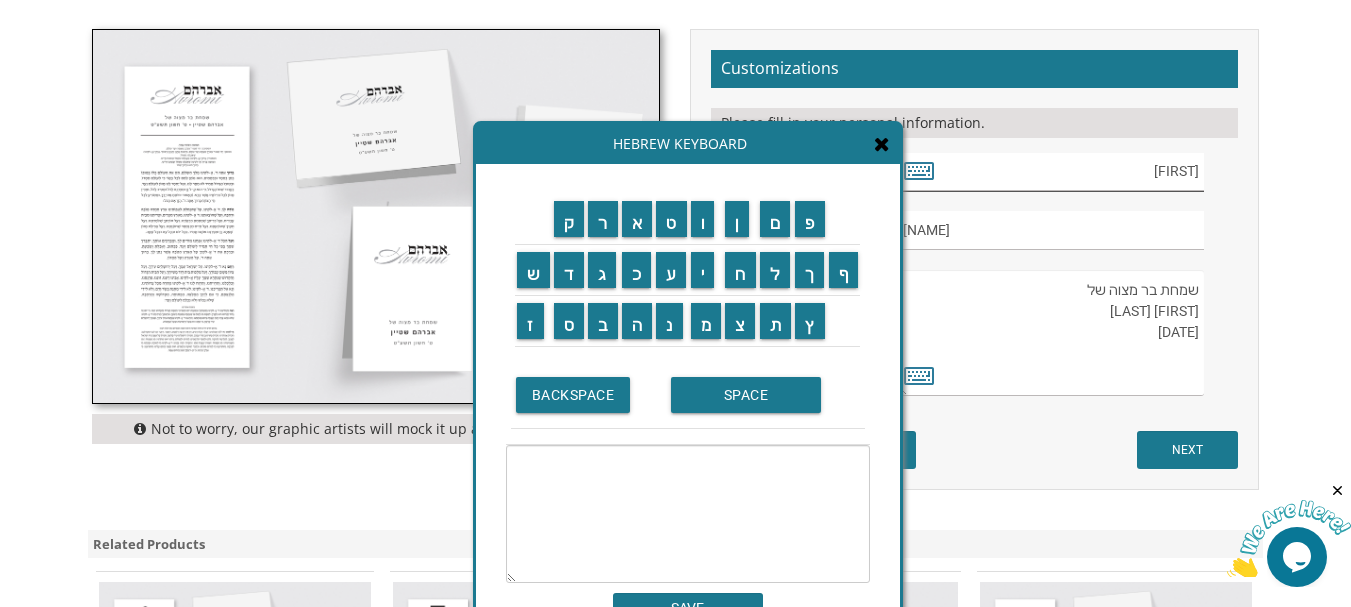 type 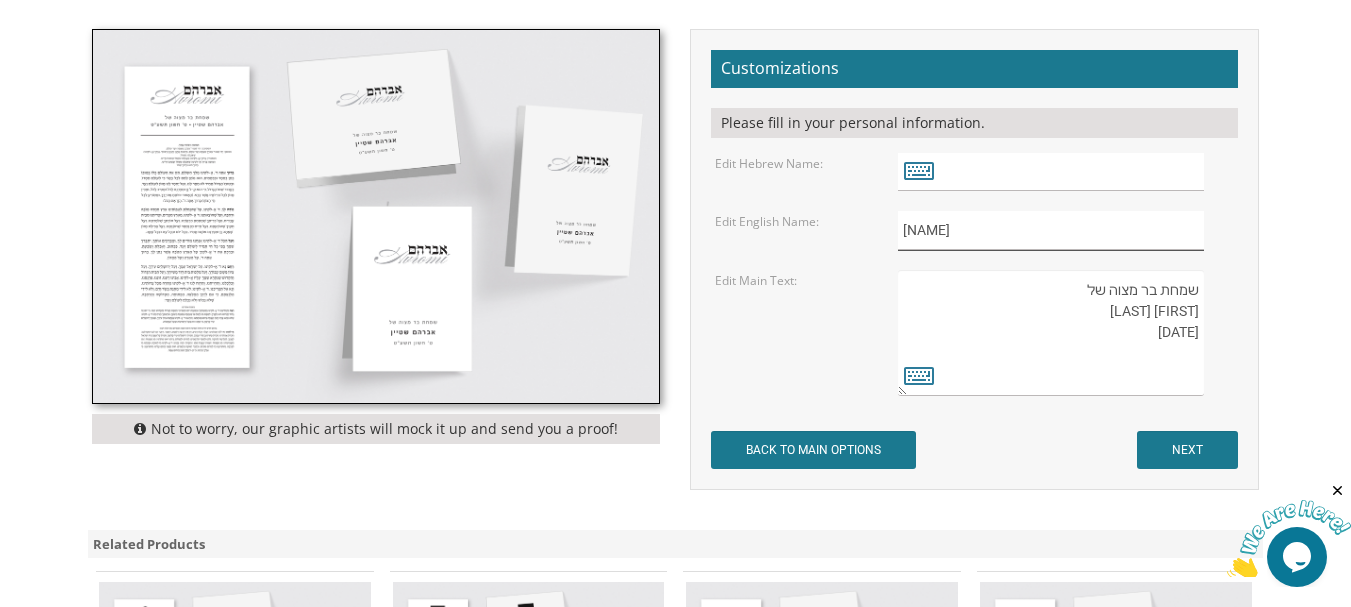 click on "Avromi" at bounding box center (1051, 230) 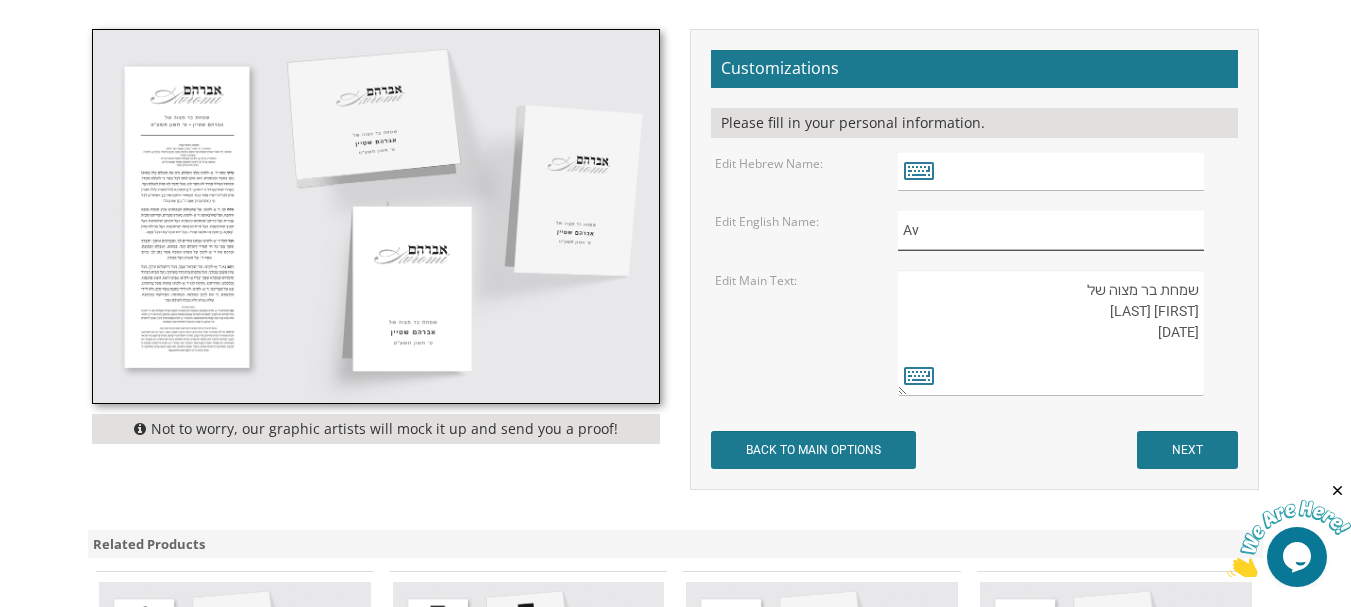type on "A" 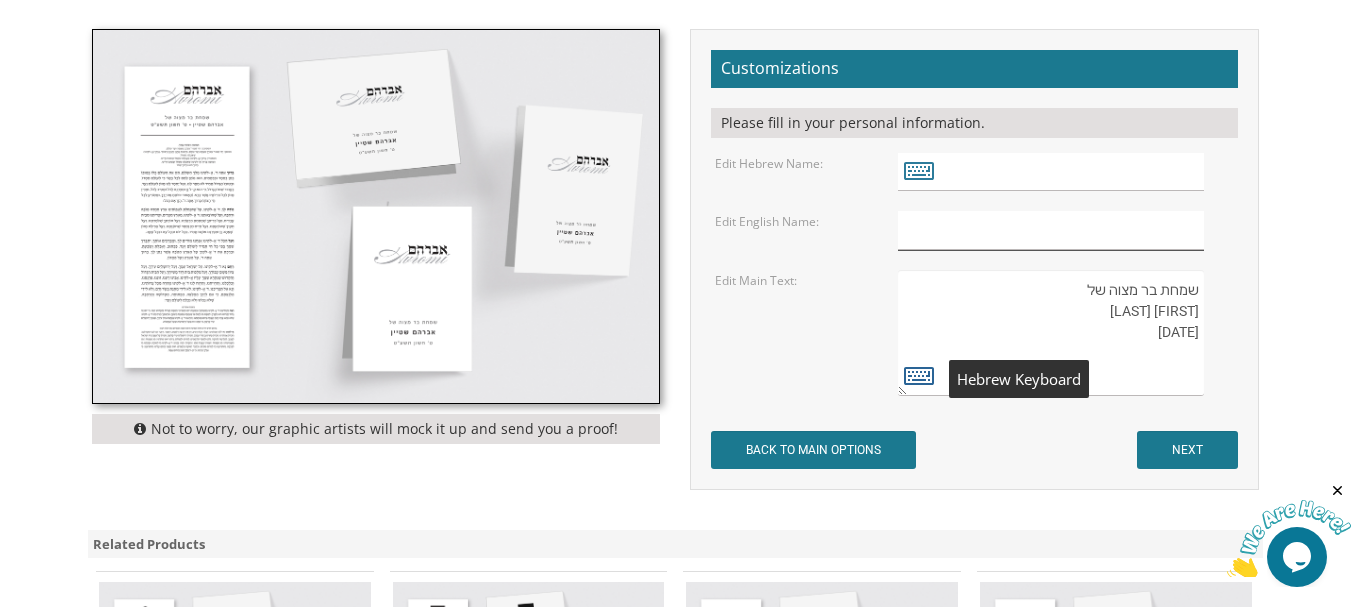 type 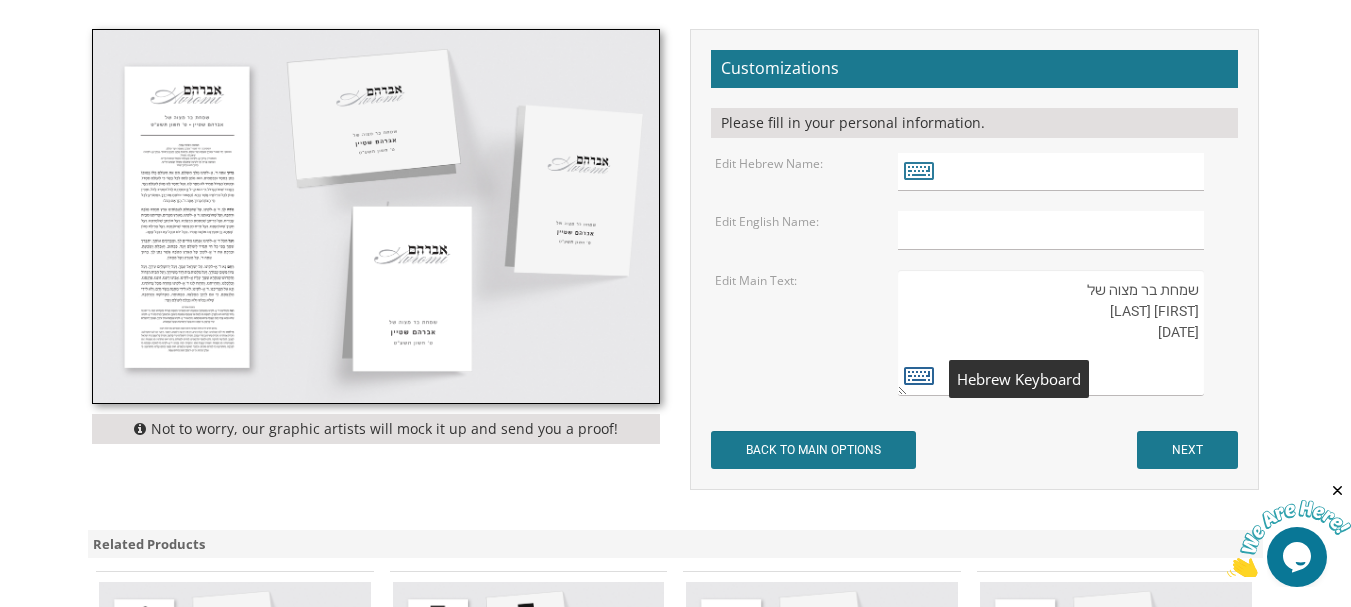 click at bounding box center [919, 375] 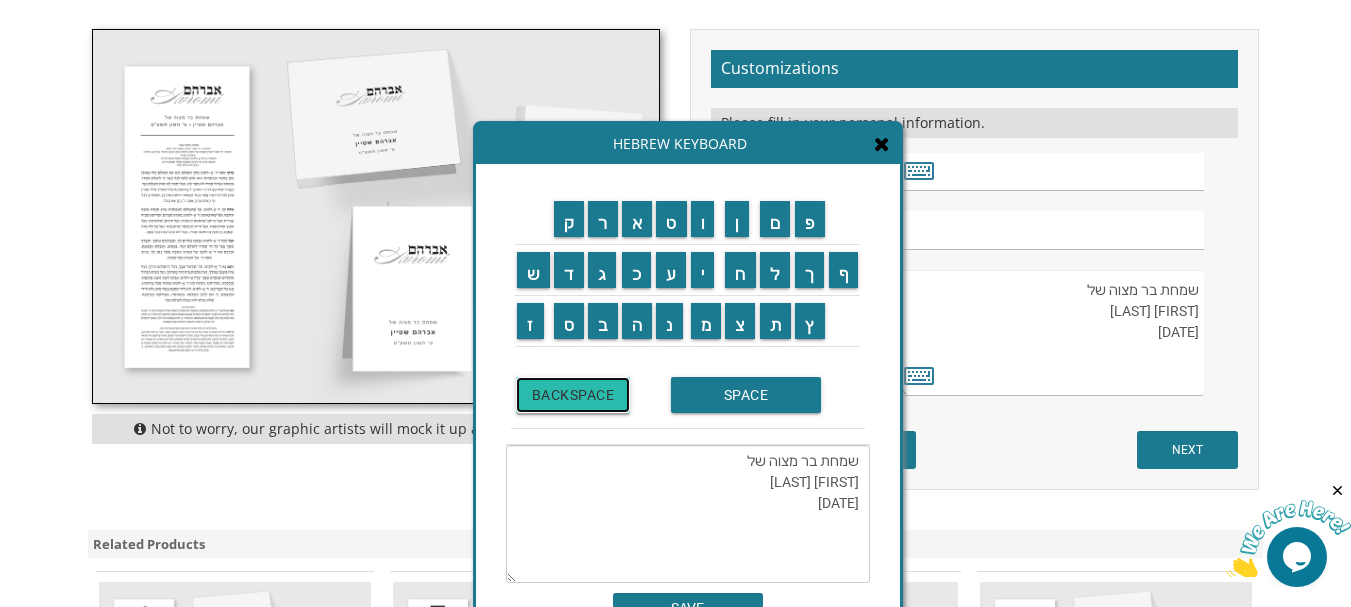 click on "BACKSPACE" at bounding box center [573, 395] 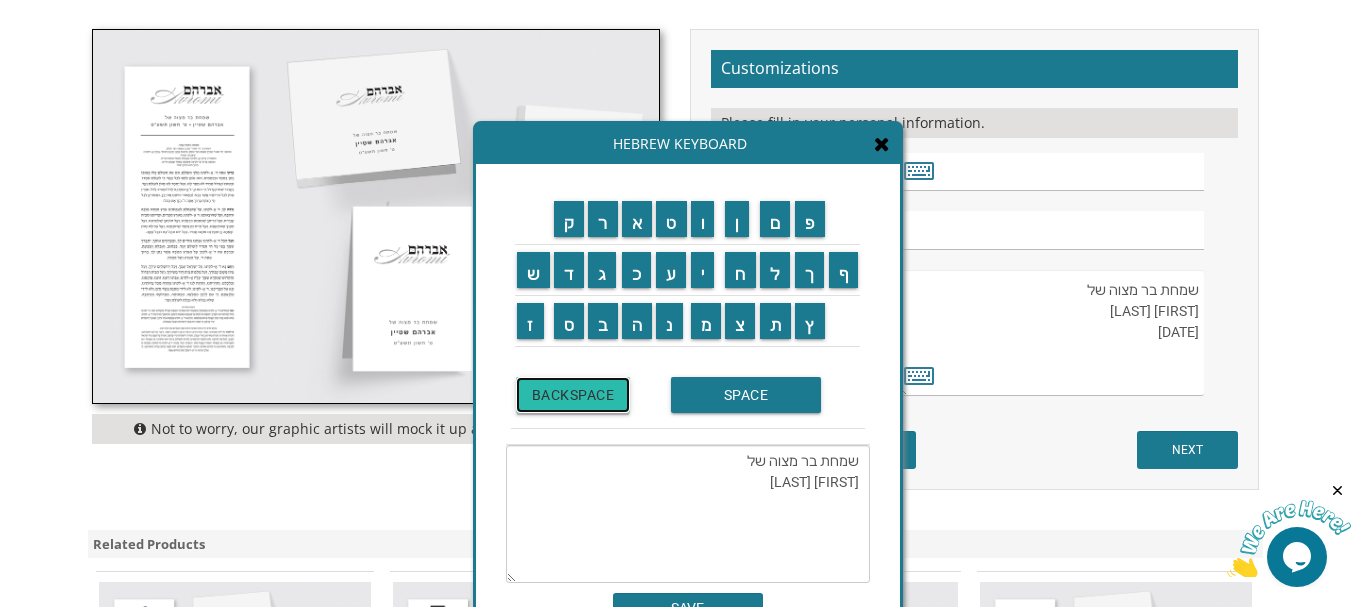 click on "BACKSPACE" at bounding box center [573, 395] 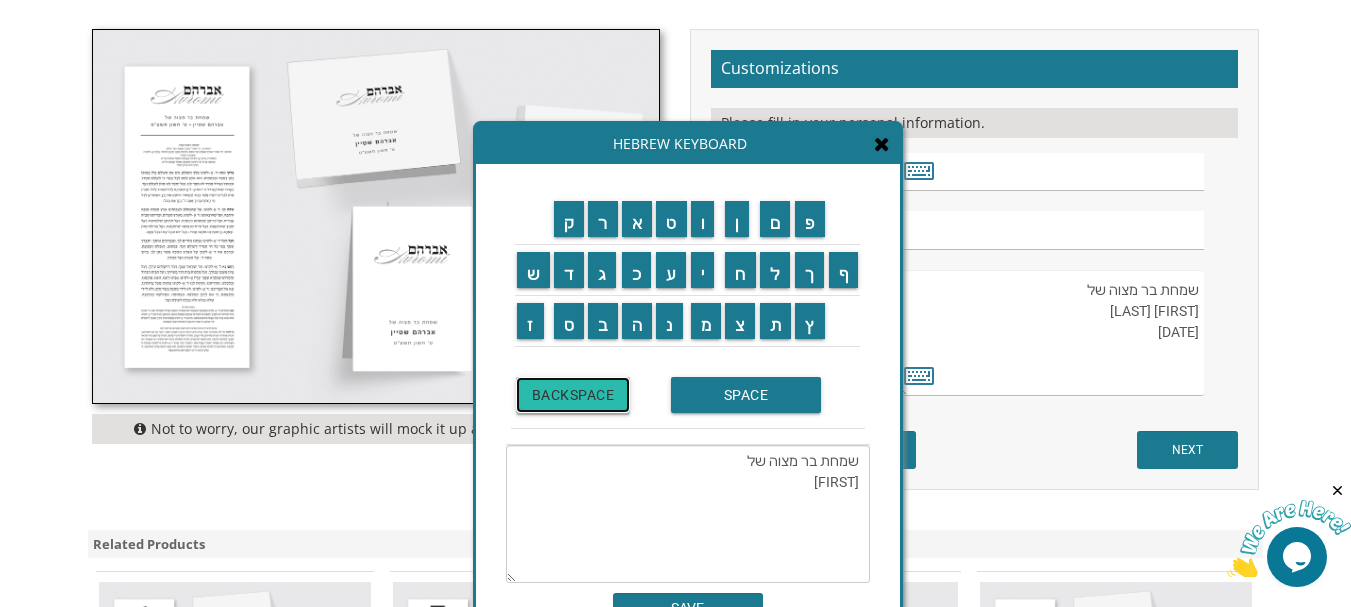click on "BACKSPACE" at bounding box center [573, 395] 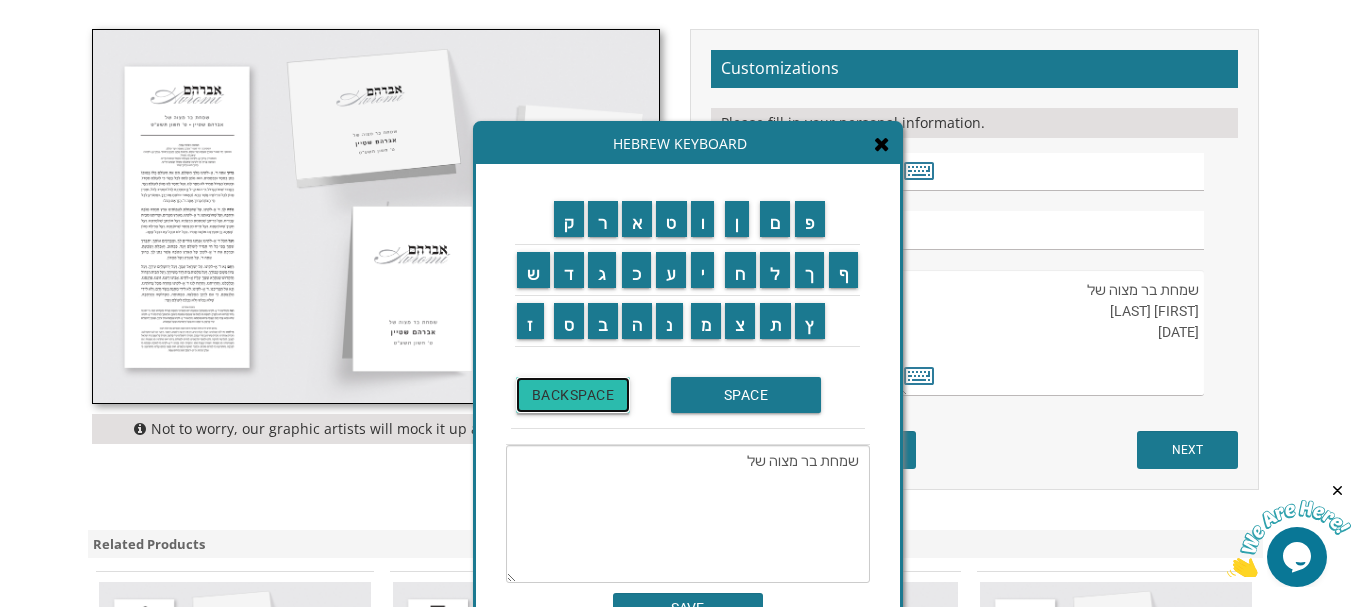 click on "BACKSPACE" at bounding box center (573, 395) 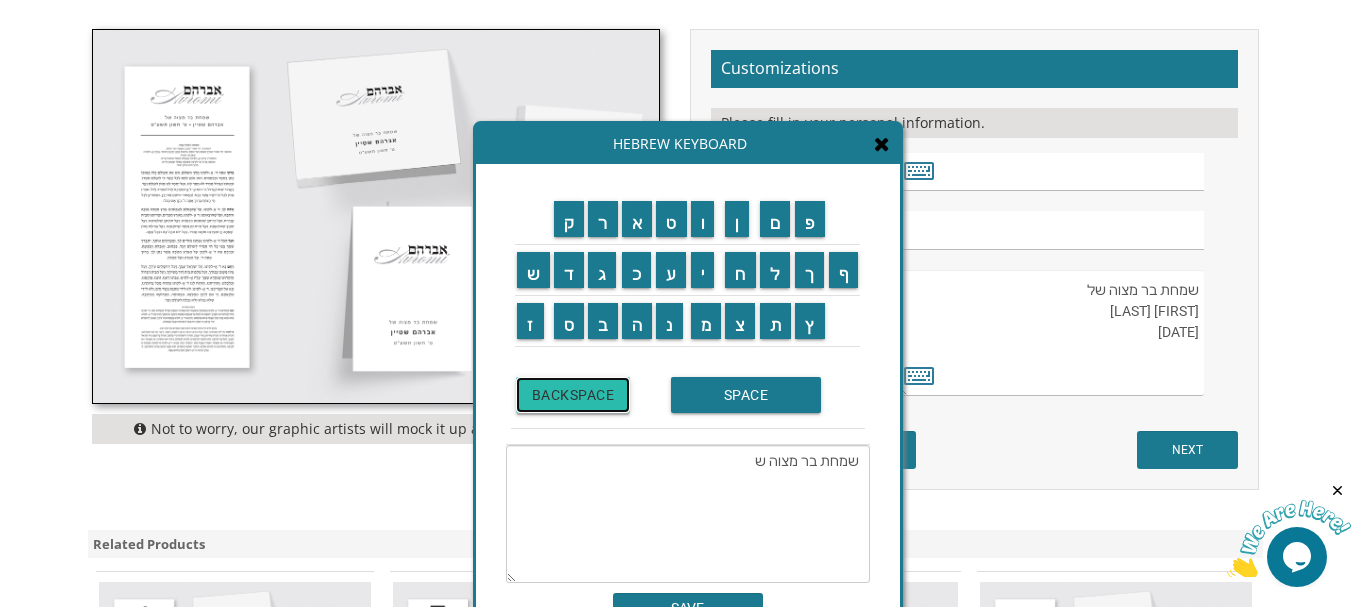 click on "BACKSPACE" at bounding box center [573, 395] 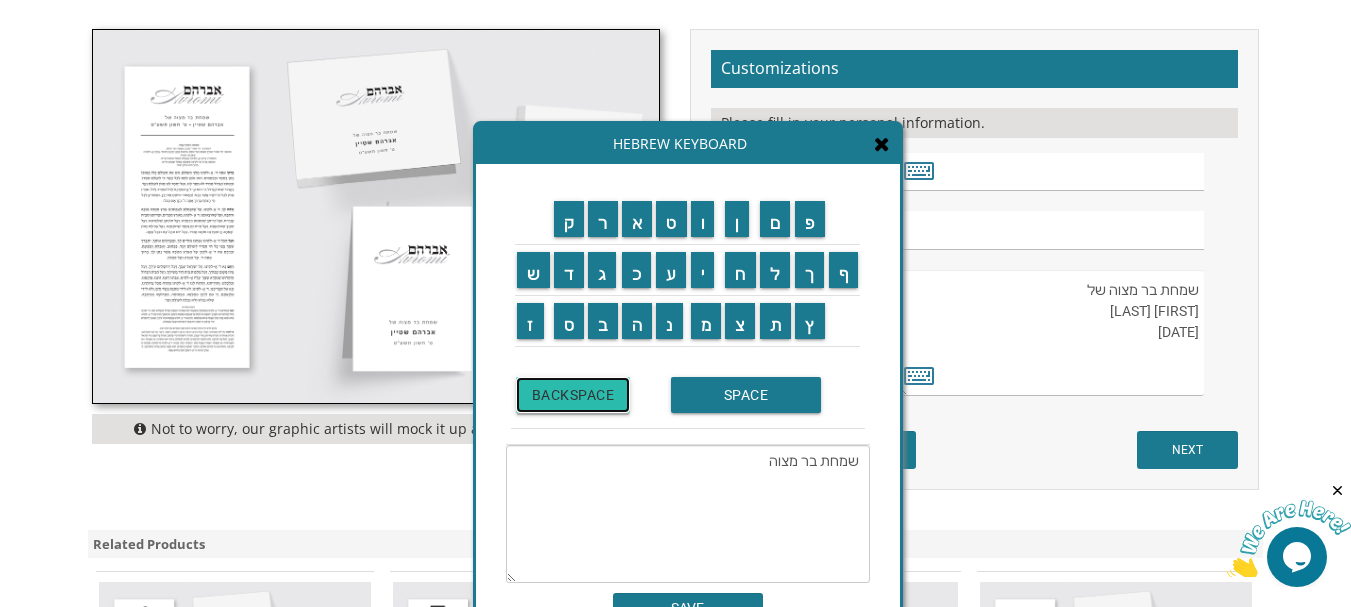 click on "BACKSPACE" at bounding box center (573, 395) 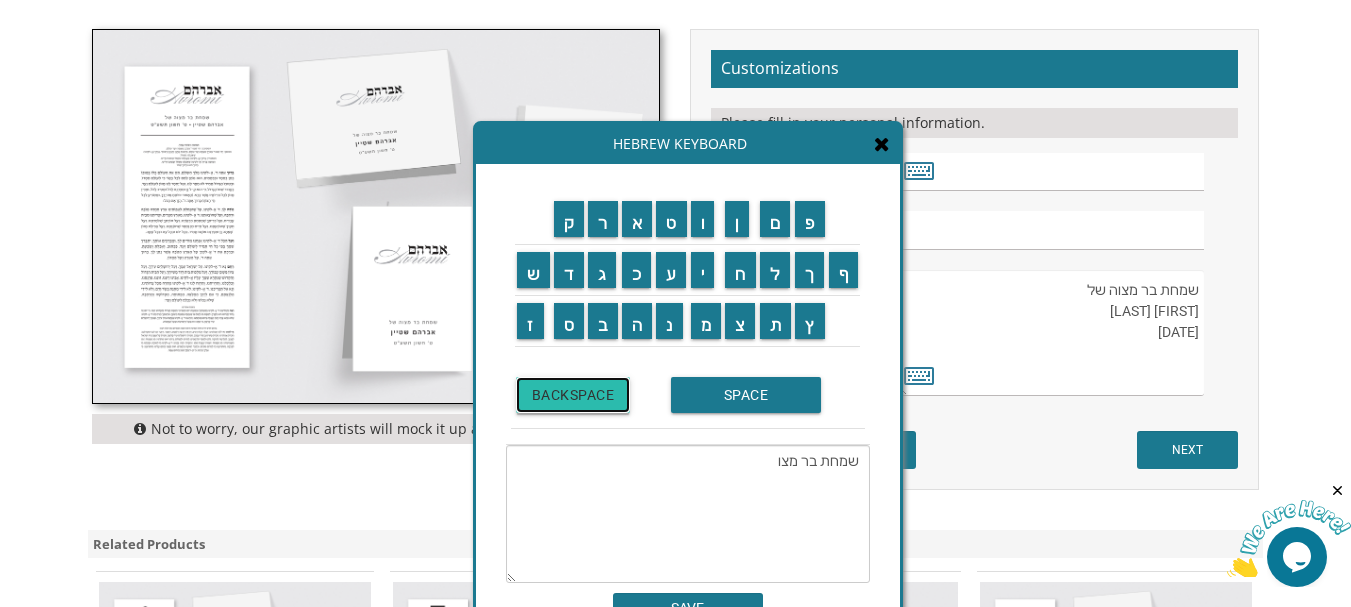 click on "BACKSPACE" at bounding box center [573, 395] 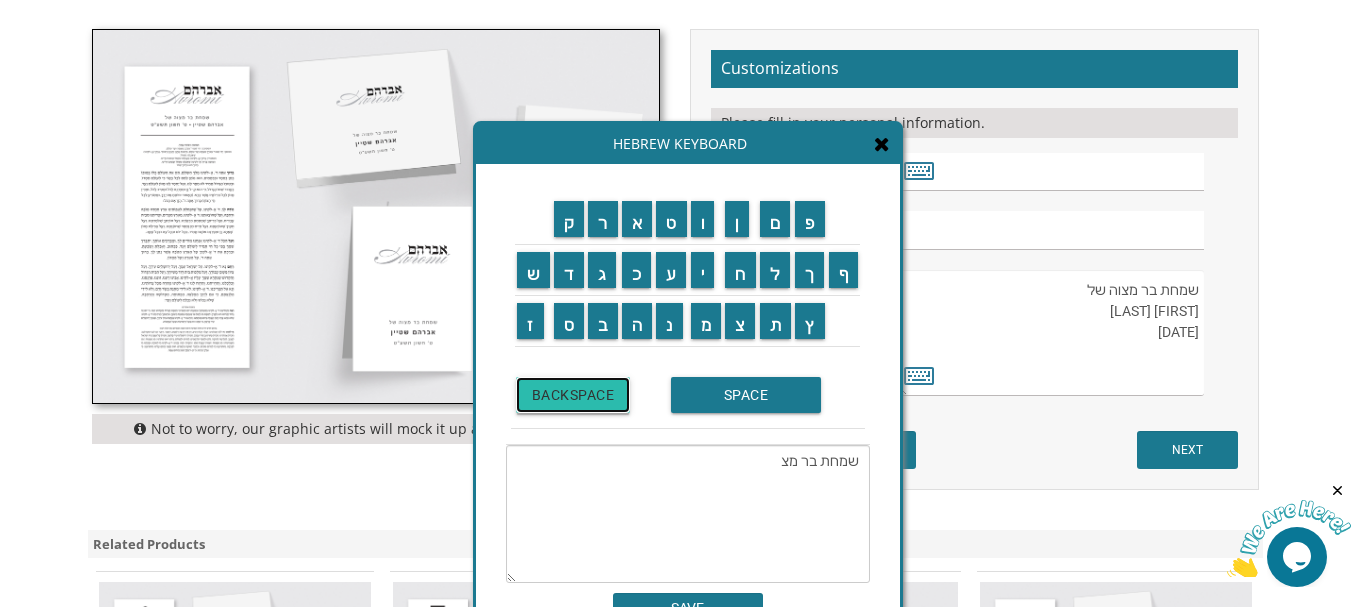 click on "BACKSPACE" at bounding box center [573, 395] 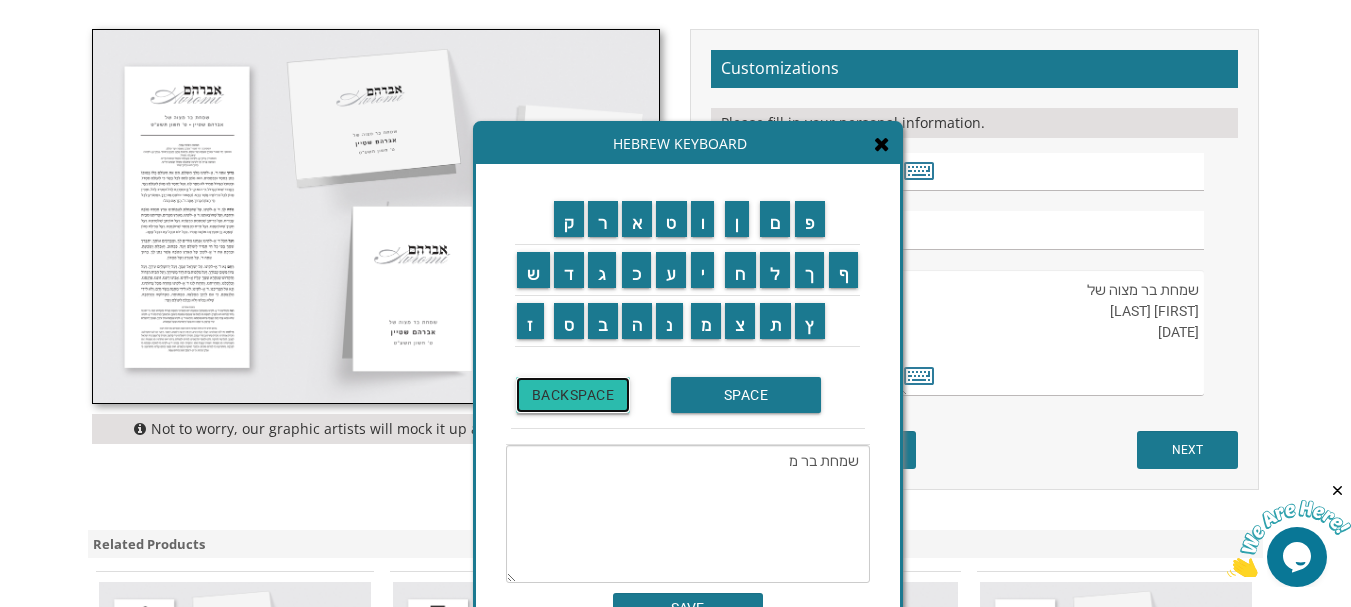 click on "BACKSPACE" at bounding box center (573, 395) 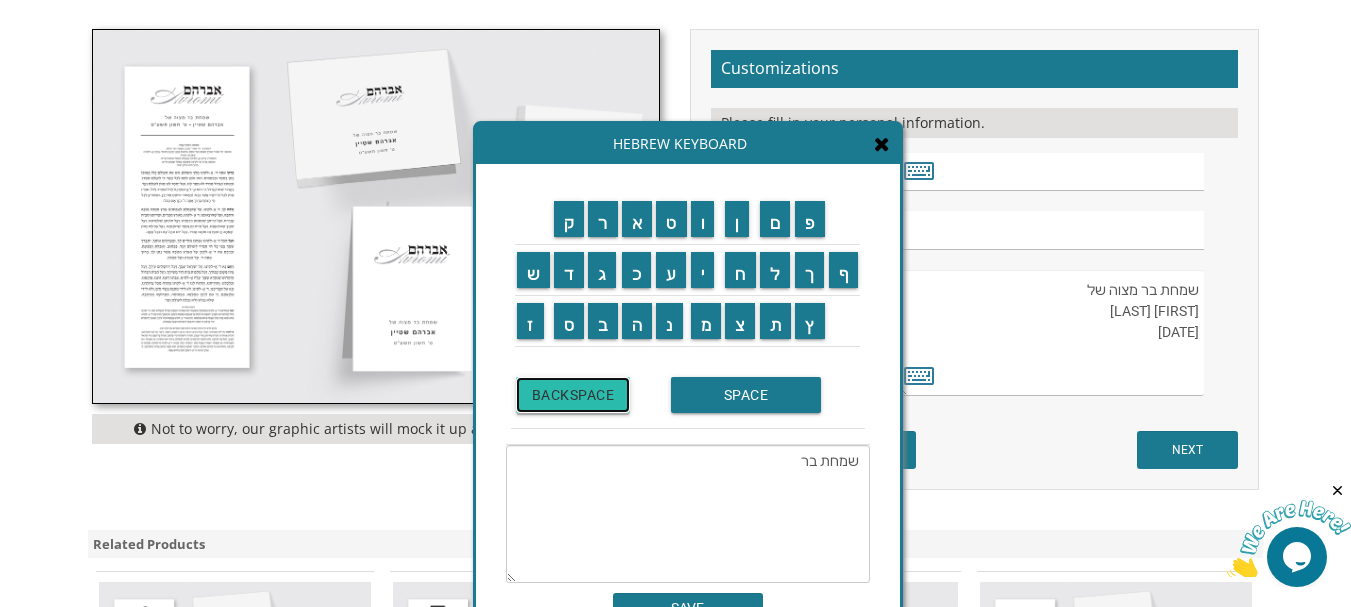click on "BACKSPACE" at bounding box center (573, 395) 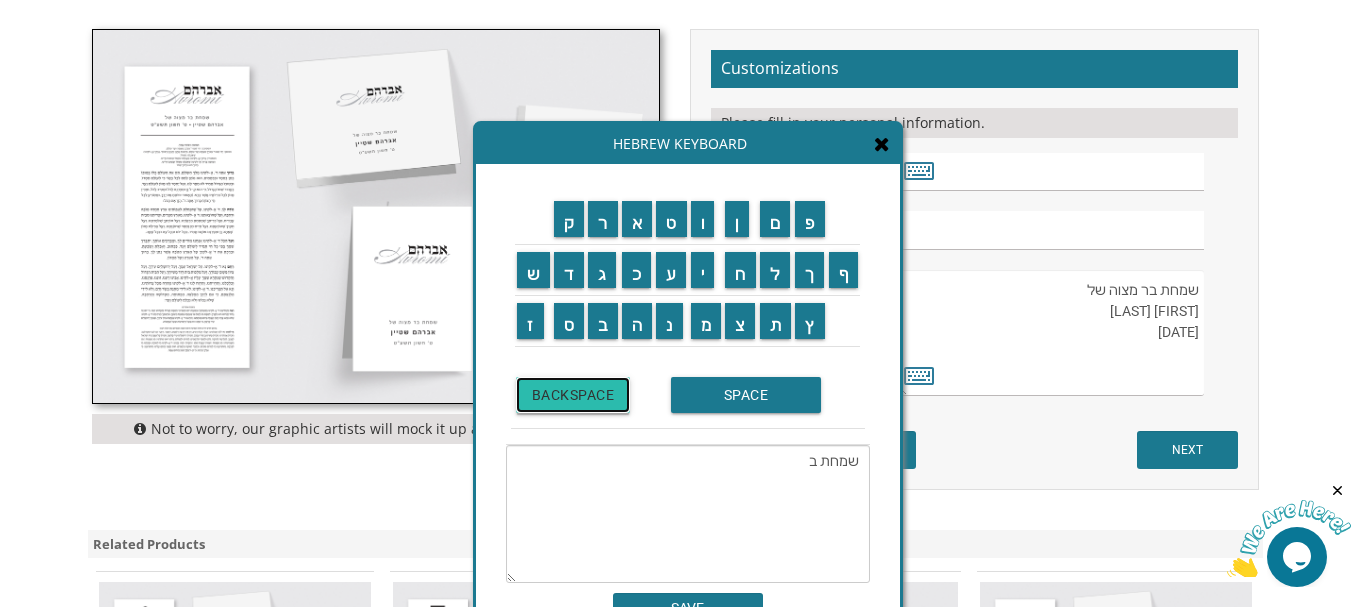 click on "BACKSPACE" at bounding box center [573, 395] 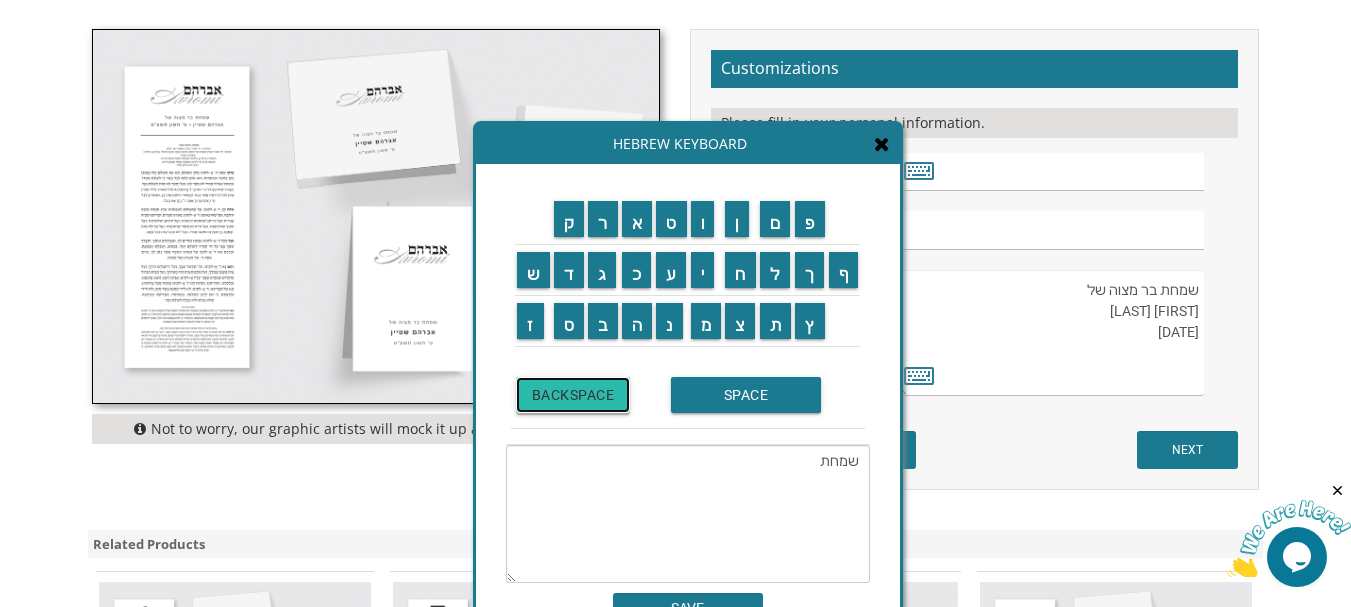 click on "BACKSPACE" at bounding box center [573, 395] 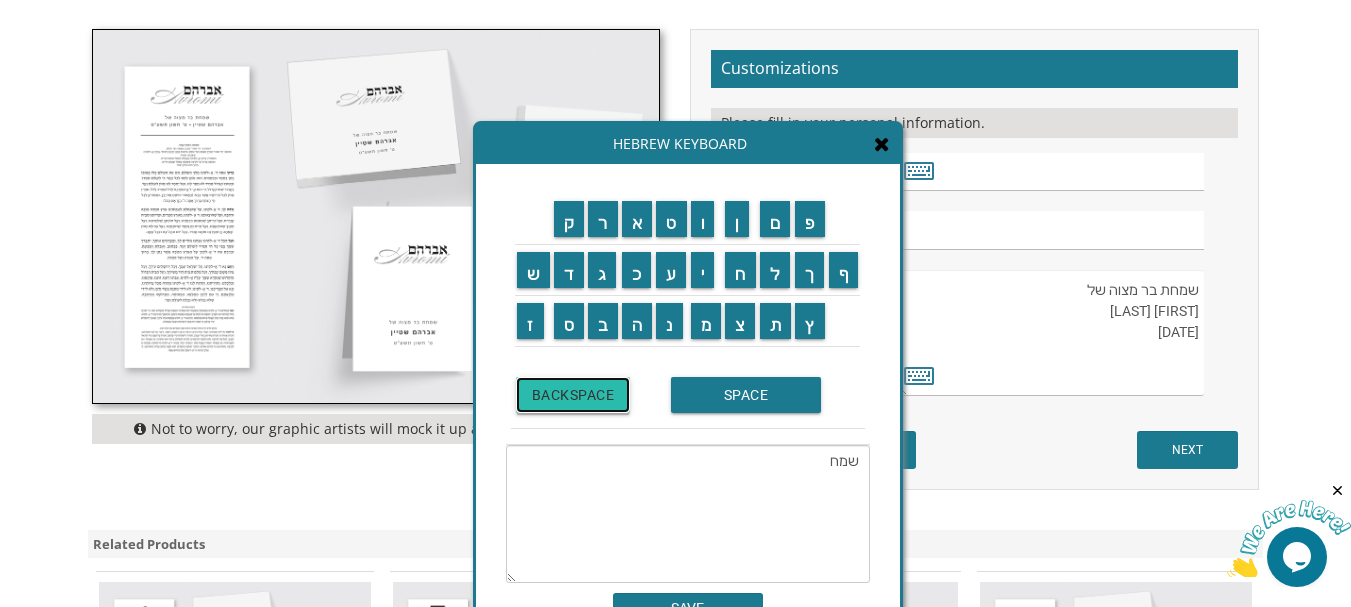 click on "BACKSPACE" at bounding box center [573, 395] 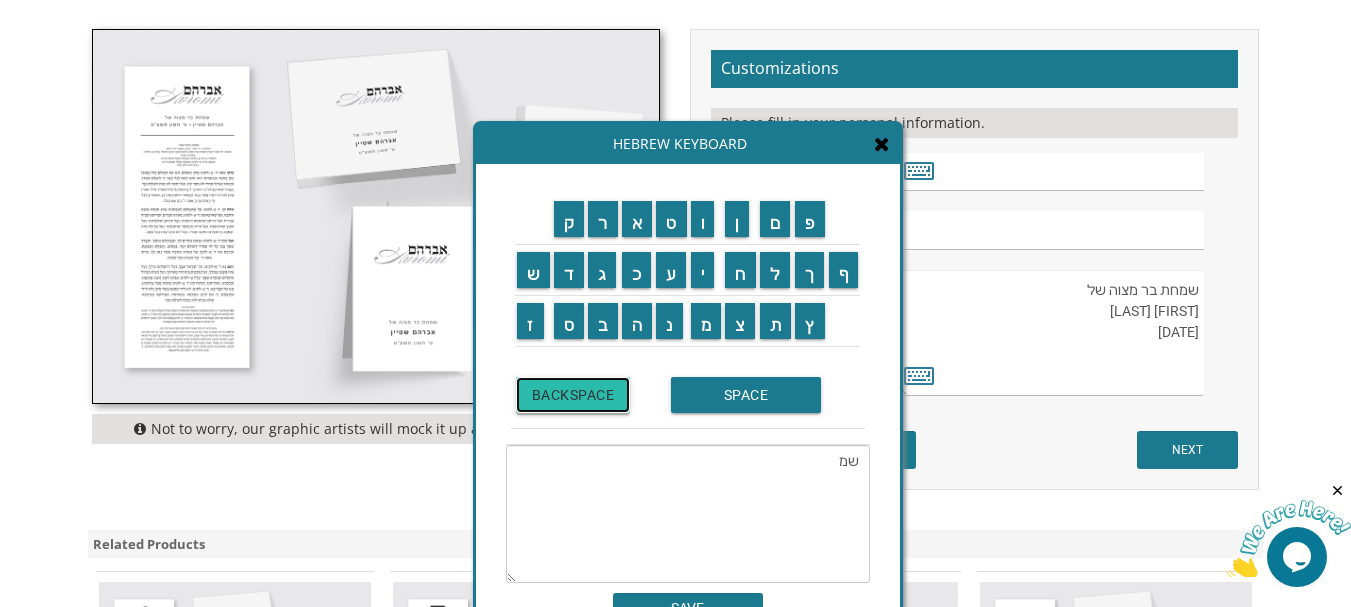 click on "BACKSPACE" at bounding box center [573, 395] 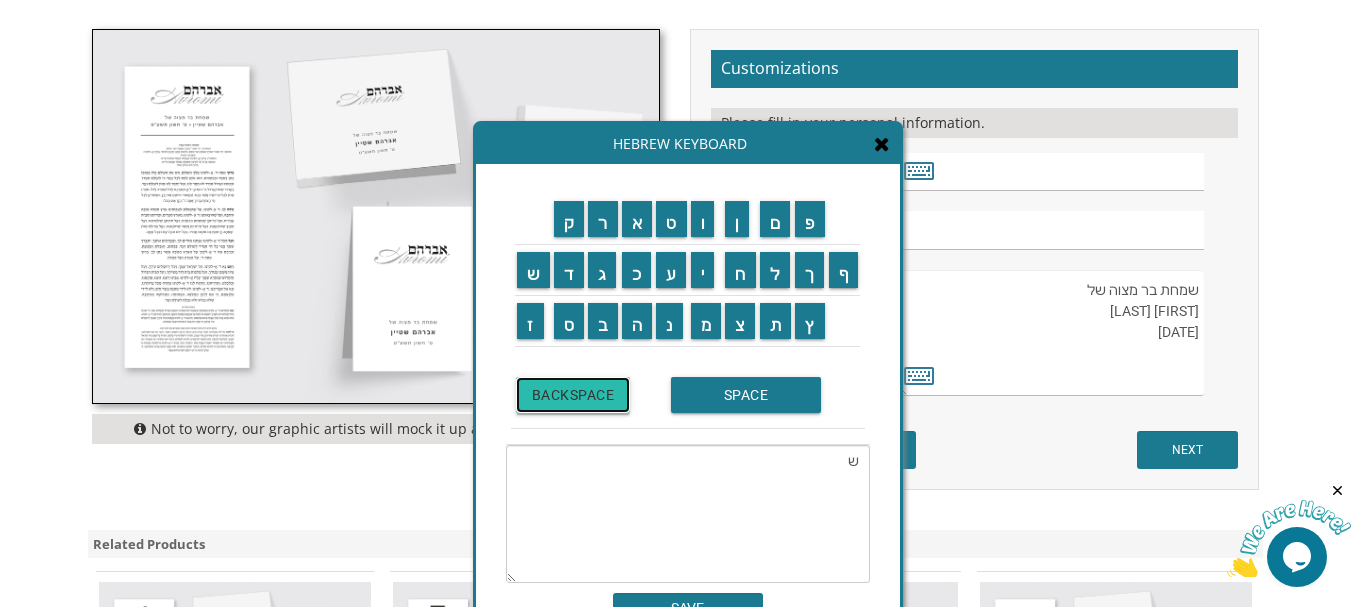 click on "BACKSPACE" at bounding box center [573, 395] 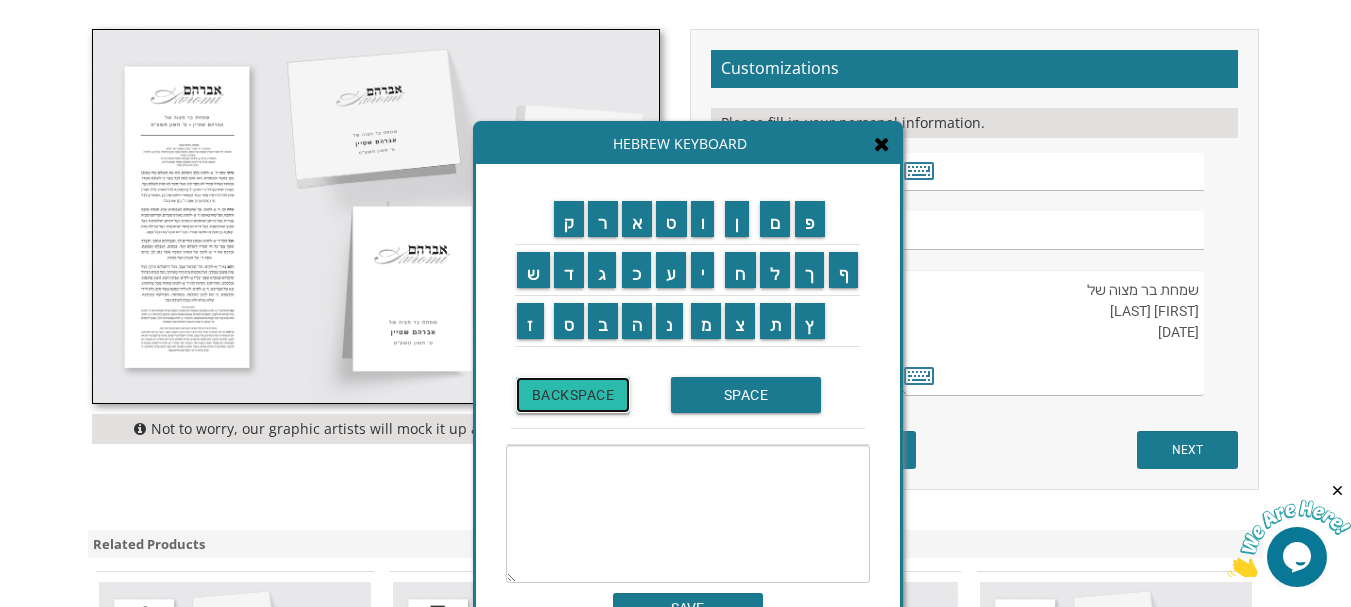 click on "BACKSPACE" at bounding box center [573, 395] 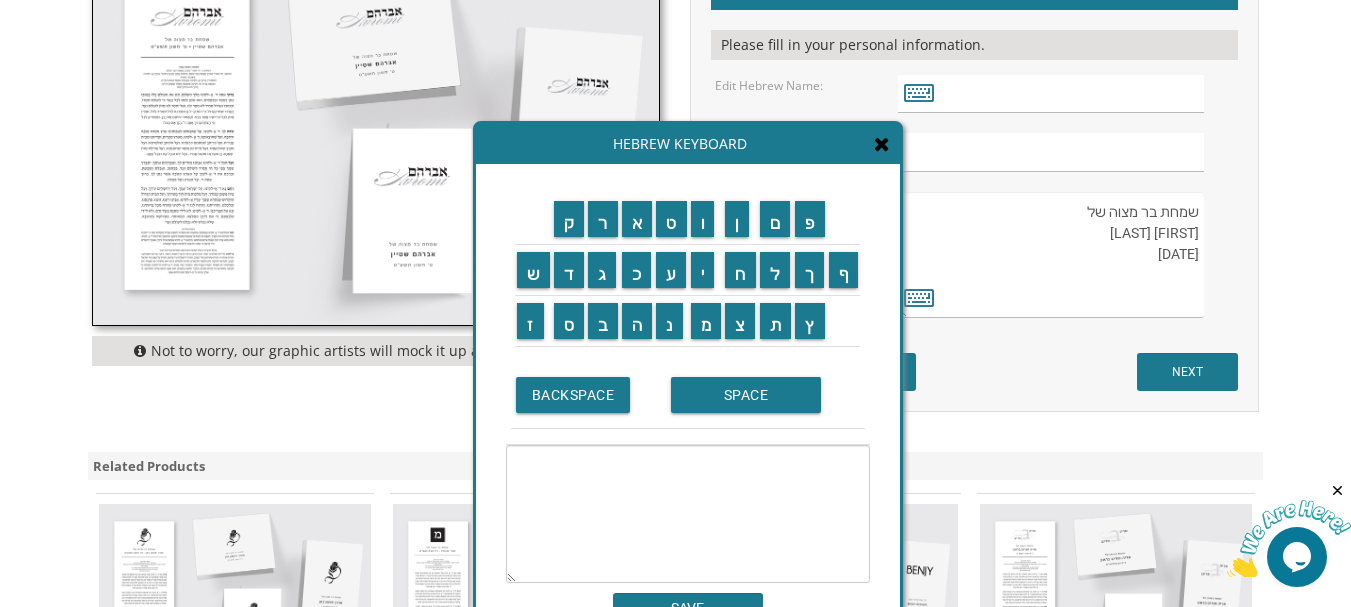 scroll, scrollTop: 670, scrollLeft: 0, axis: vertical 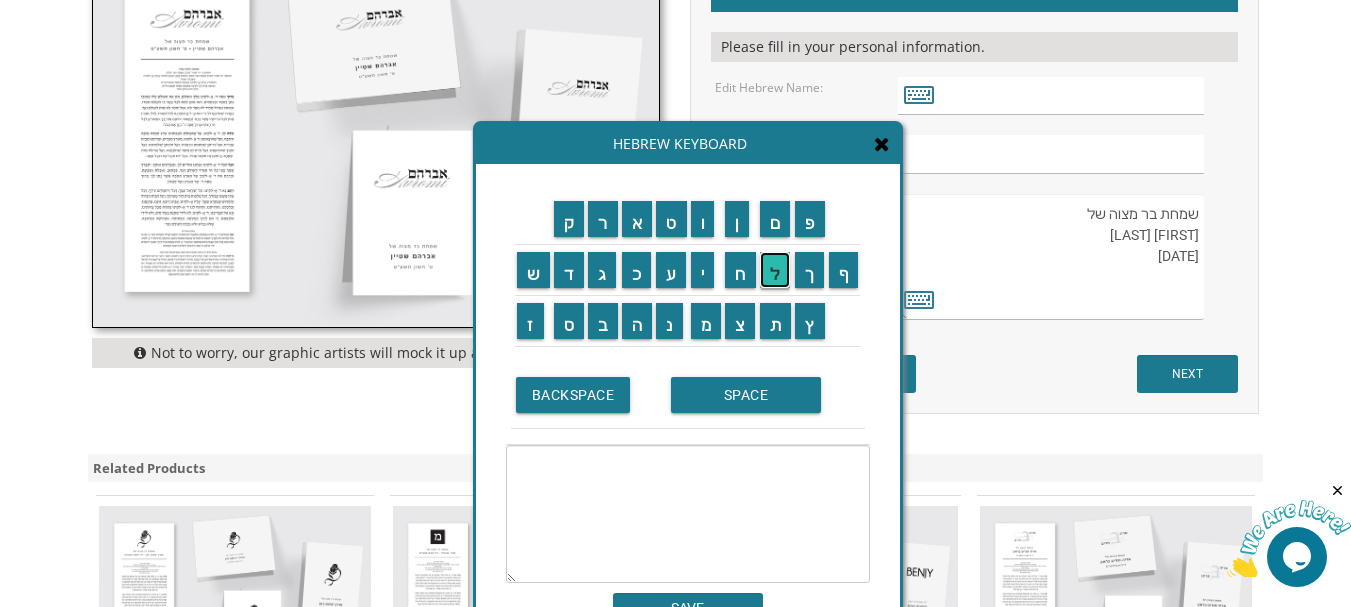 click on "ל" at bounding box center [775, 270] 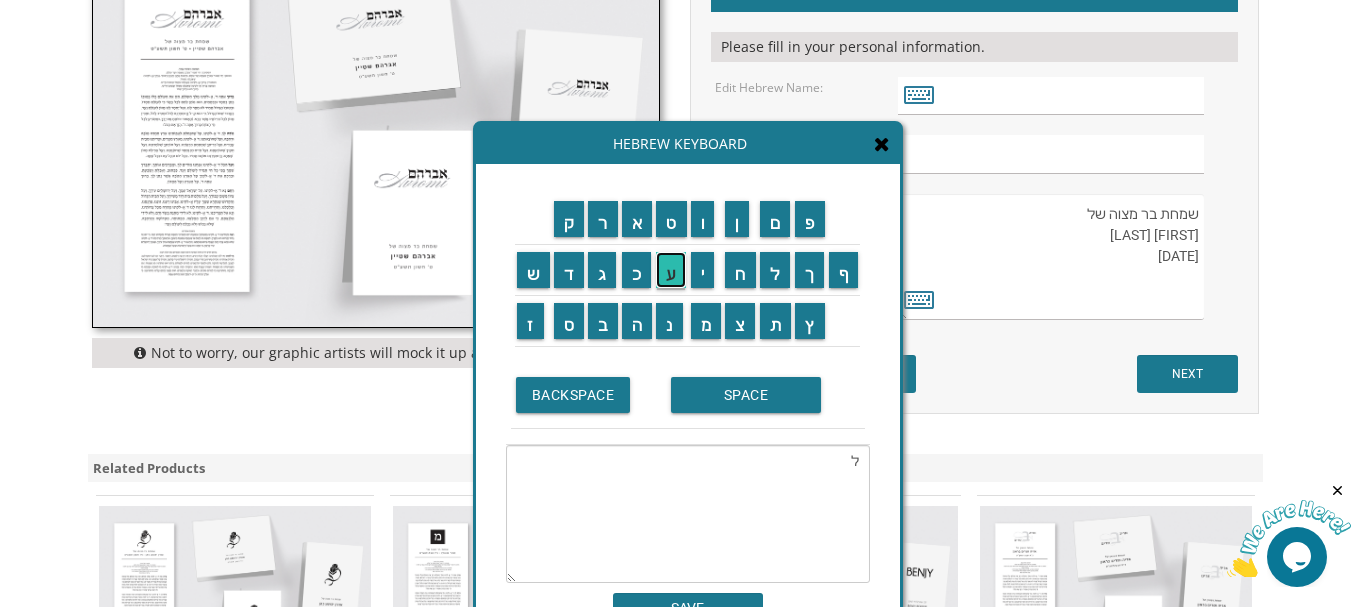 click on "ע" at bounding box center [671, 270] 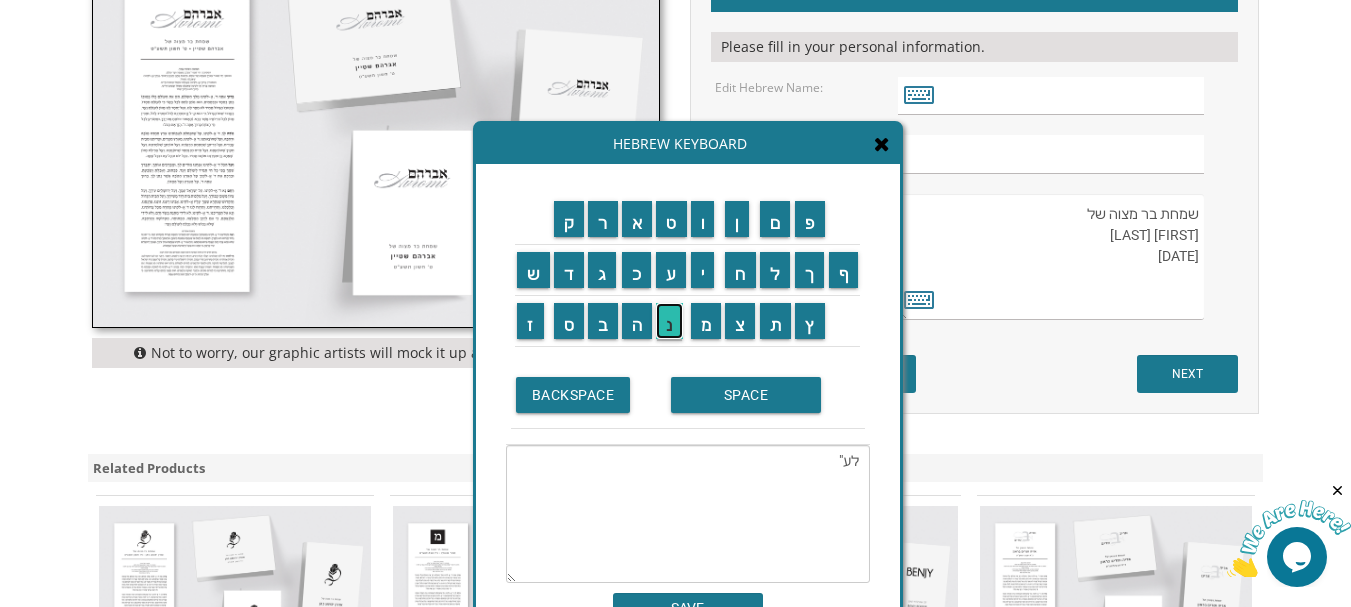 click on "נ" at bounding box center (669, 321) 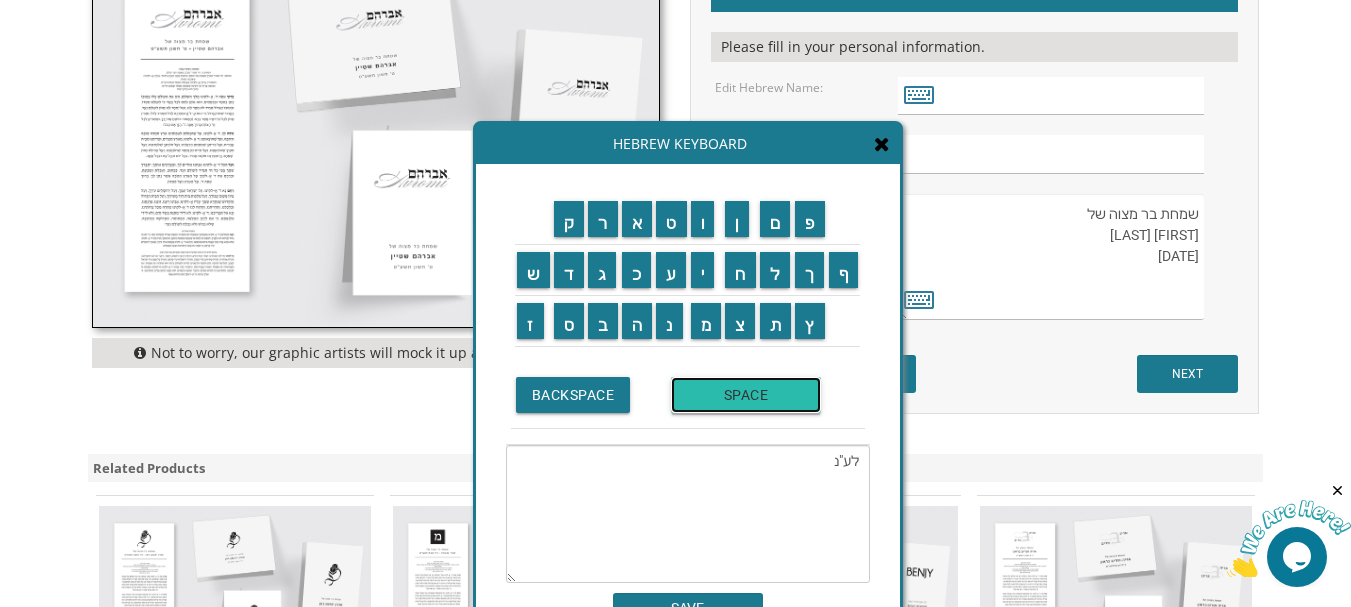 click on "SPACE" at bounding box center [746, 395] 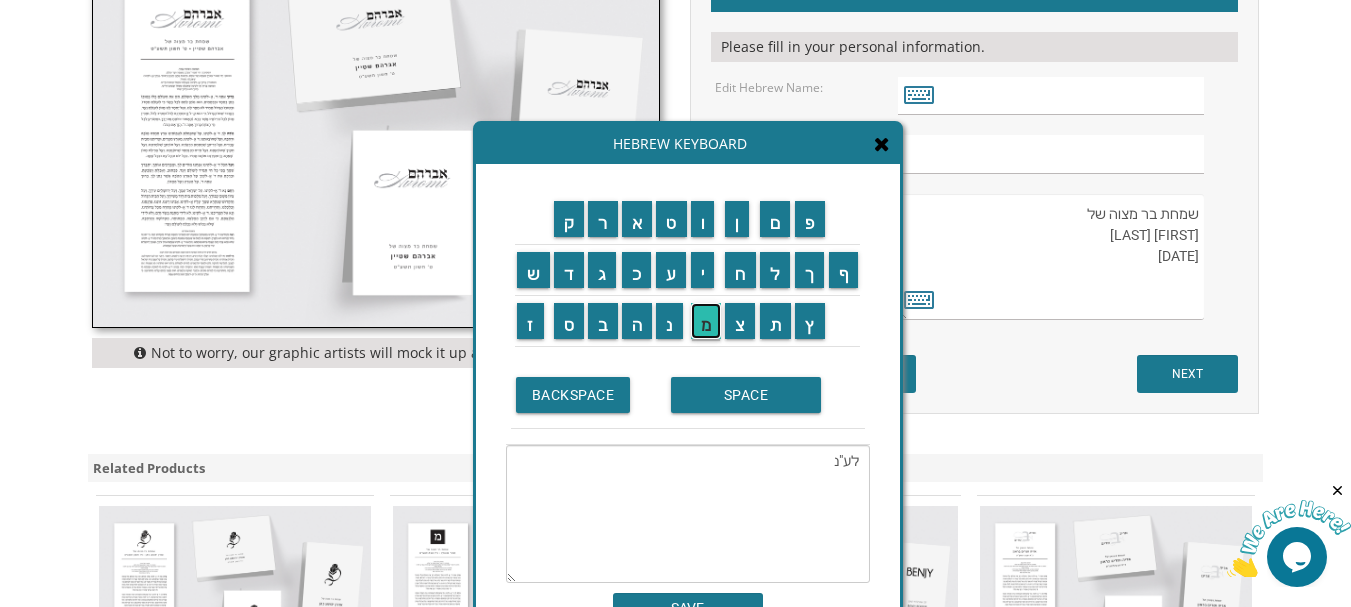 click on "מ" at bounding box center [706, 321] 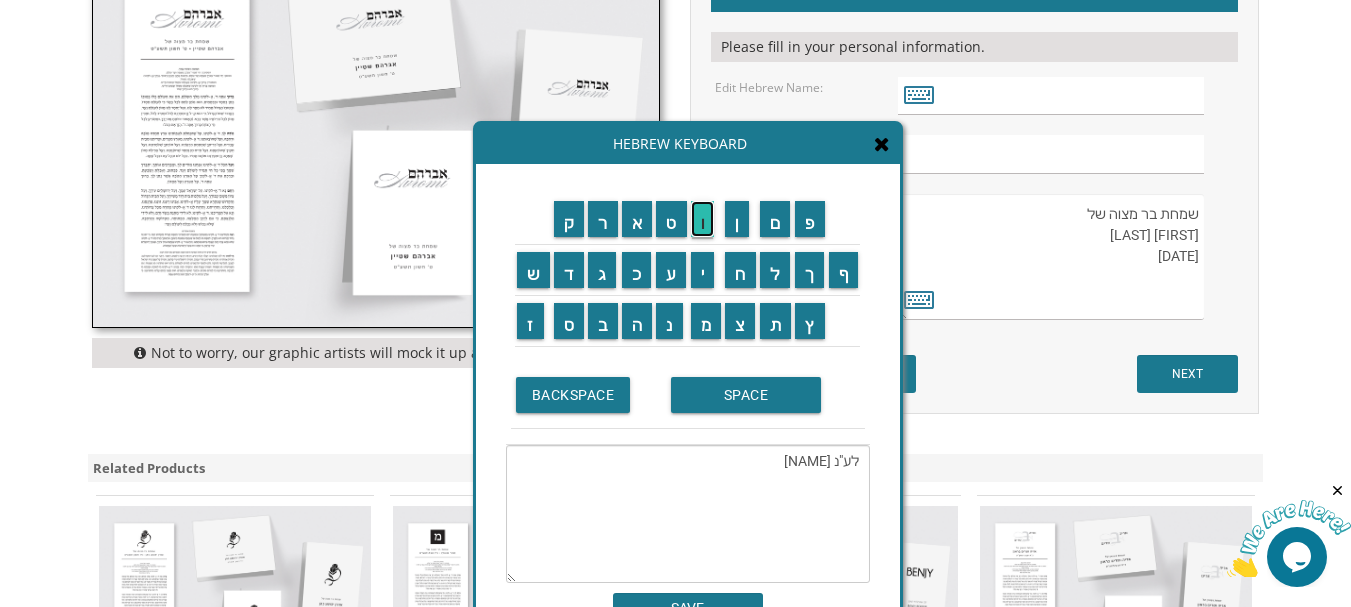 click on "ו" at bounding box center [703, 219] 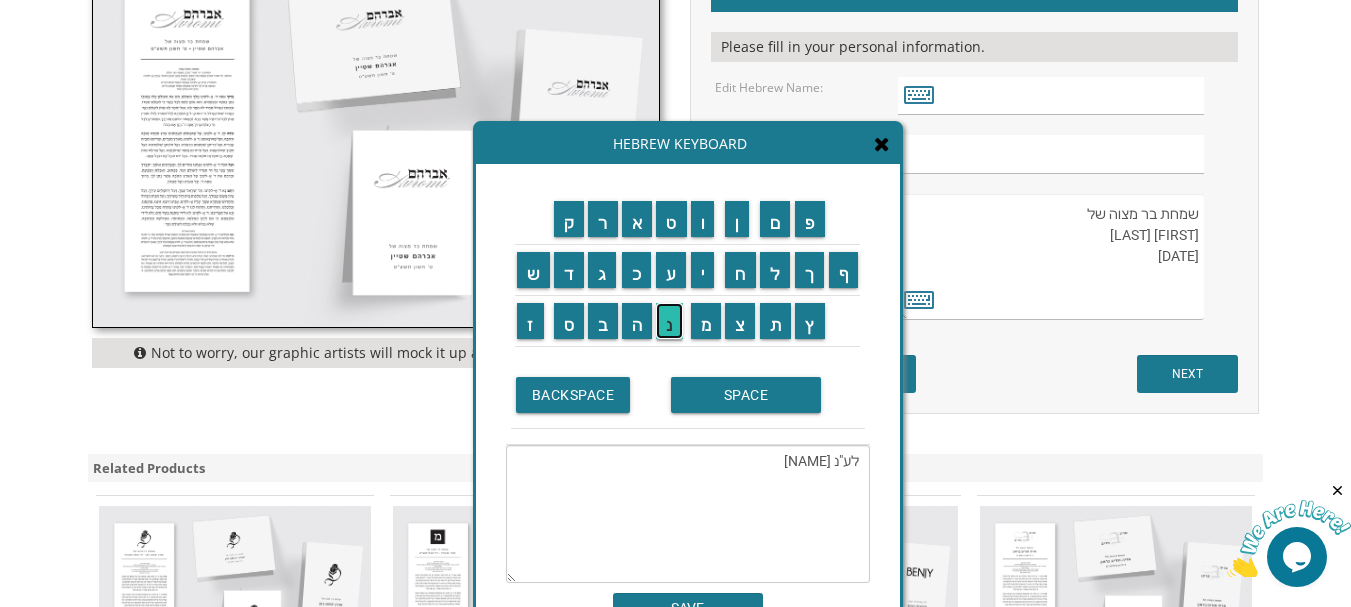 click on "נ" at bounding box center (669, 321) 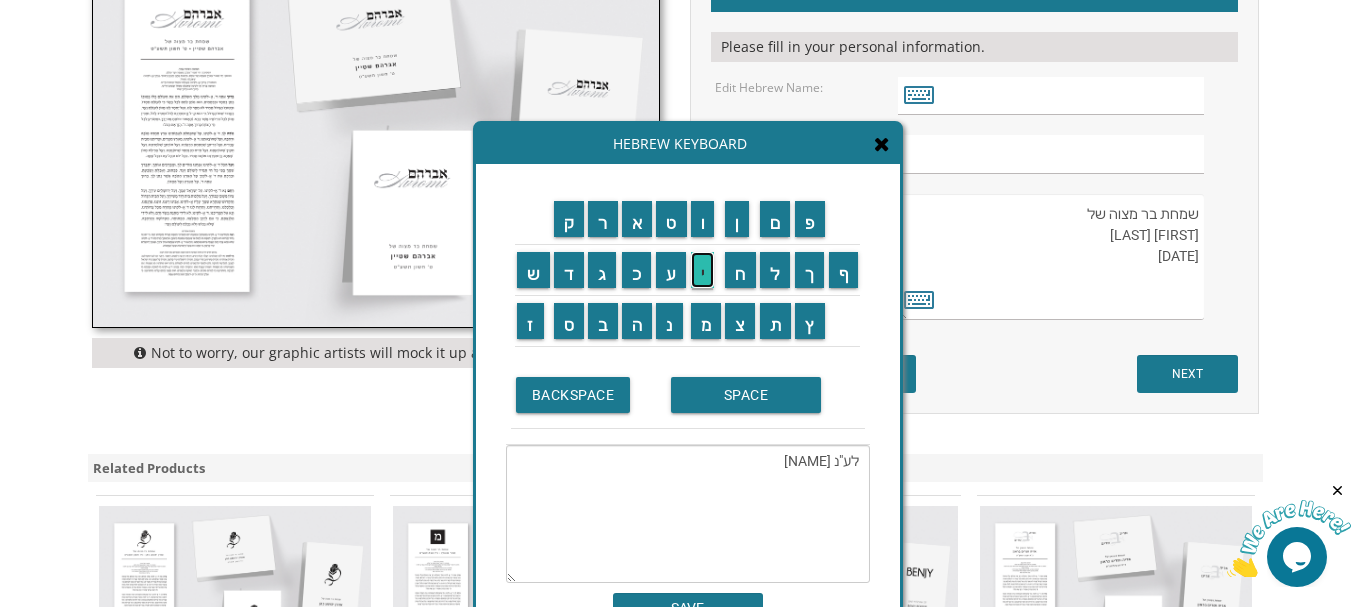 click on "י" at bounding box center [703, 270] 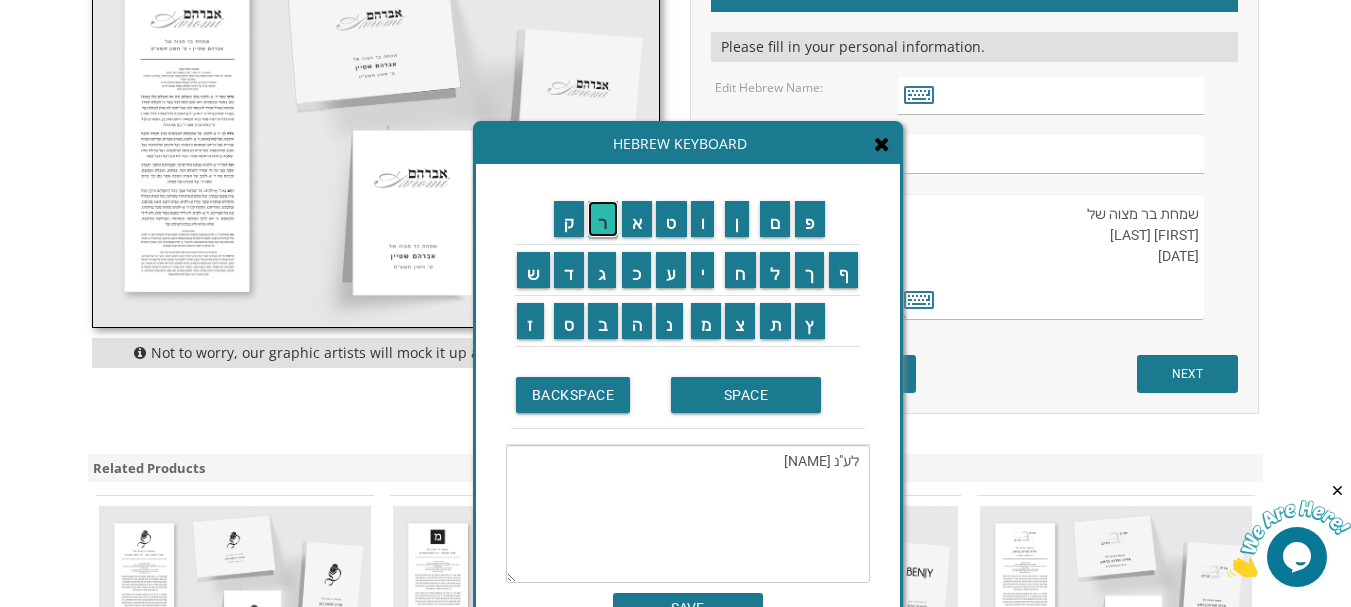 click on "ר" at bounding box center (603, 219) 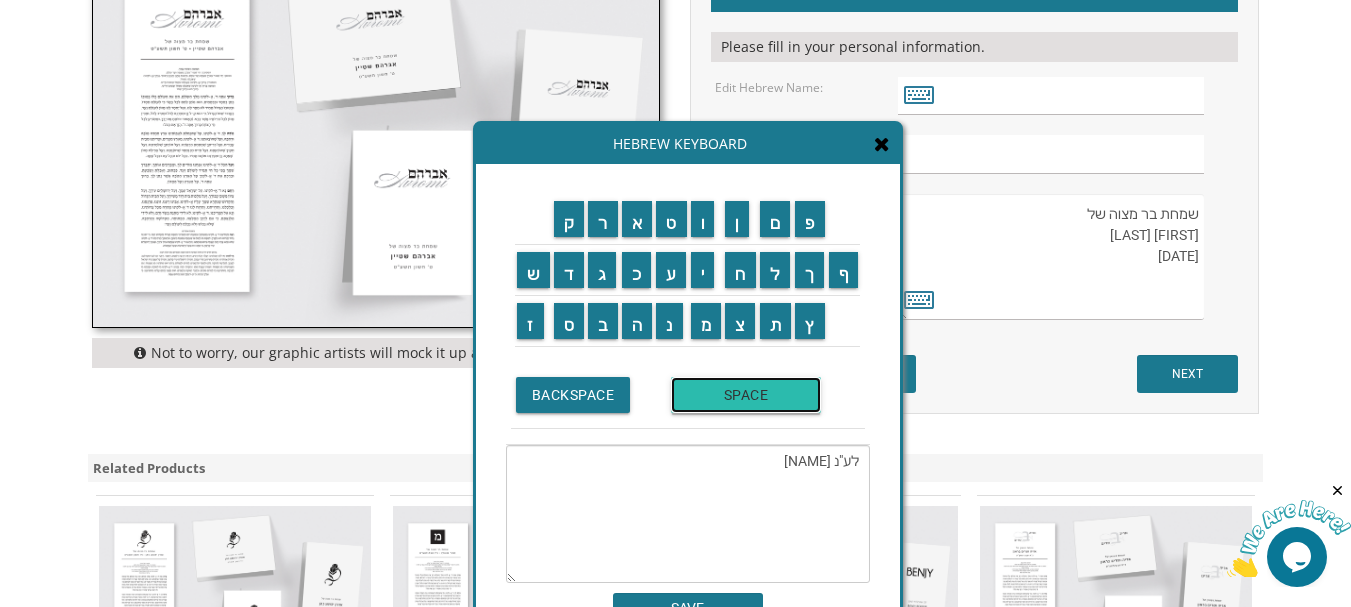 click on "SPACE" at bounding box center [746, 395] 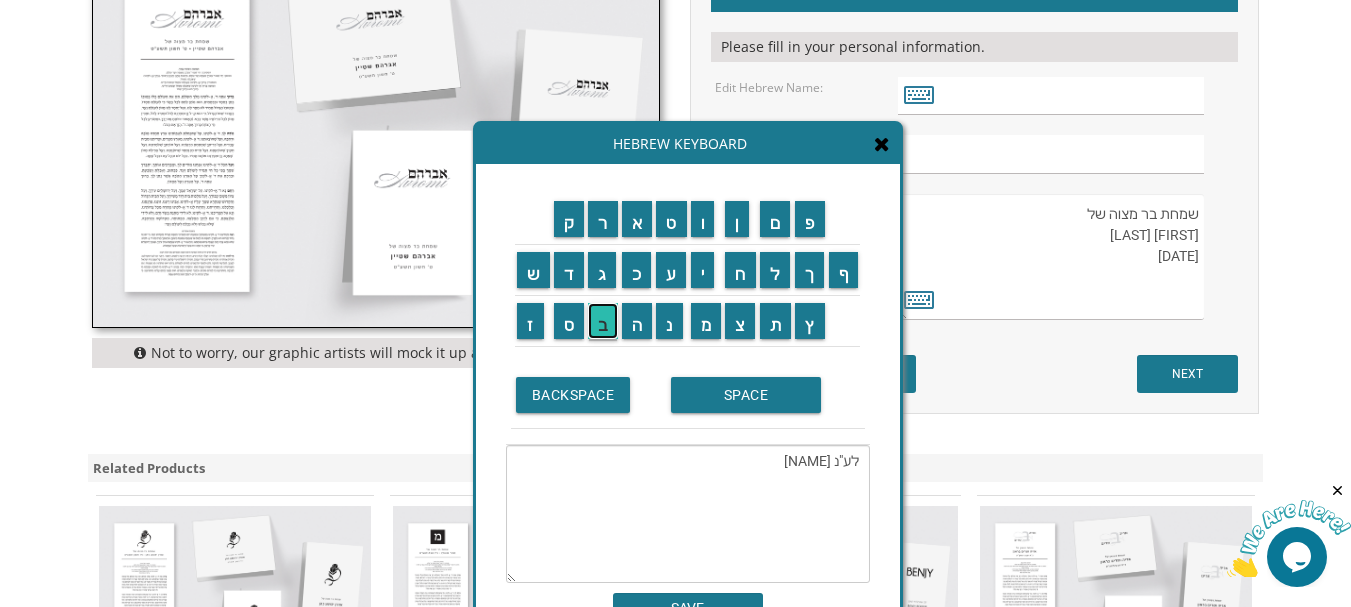 click on "ב" at bounding box center (603, 321) 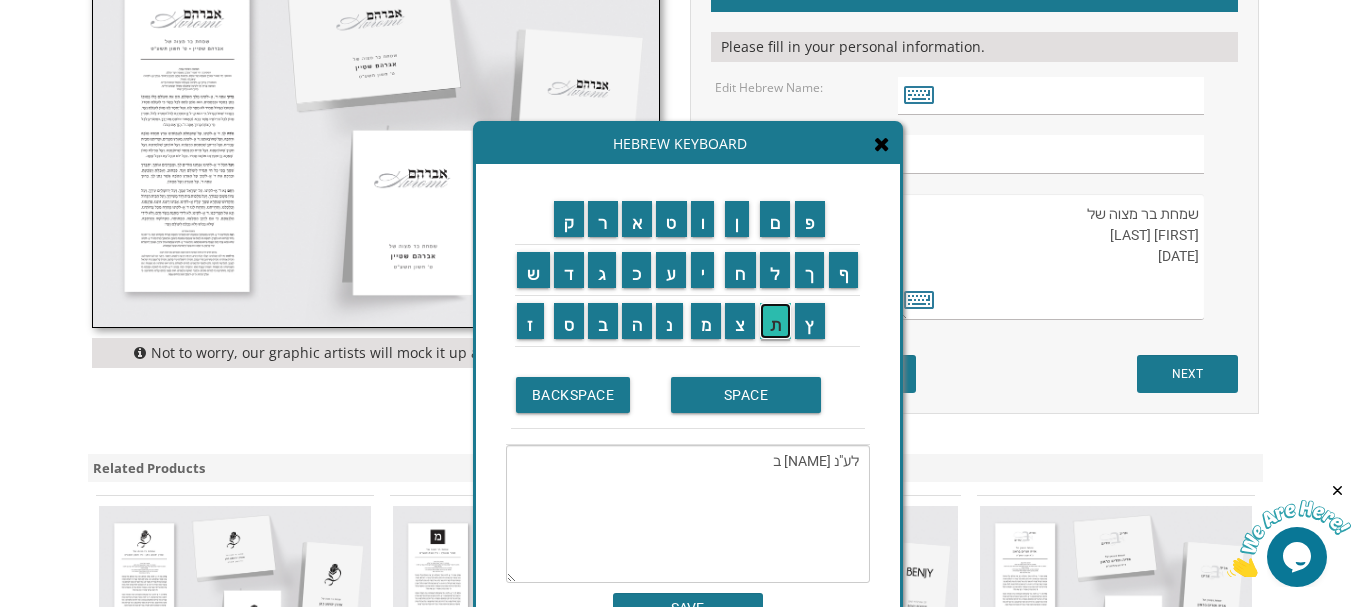 click on "ת" at bounding box center (776, 321) 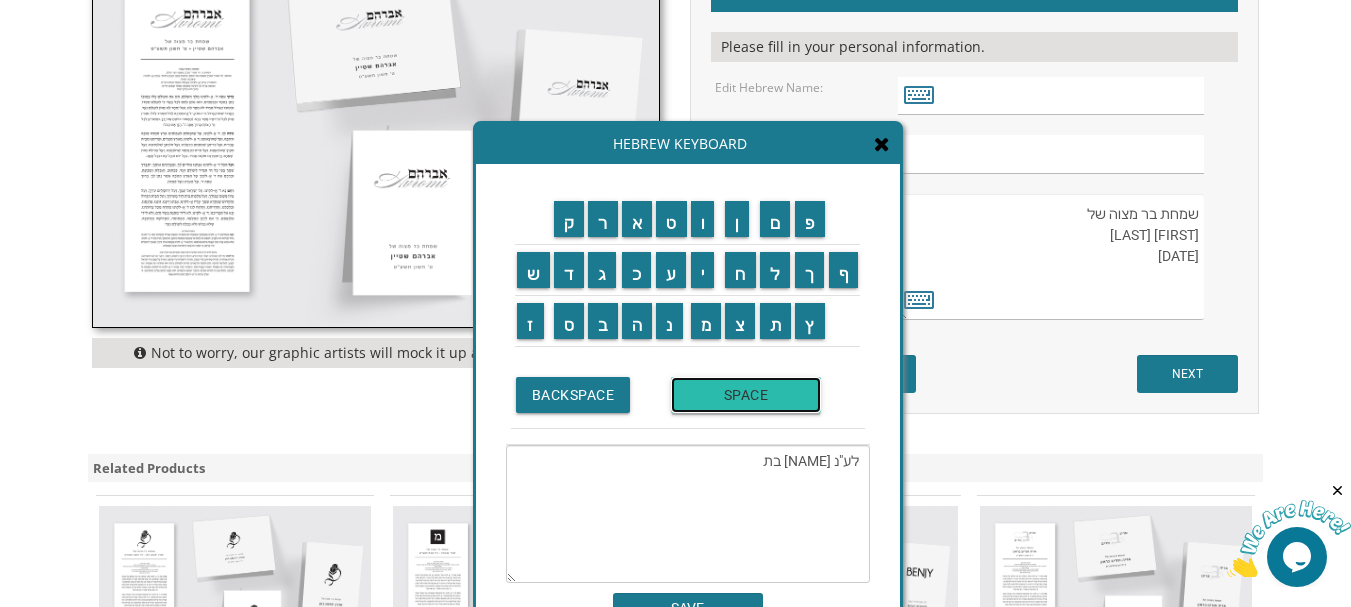 click on "SPACE" at bounding box center [746, 395] 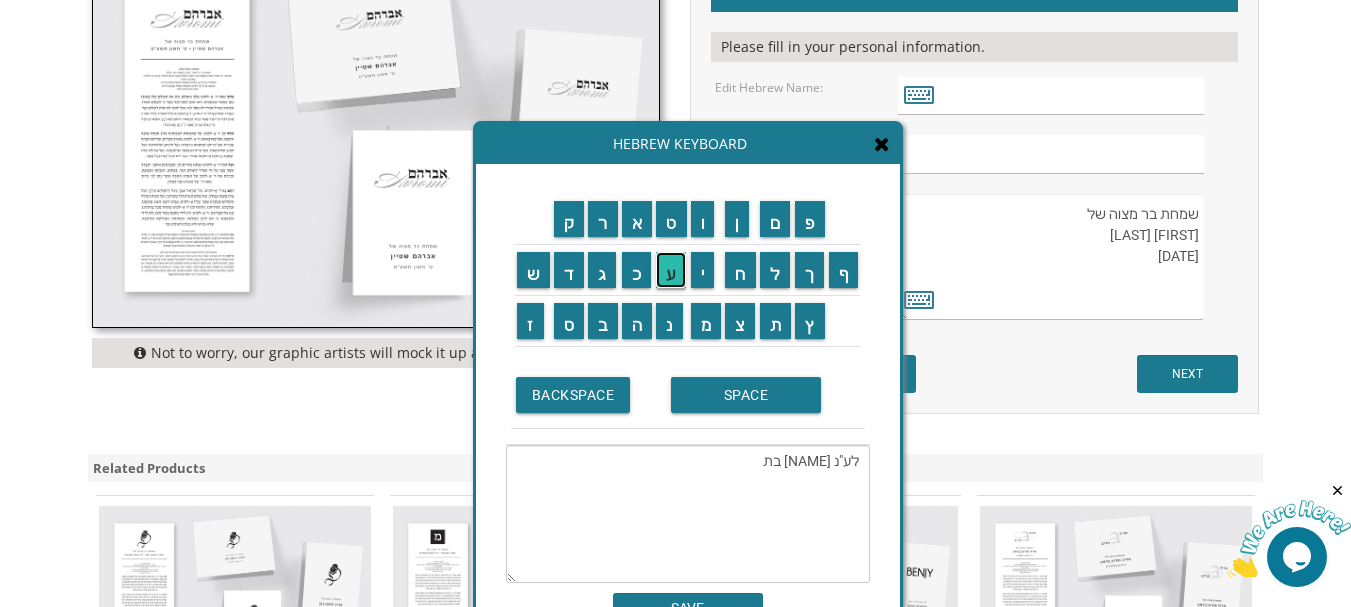 click on "ע" at bounding box center (671, 270) 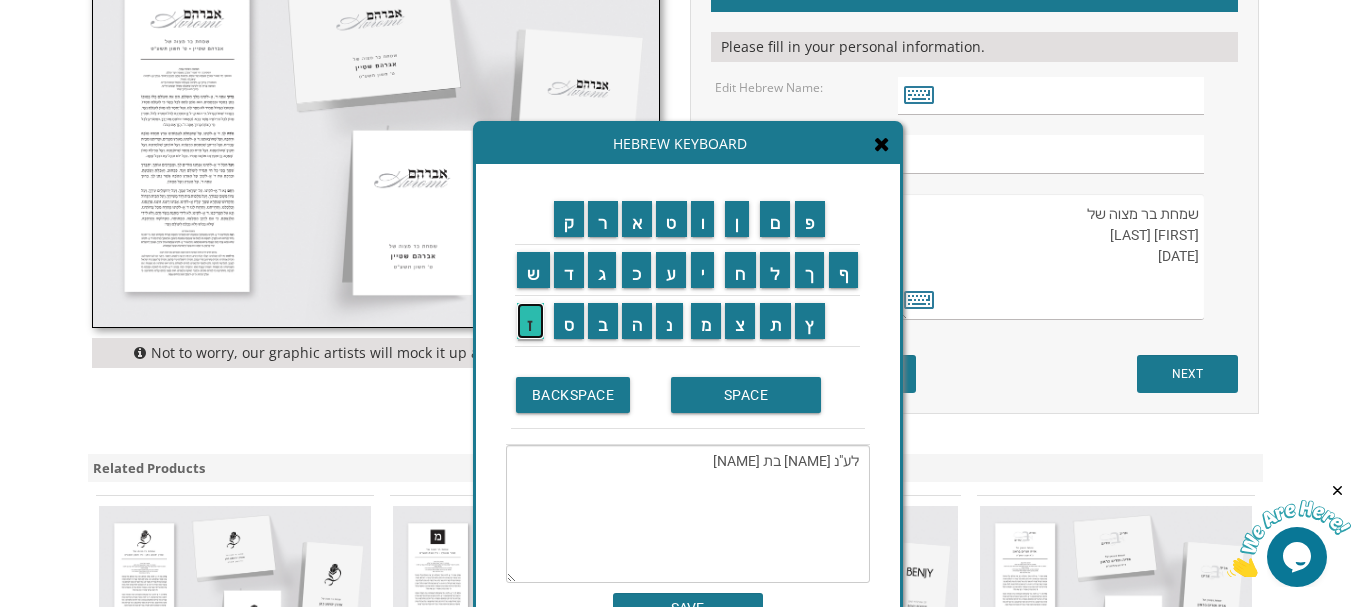 click on "ז" at bounding box center (530, 321) 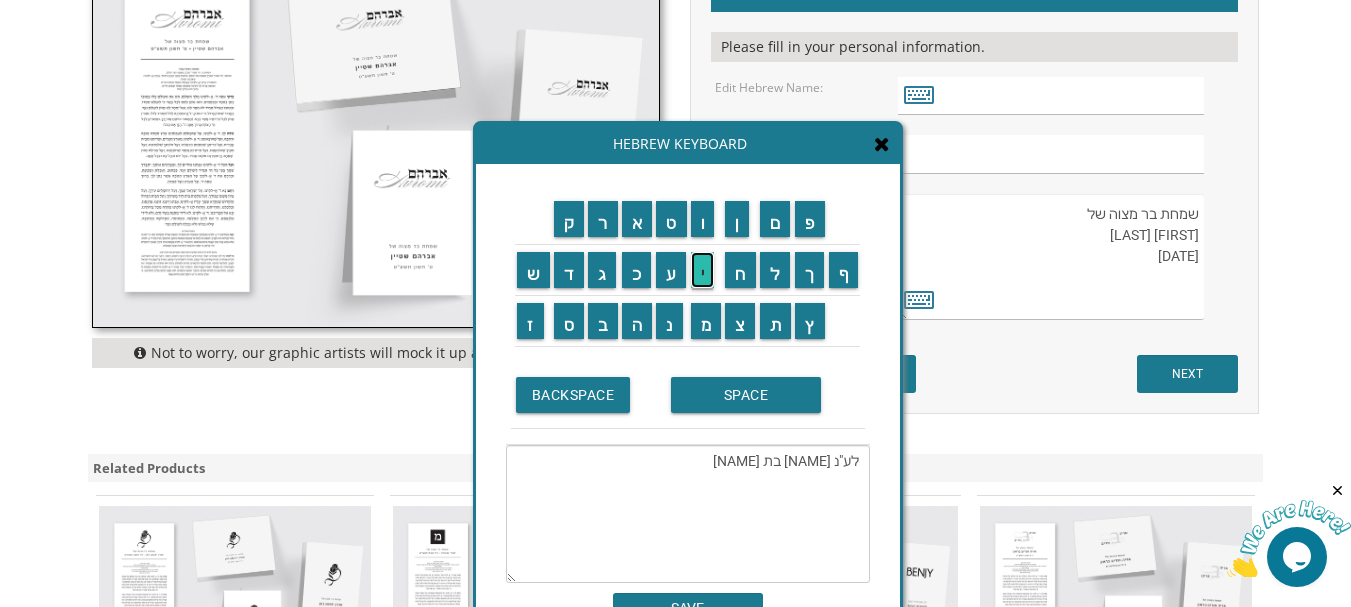 click on "י" at bounding box center [703, 270] 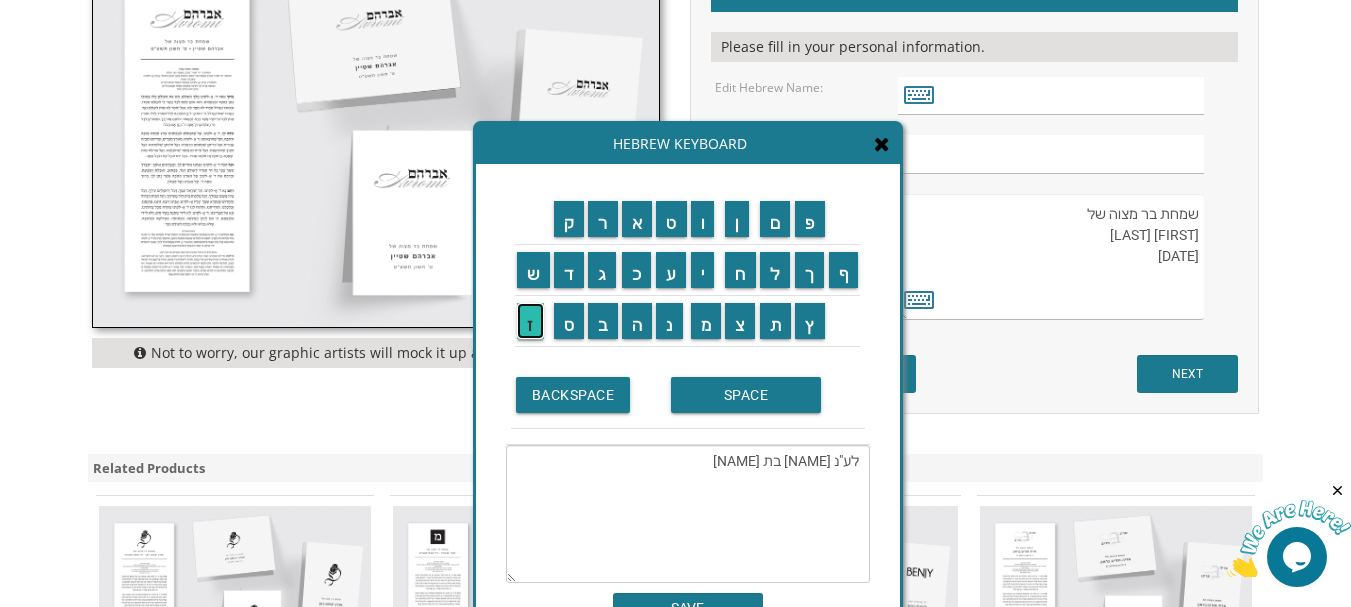 click on "ז" at bounding box center (530, 321) 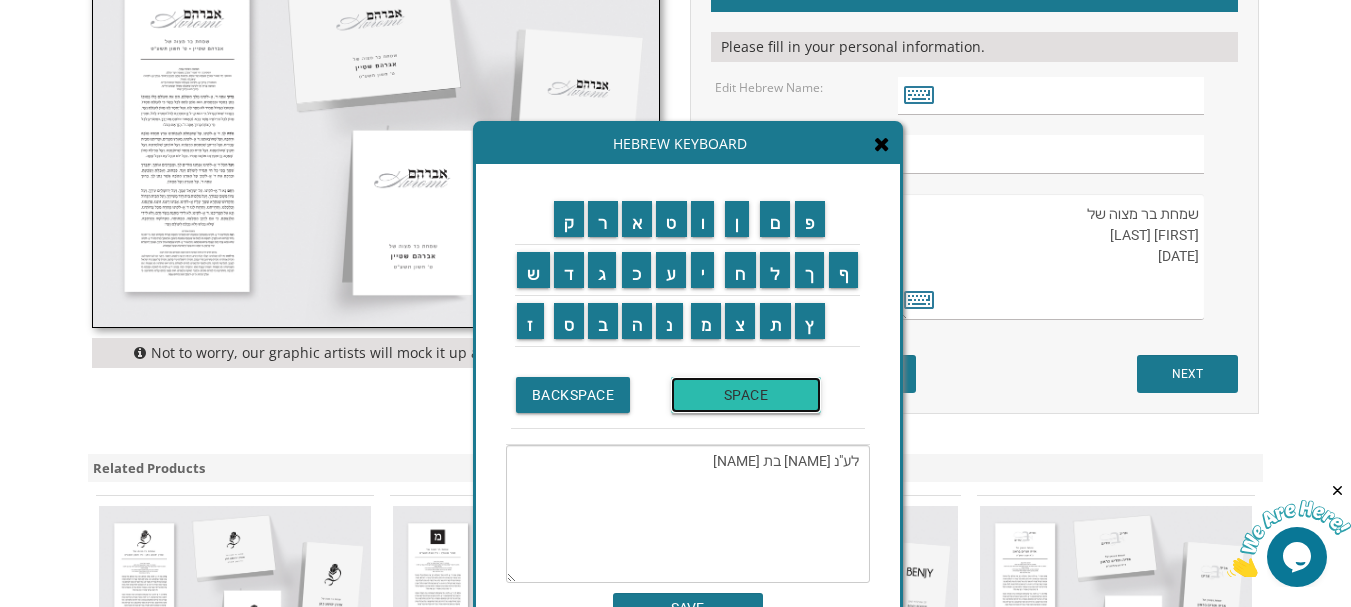 click on "SPACE" at bounding box center (746, 395) 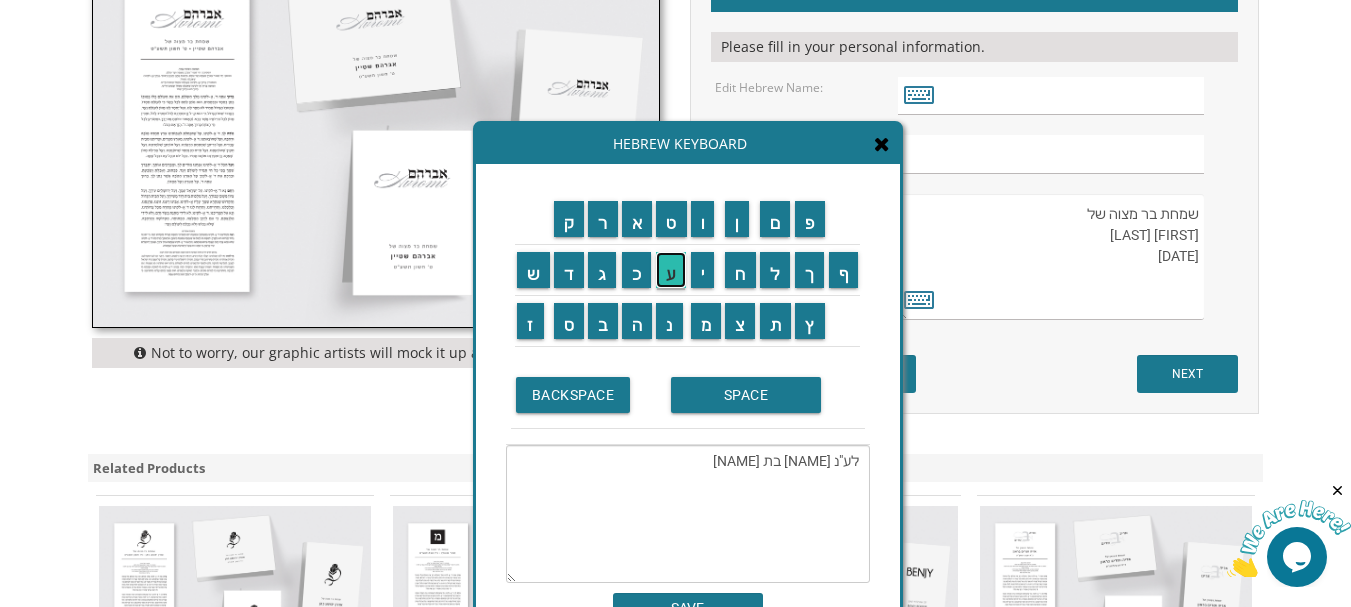 click on "ע" at bounding box center (671, 270) 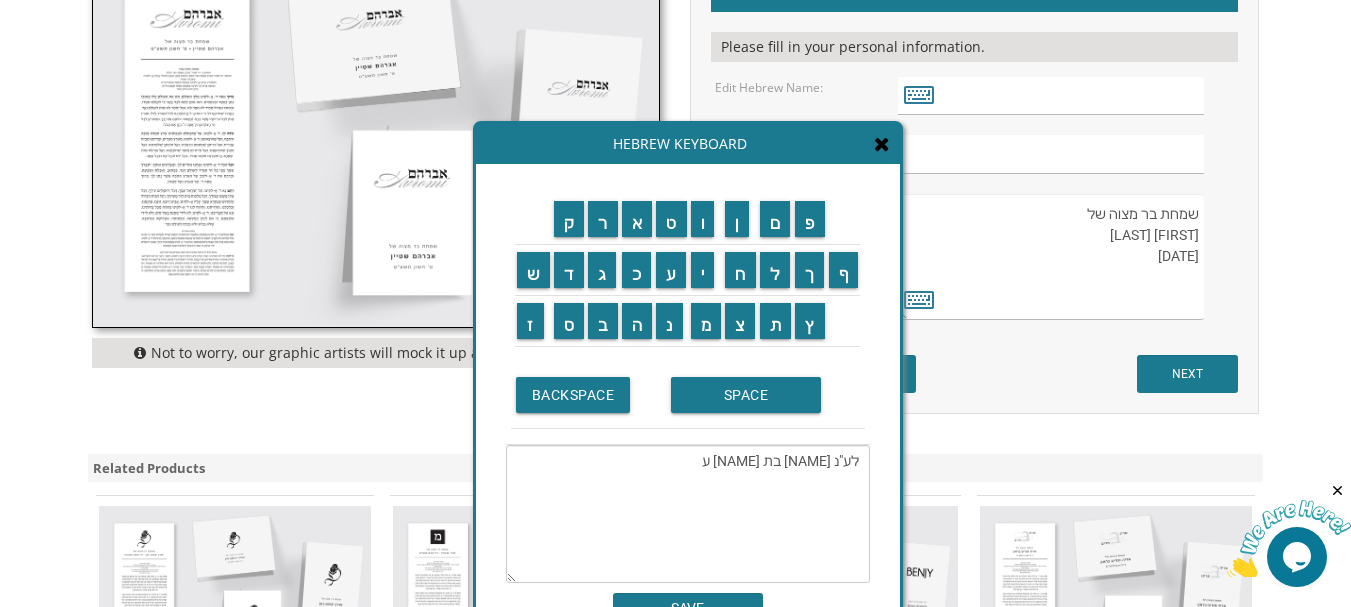 click on "Customizations
Please fill in your personal information.
Edit Hebrew Name:
NEXT" at bounding box center [974, 183] 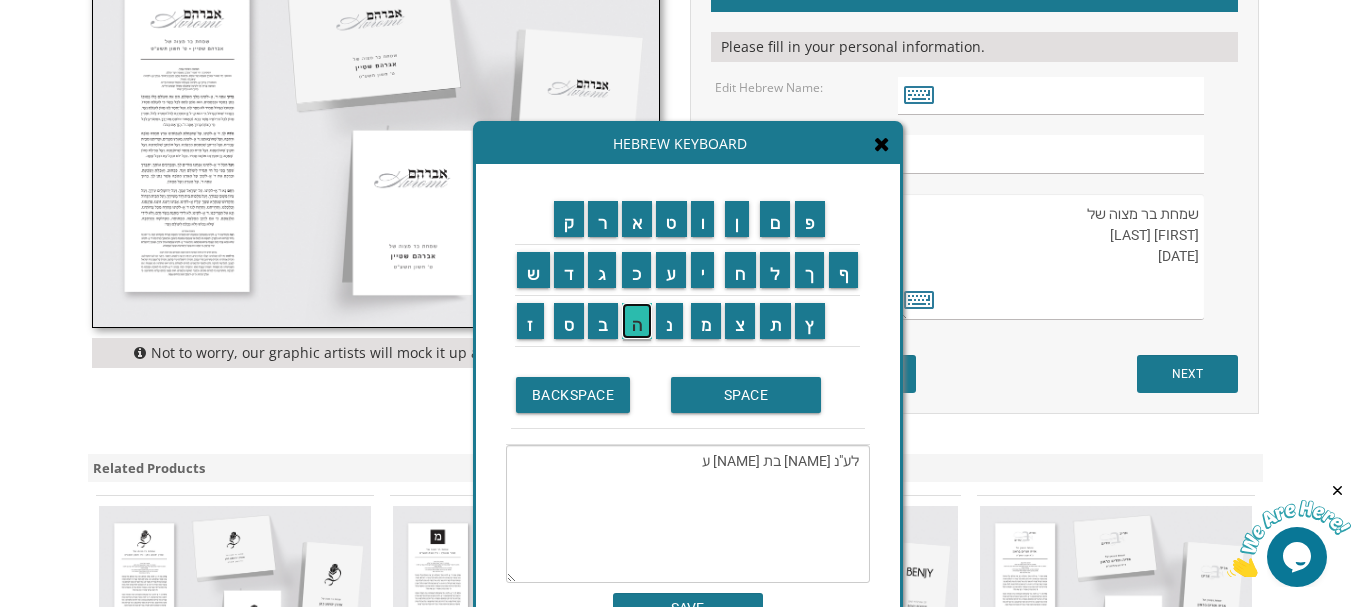 click on "ה" at bounding box center [637, 321] 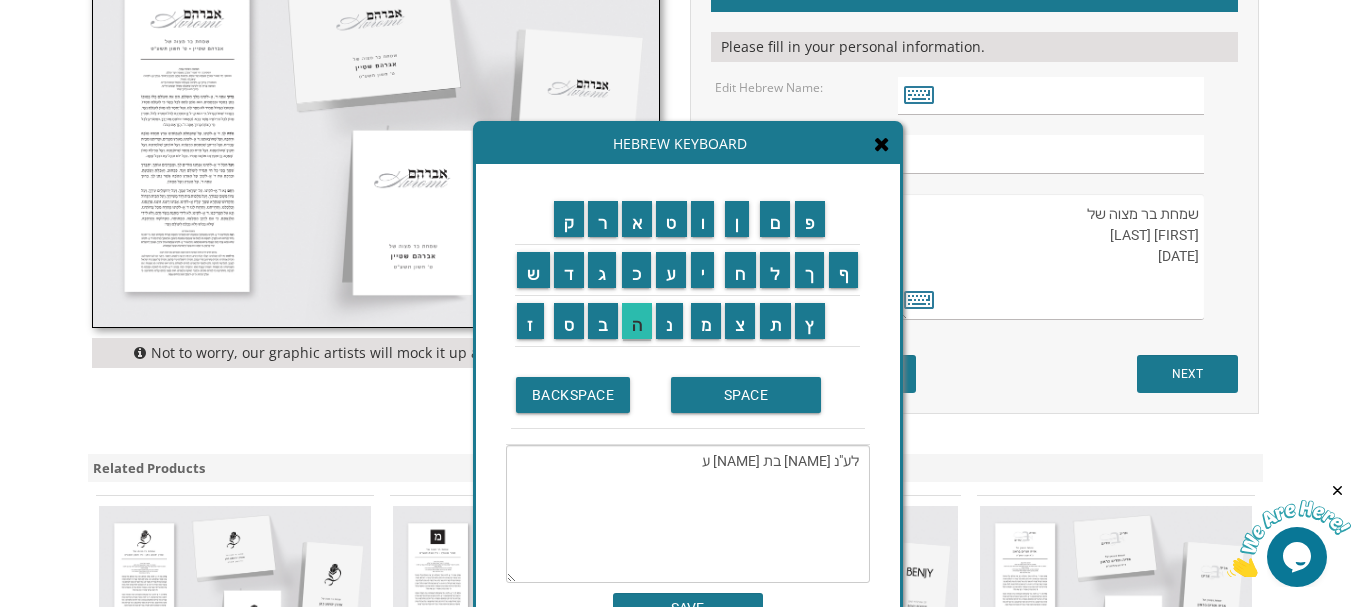 type on "לע"נ מוניר בת עזיז ע"ה" 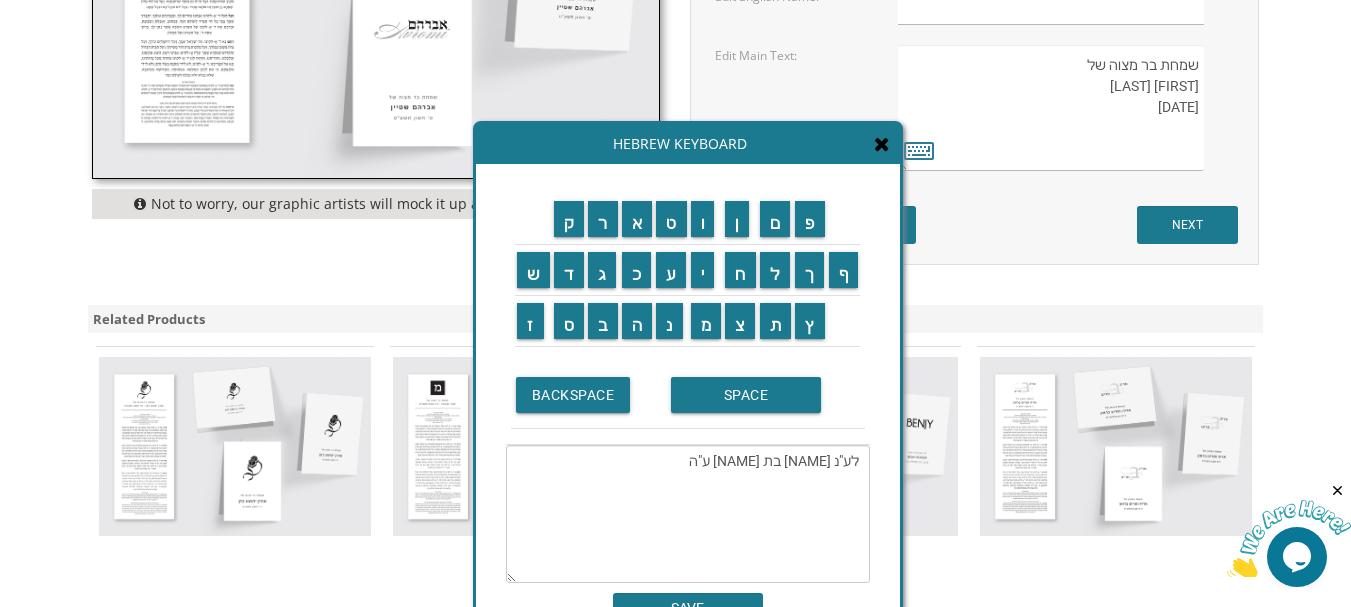 scroll, scrollTop: 799, scrollLeft: 0, axis: vertical 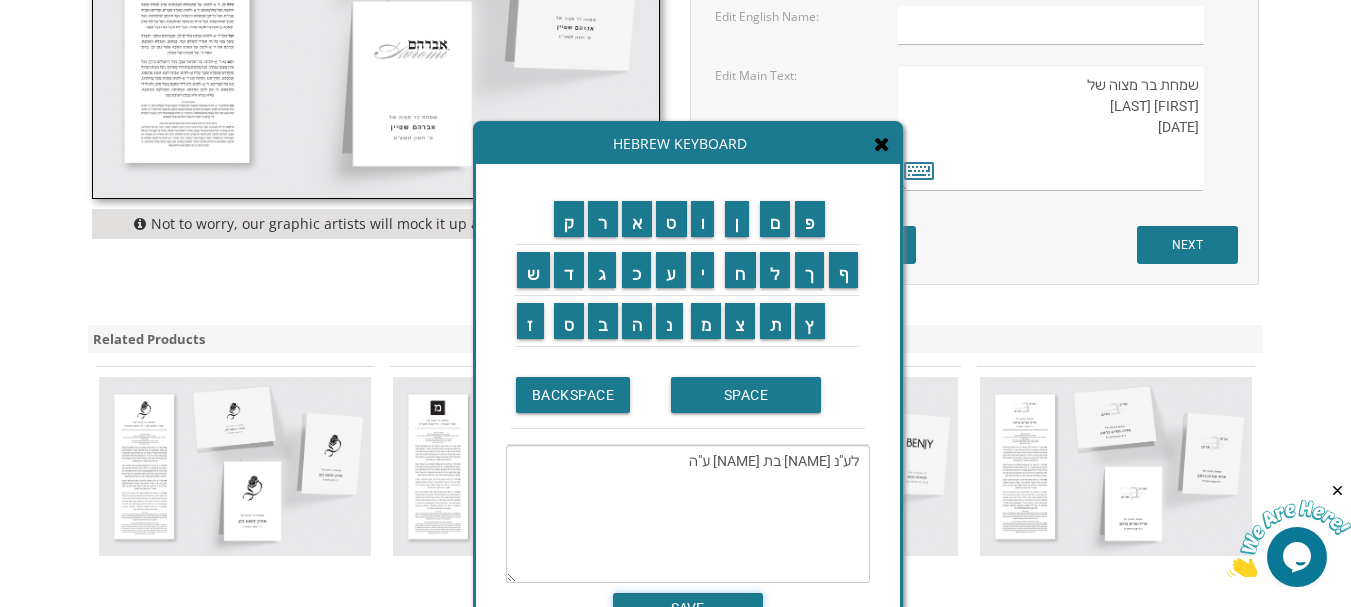 click on "SAVE" at bounding box center (688, 608) 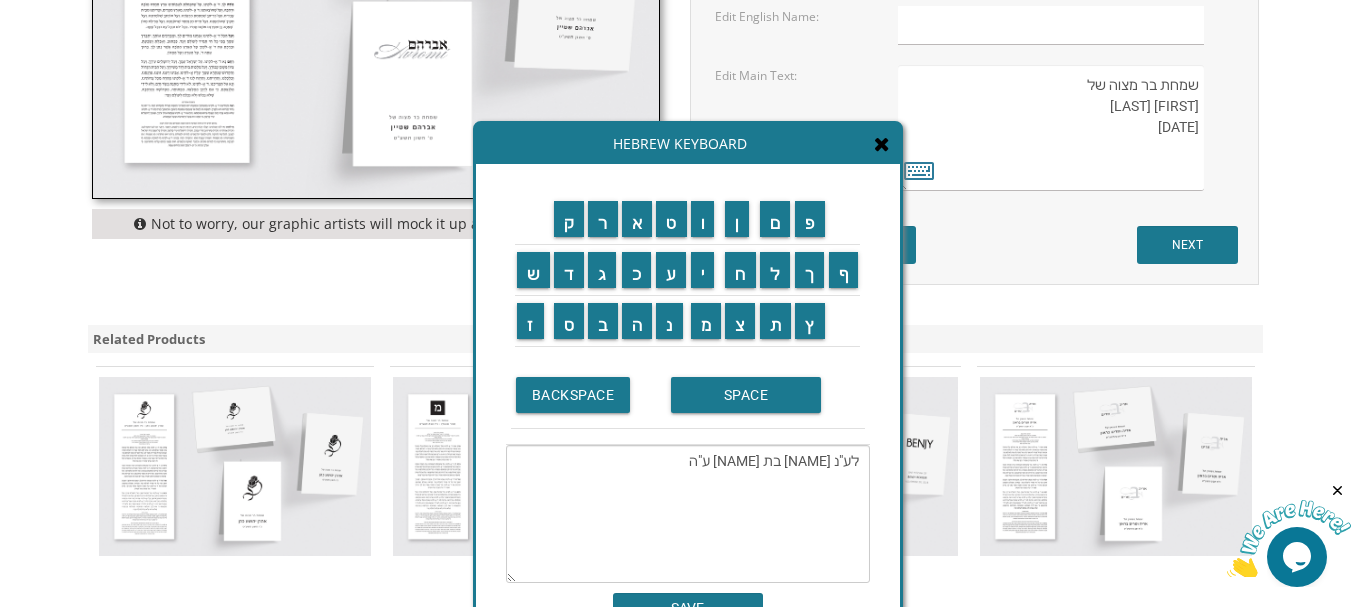 type on "לע"נ מוניר בת עזיז ע"ה" 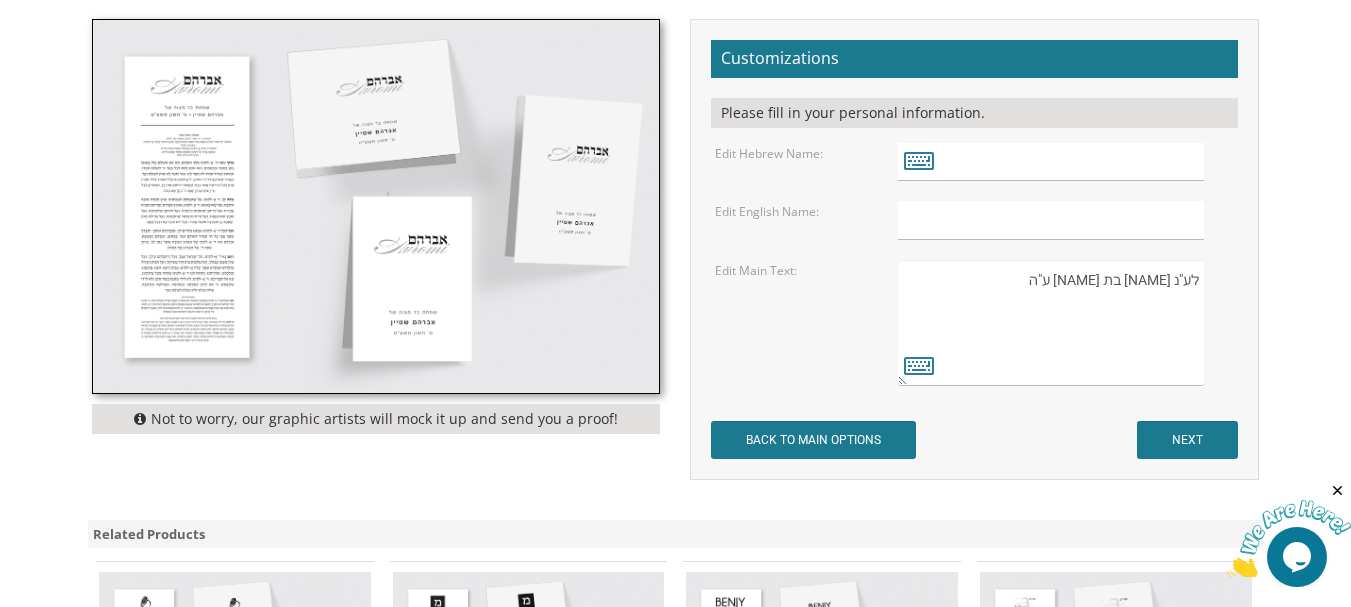 scroll, scrollTop: 599, scrollLeft: 0, axis: vertical 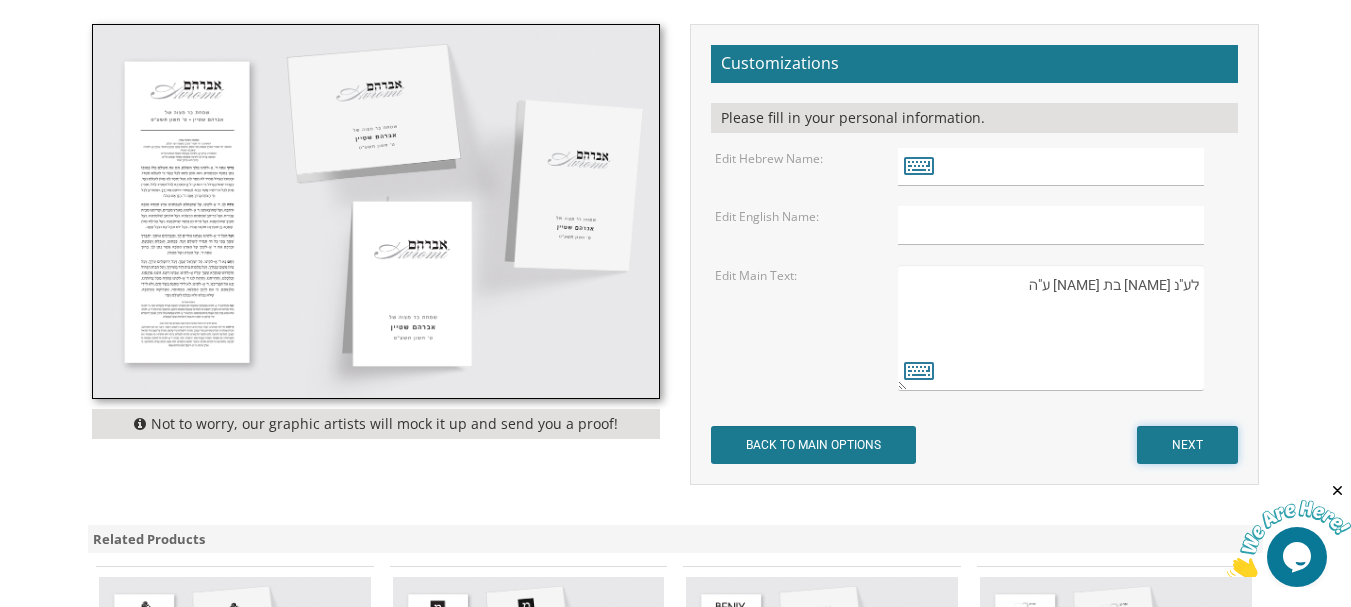 click on "NEXT" at bounding box center (1187, 445) 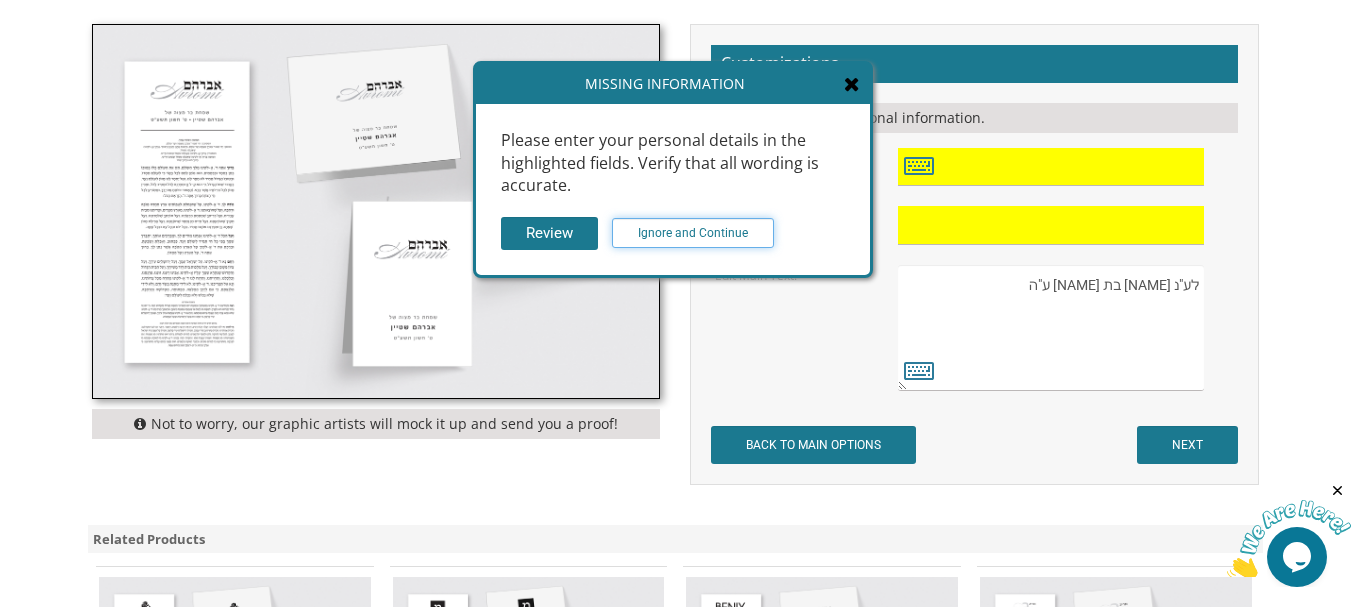 click on "Ignore and Continue" at bounding box center (693, 233) 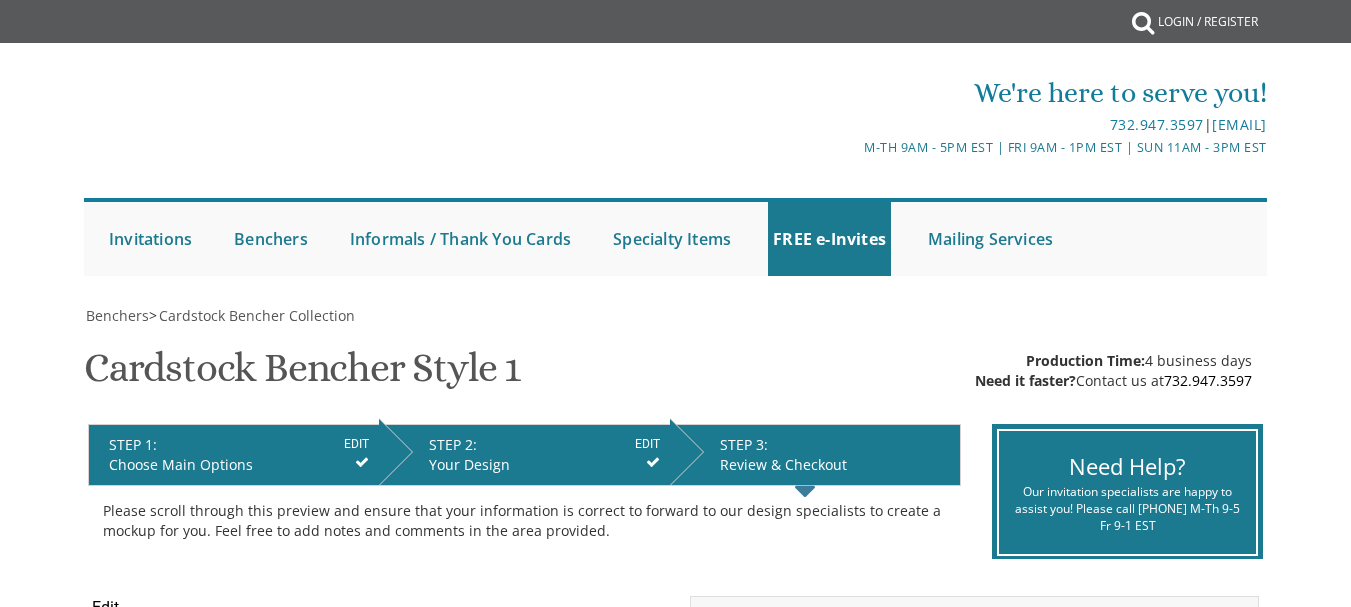 scroll, scrollTop: 0, scrollLeft: 0, axis: both 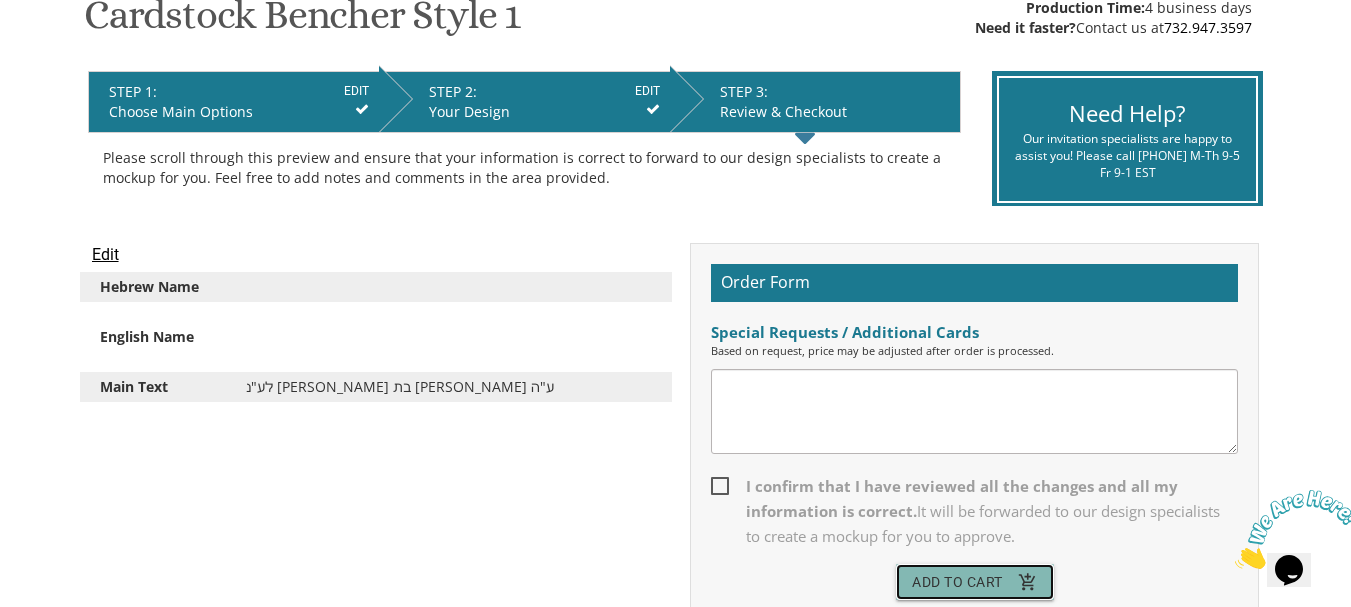 click on "Add To Cart
add_shopping_cart" at bounding box center [975, 582] 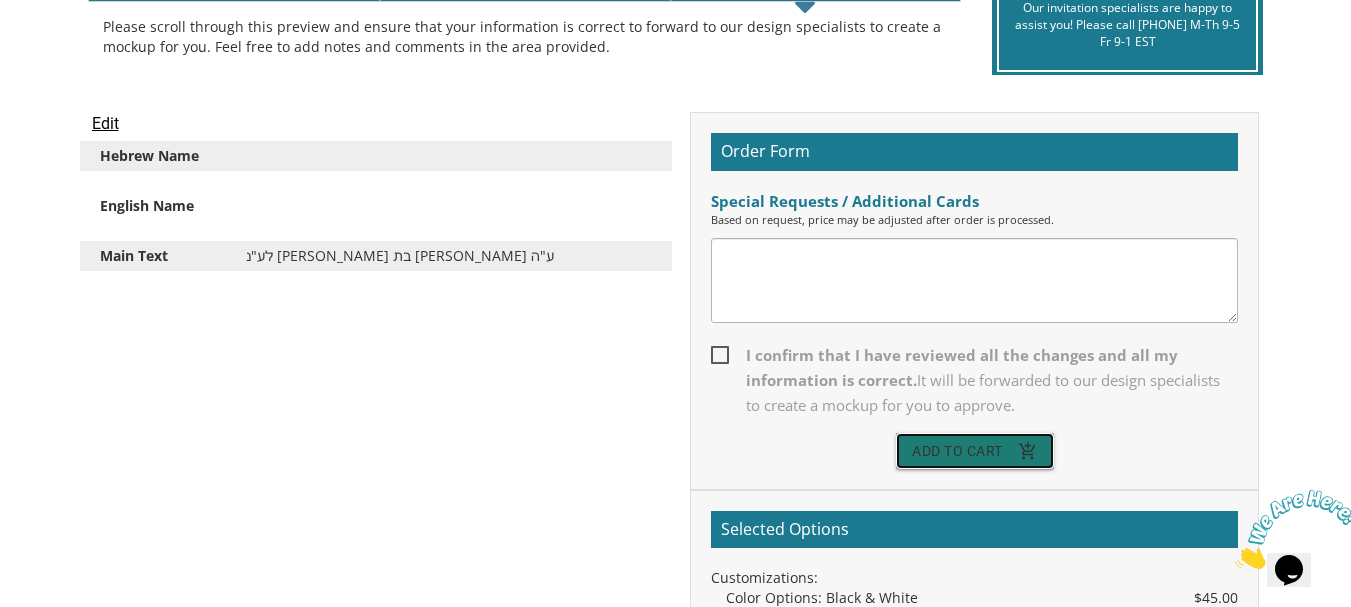 scroll, scrollTop: 485, scrollLeft: 0, axis: vertical 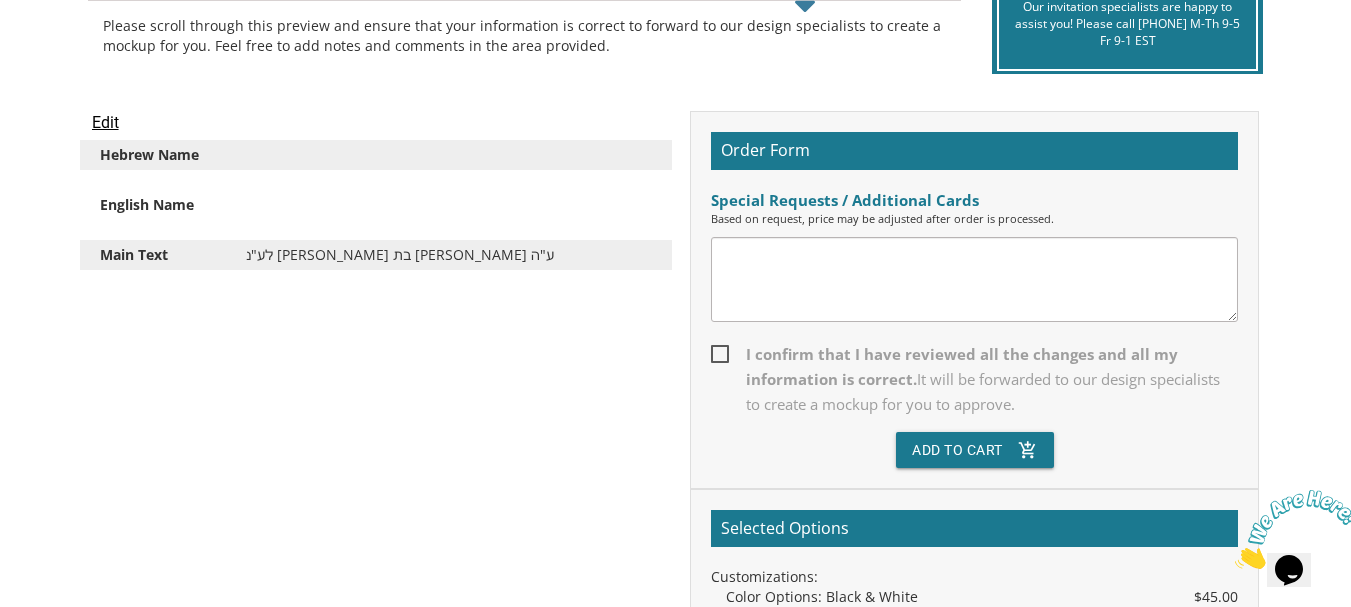 click on "I confirm that I have reviewed all the changes and all my information is correct.   It will be forwarded to our design specialists to create a mockup for you to approve." at bounding box center (974, 379) 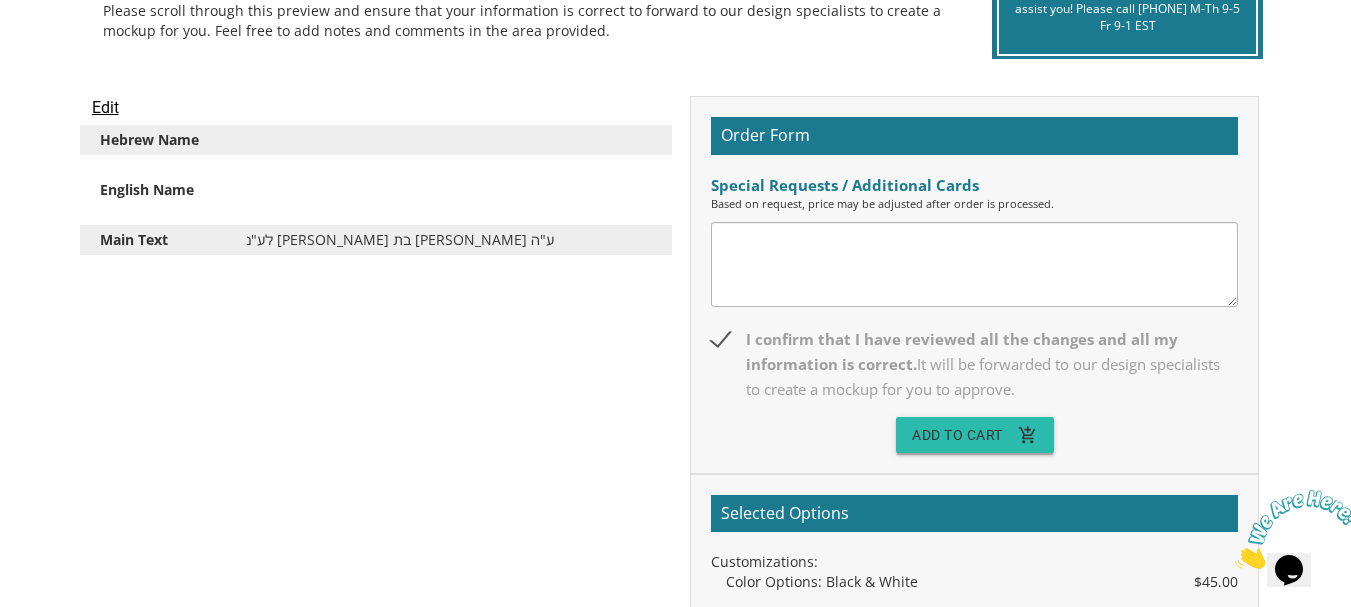 scroll, scrollTop: 499, scrollLeft: 0, axis: vertical 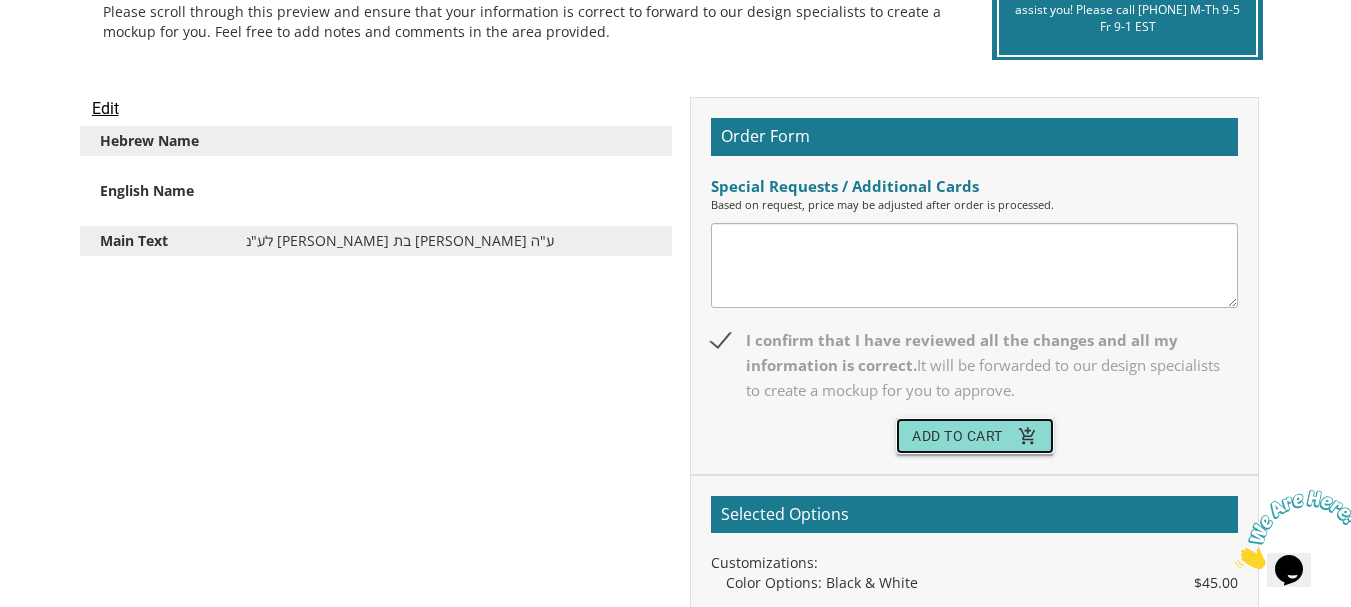 click on "Add To Cart
add_shopping_cart" at bounding box center [975, 436] 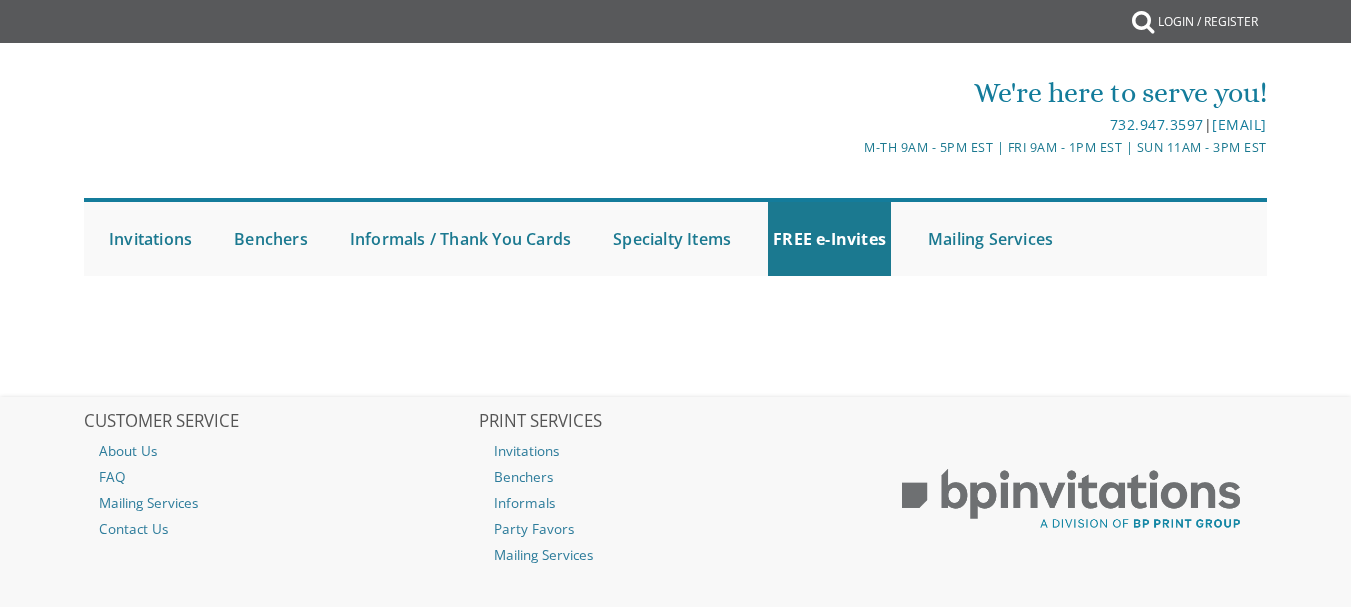 scroll, scrollTop: 0, scrollLeft: 0, axis: both 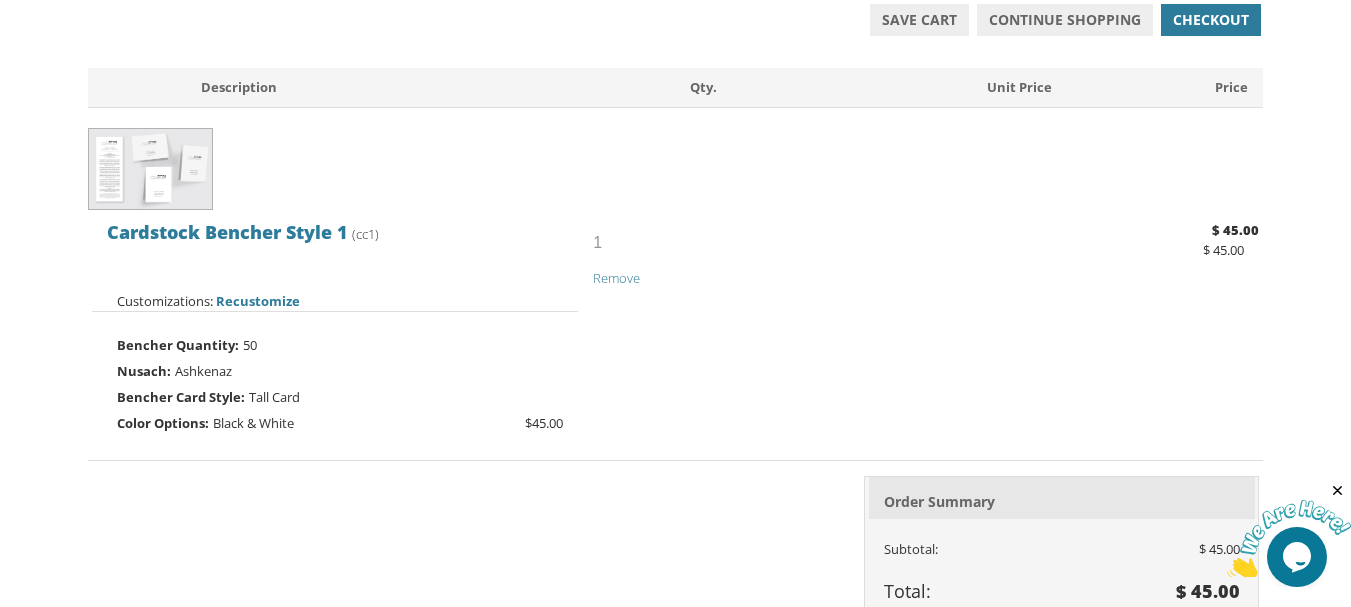 click on "50" at bounding box center (250, 345) 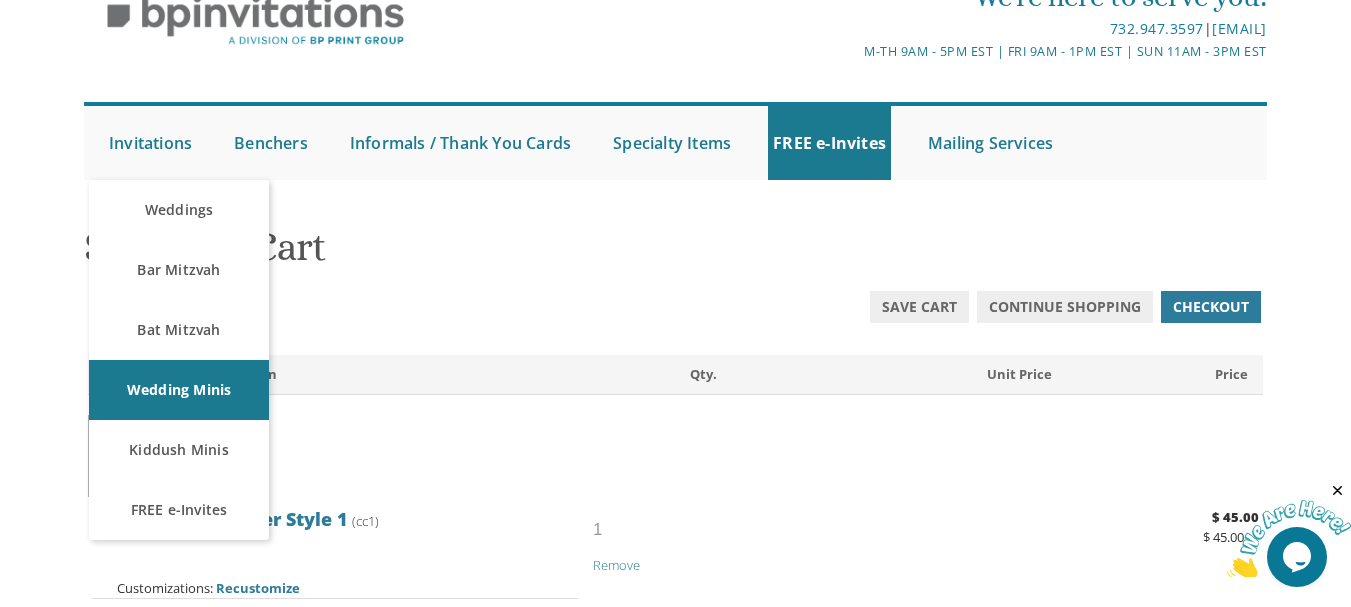 scroll, scrollTop: 0, scrollLeft: 0, axis: both 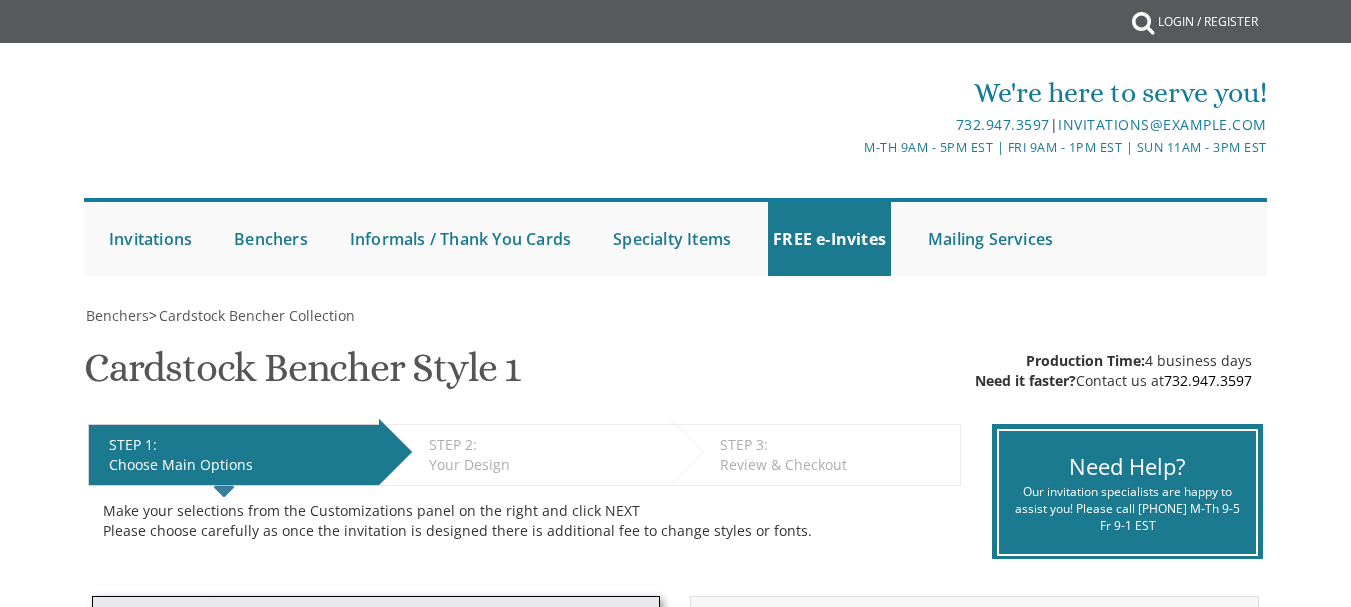 select on "350" 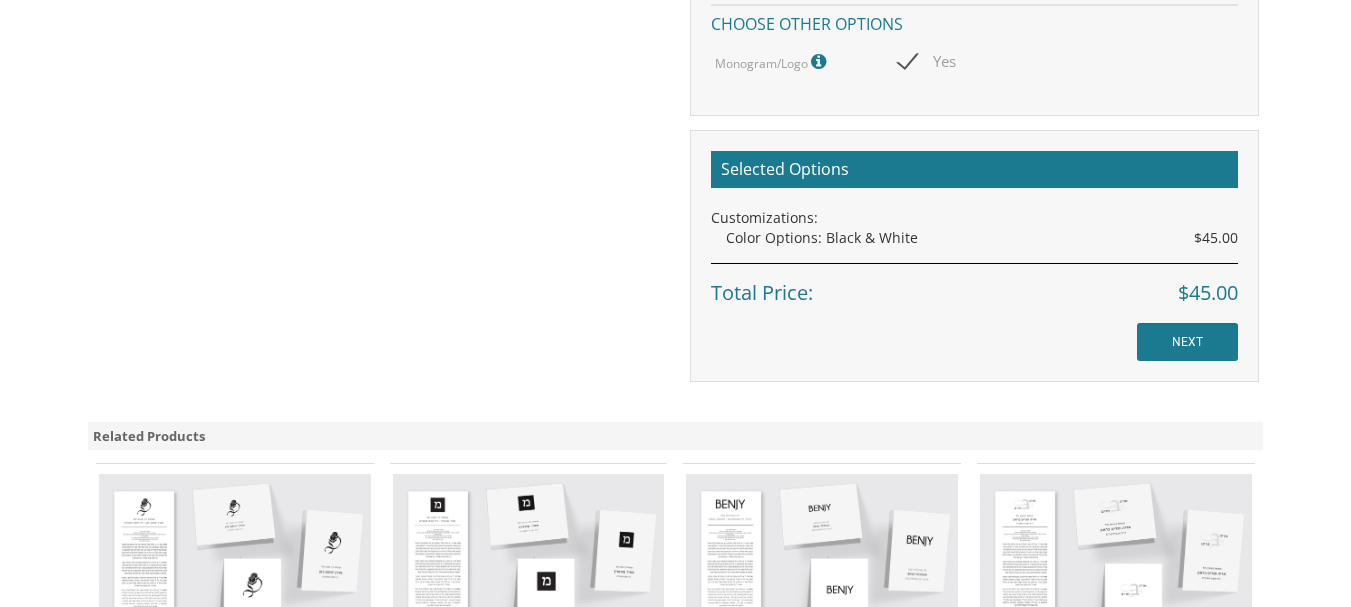 scroll, scrollTop: 0, scrollLeft: 0, axis: both 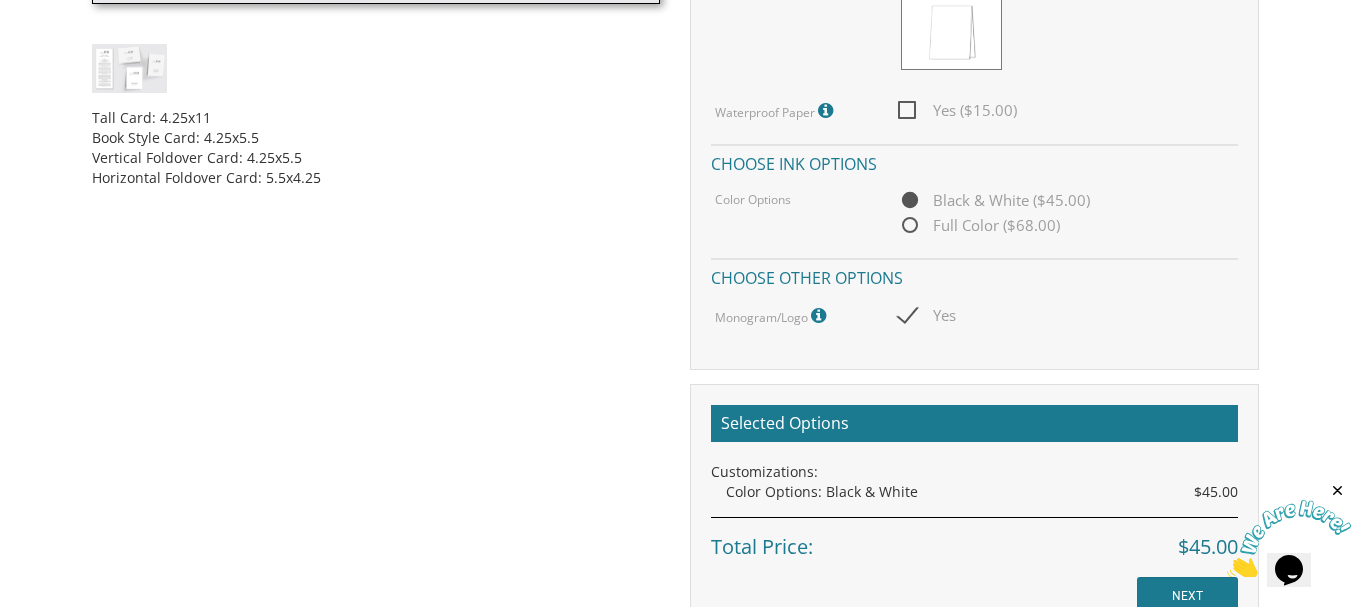 click on "Yes" at bounding box center (927, 315) 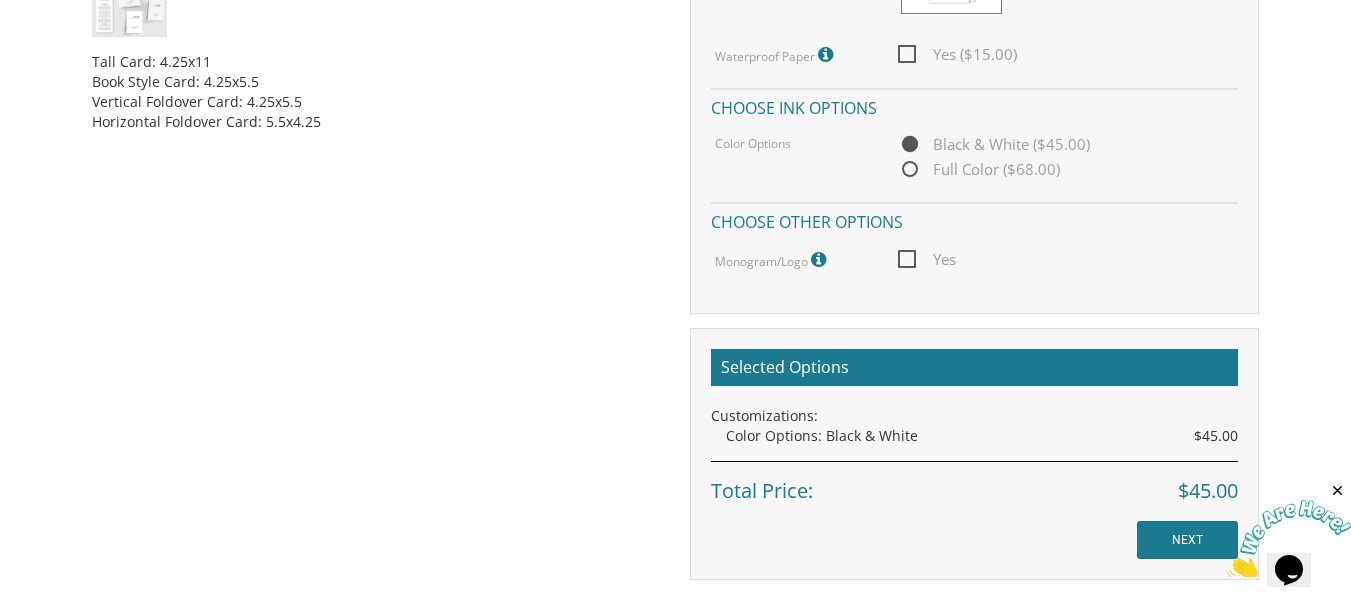 scroll, scrollTop: 1112, scrollLeft: 0, axis: vertical 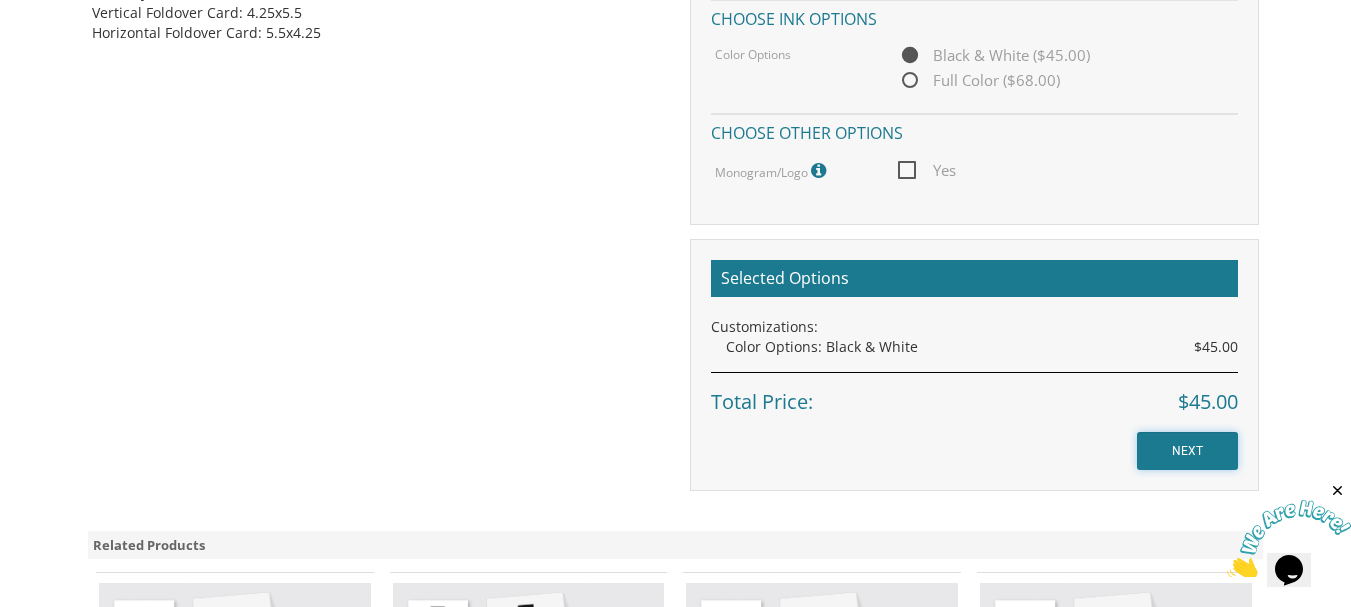 click on "NEXT" at bounding box center [1187, 451] 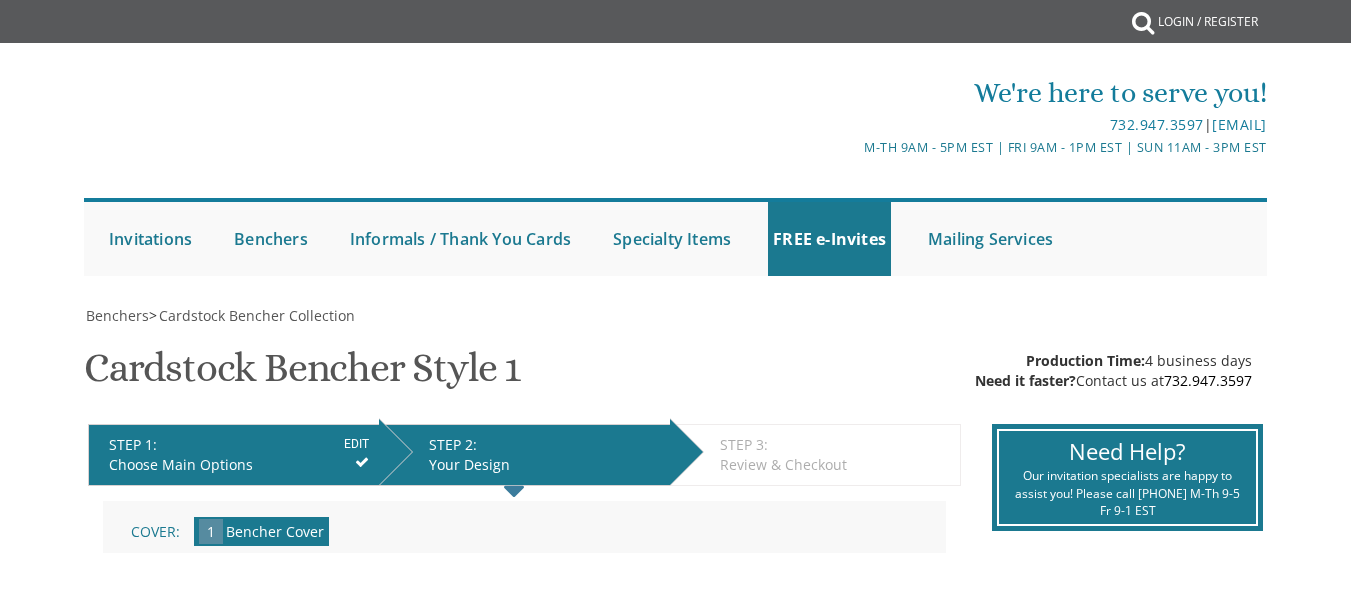 scroll, scrollTop: 0, scrollLeft: 0, axis: both 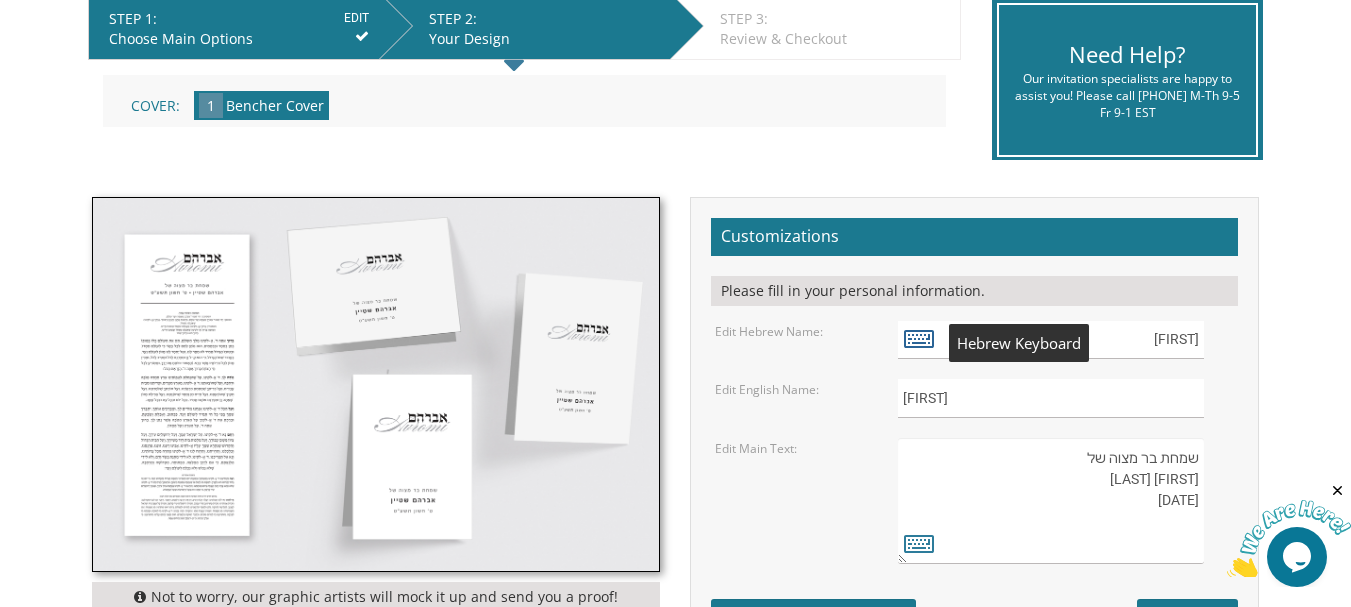 click at bounding box center (919, 338) 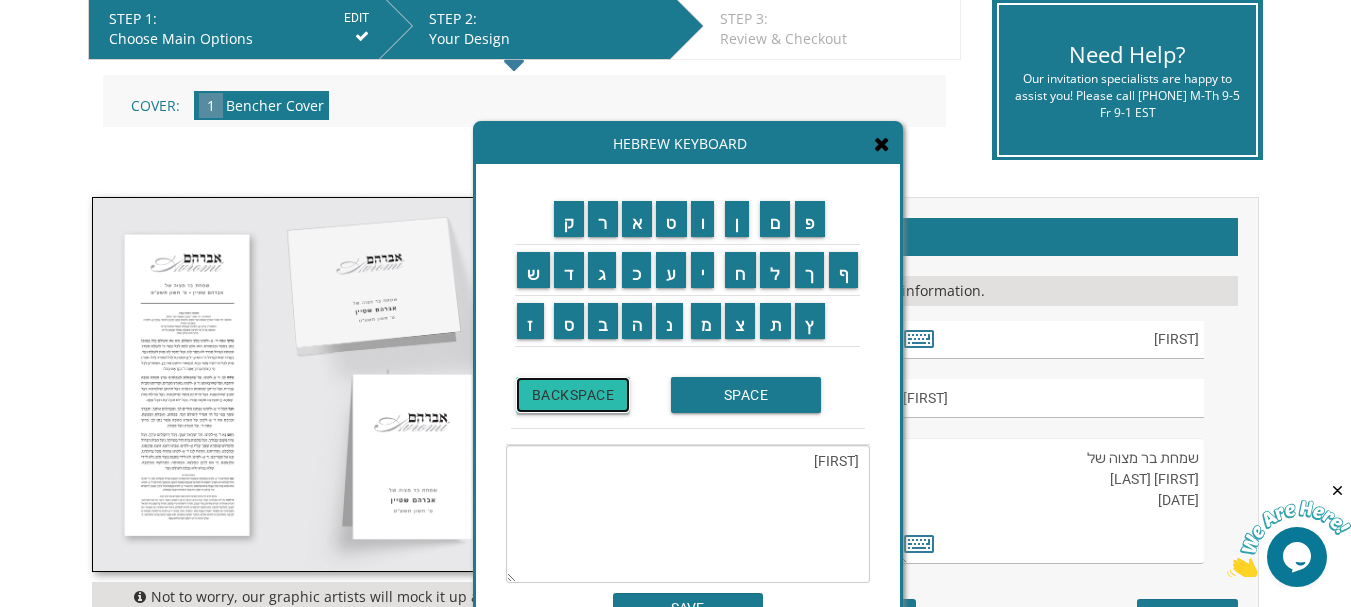 click on "BACKSPACE" at bounding box center [573, 395] 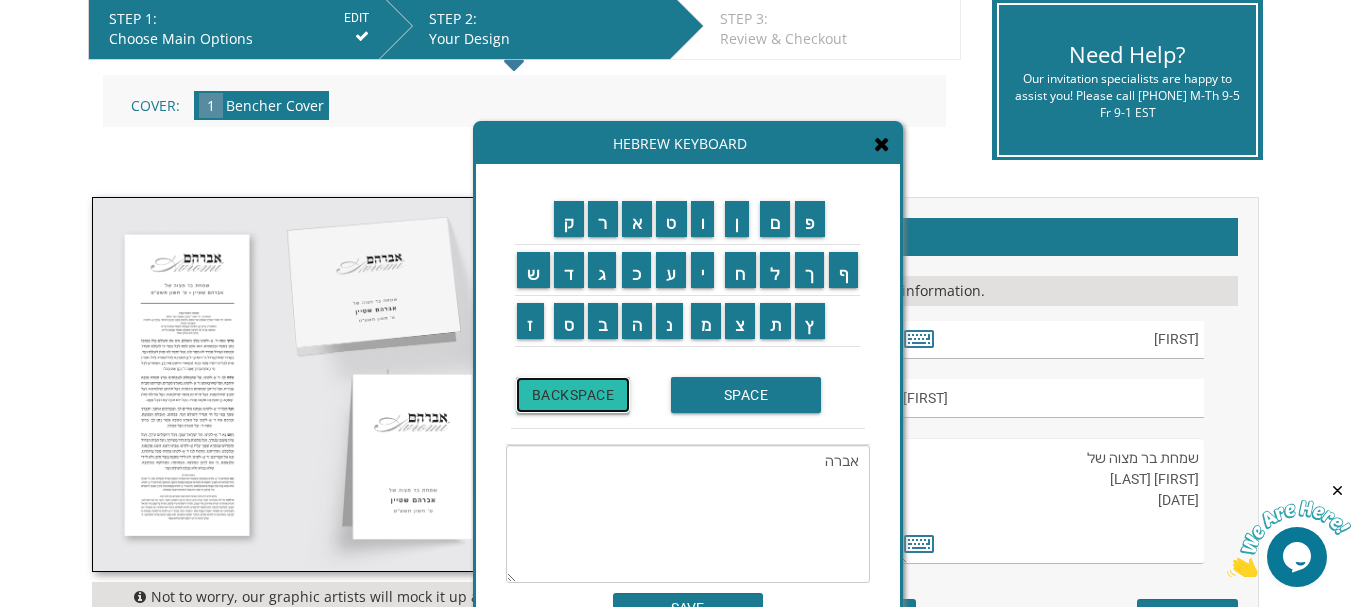 click on "BACKSPACE" at bounding box center (573, 395) 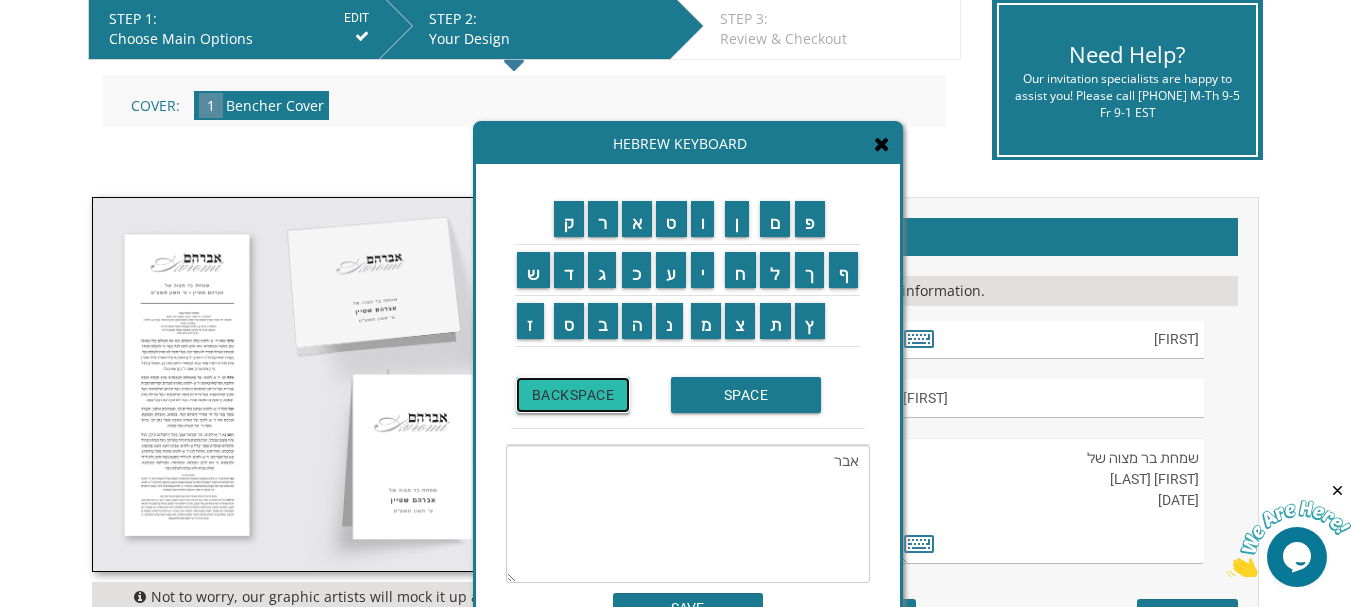 click on "BACKSPACE" at bounding box center (573, 395) 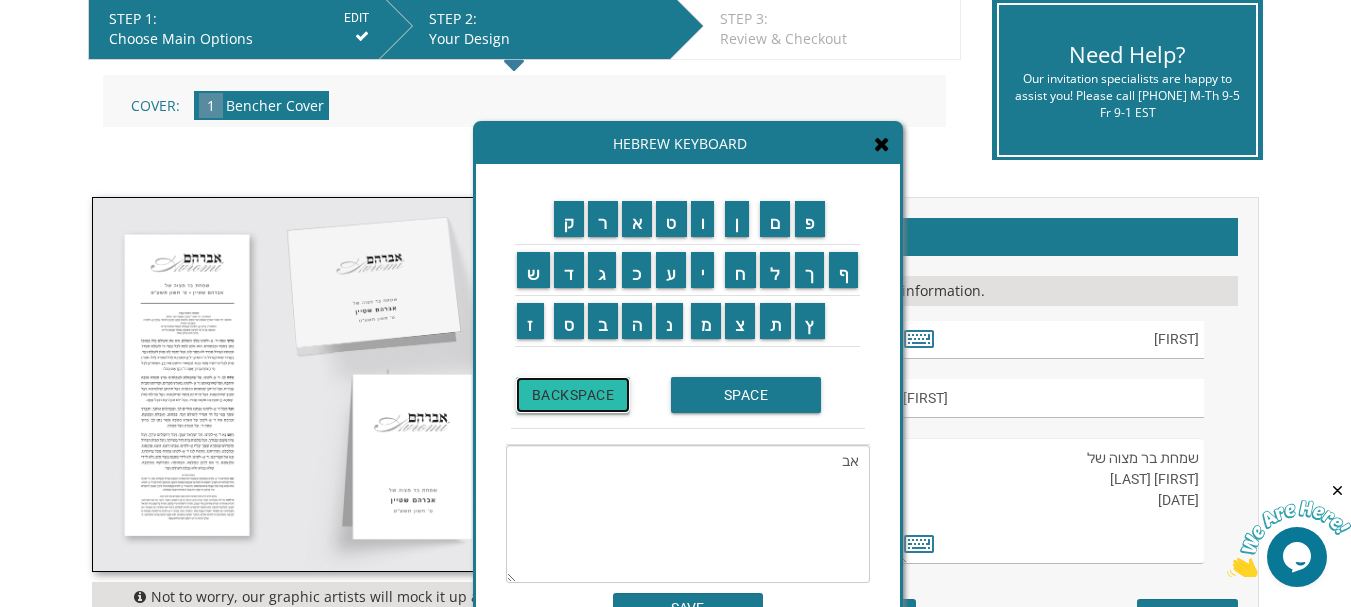 click on "BACKSPACE" at bounding box center [573, 395] 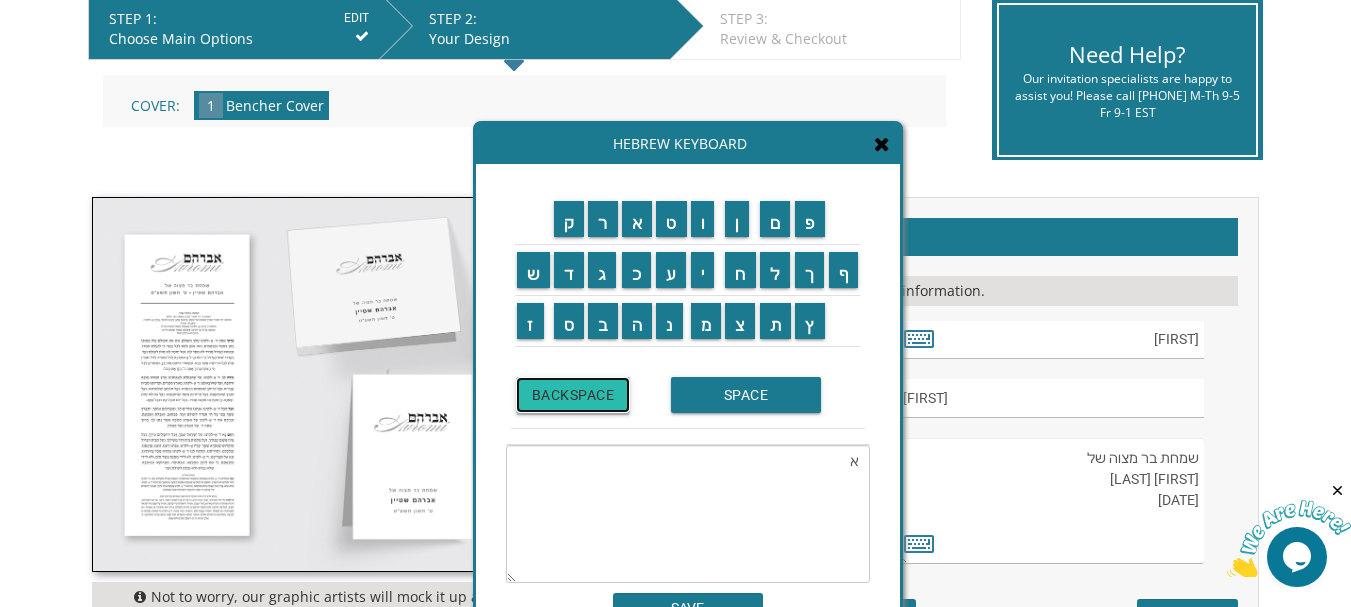 click on "BACKSPACE" at bounding box center (573, 395) 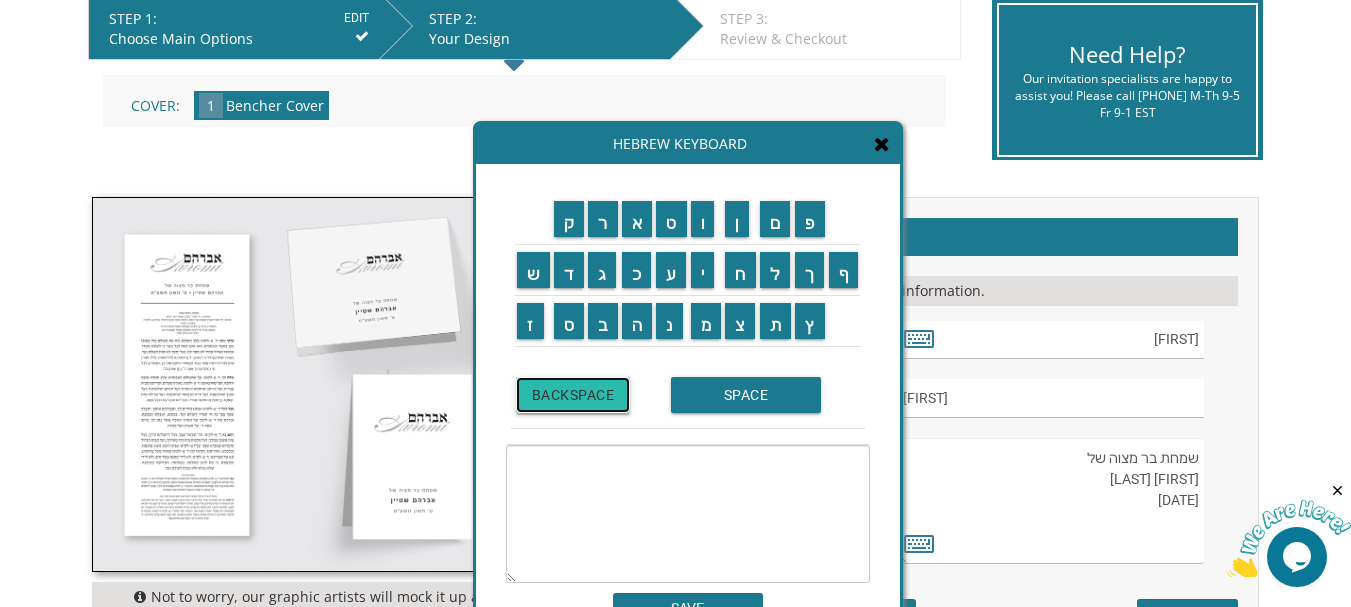 click on "BACKSPACE" at bounding box center (573, 395) 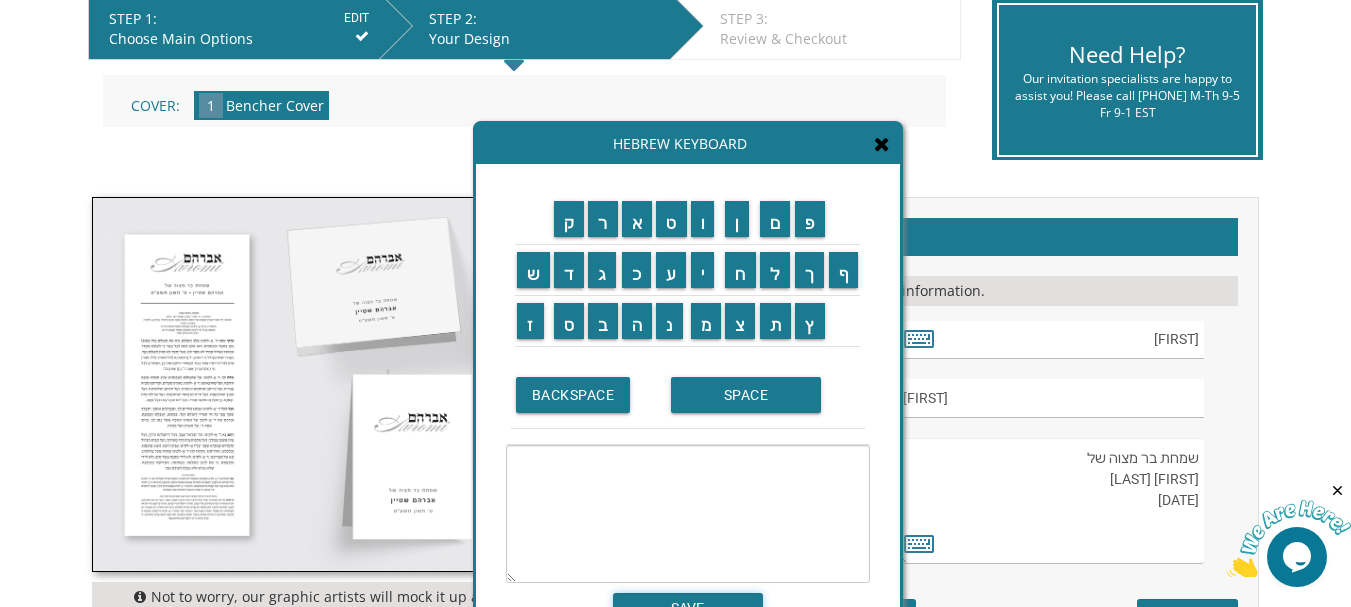 click on "SAVE" at bounding box center (688, 608) 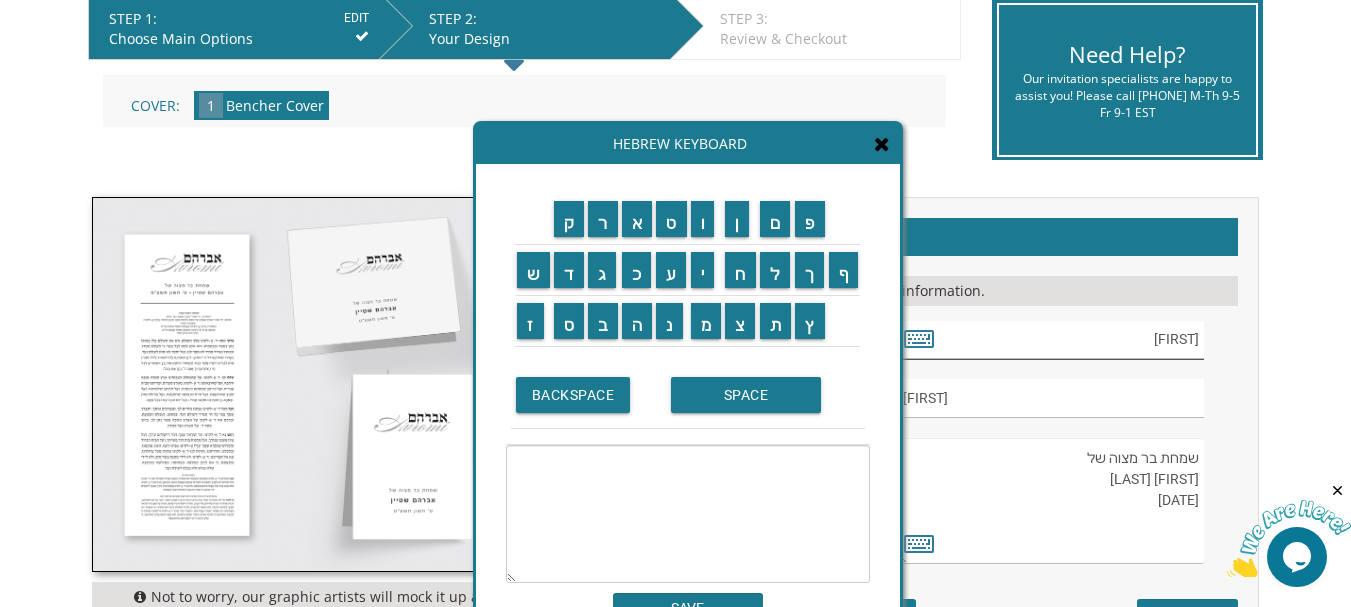 type 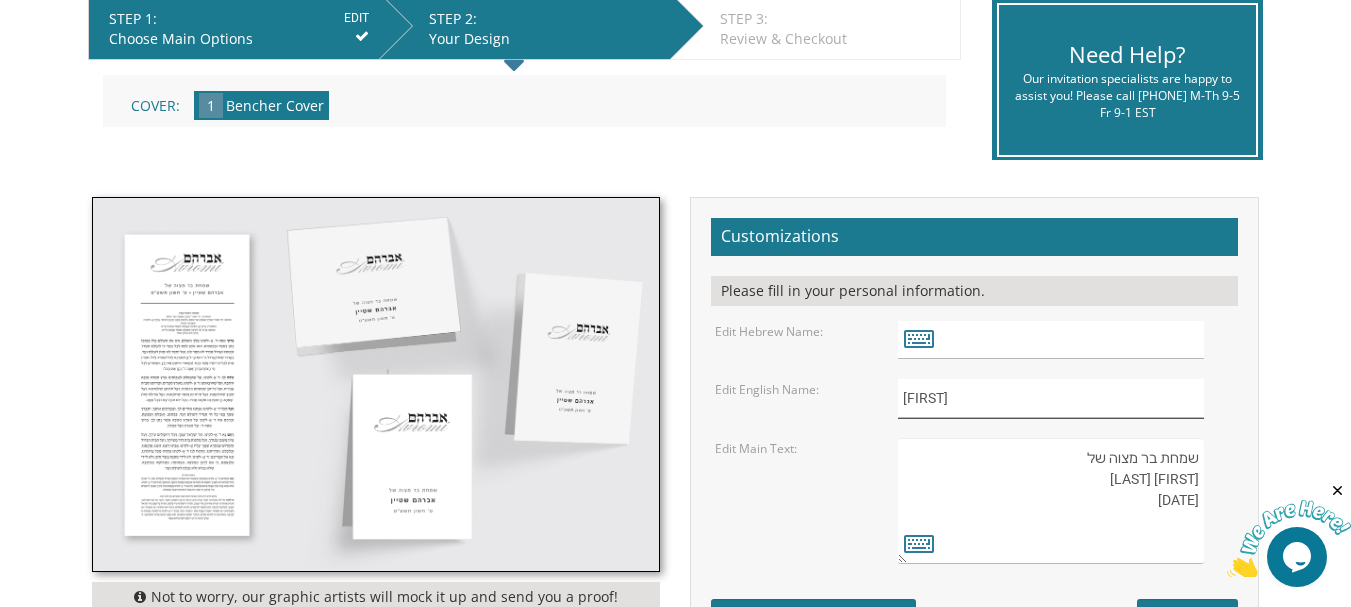 click on "Avromi" at bounding box center [1051, 398] 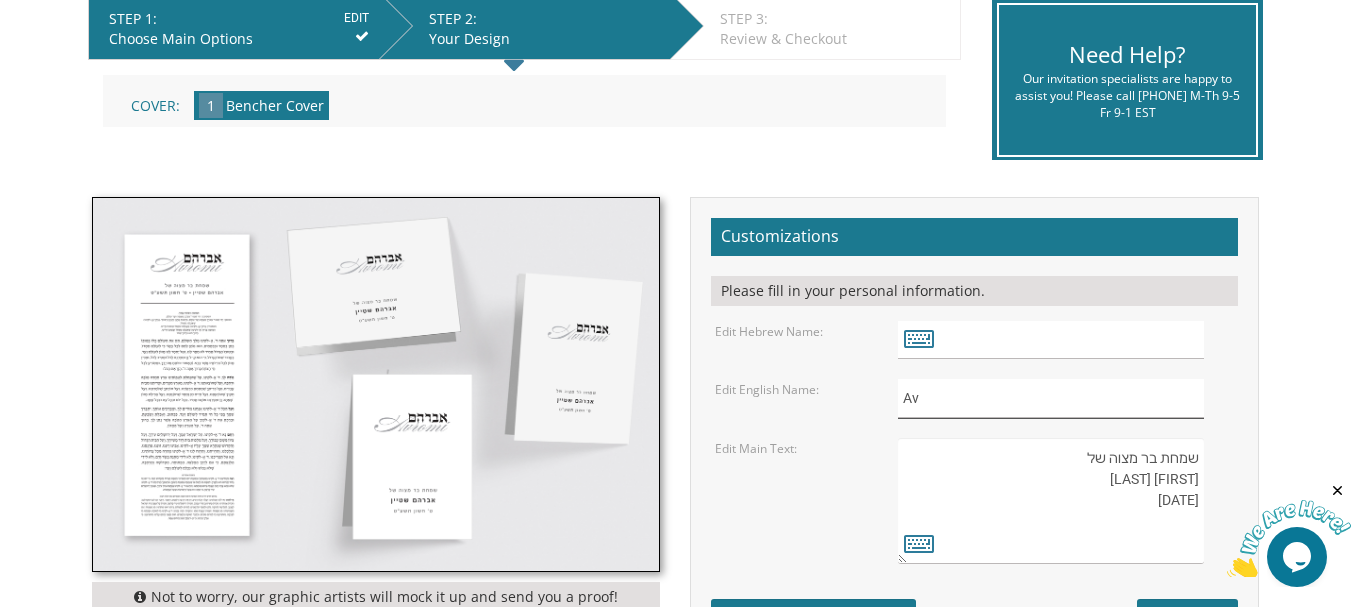 type on "A" 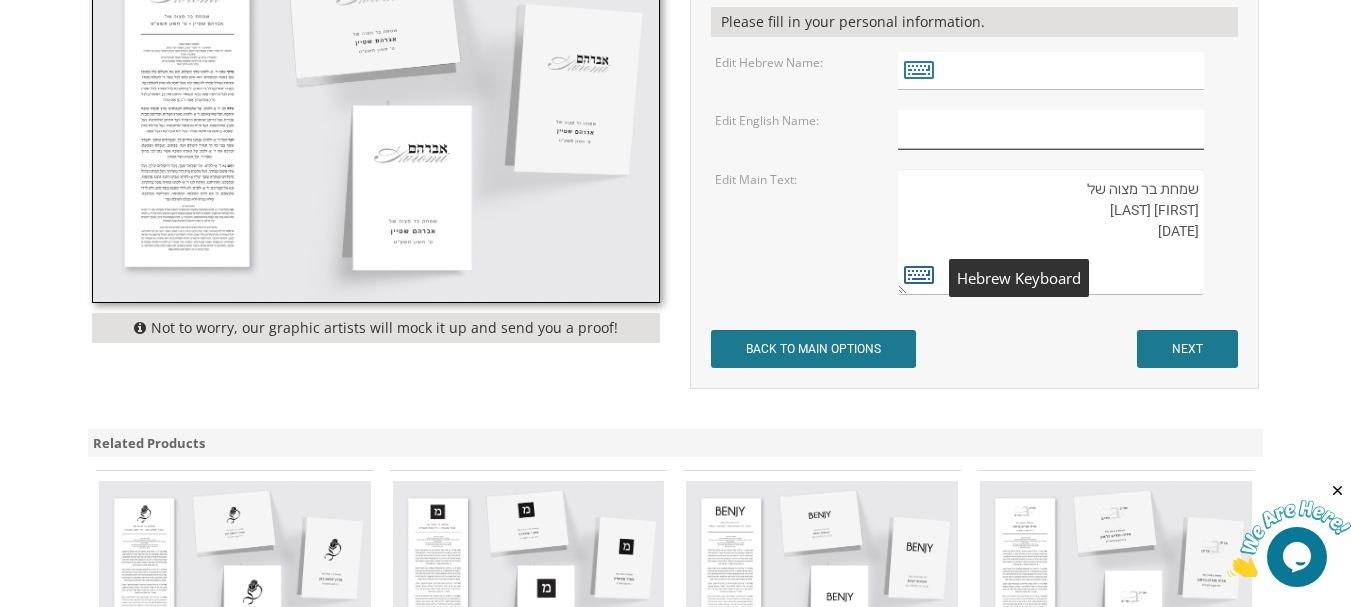 scroll, scrollTop: 697, scrollLeft: 0, axis: vertical 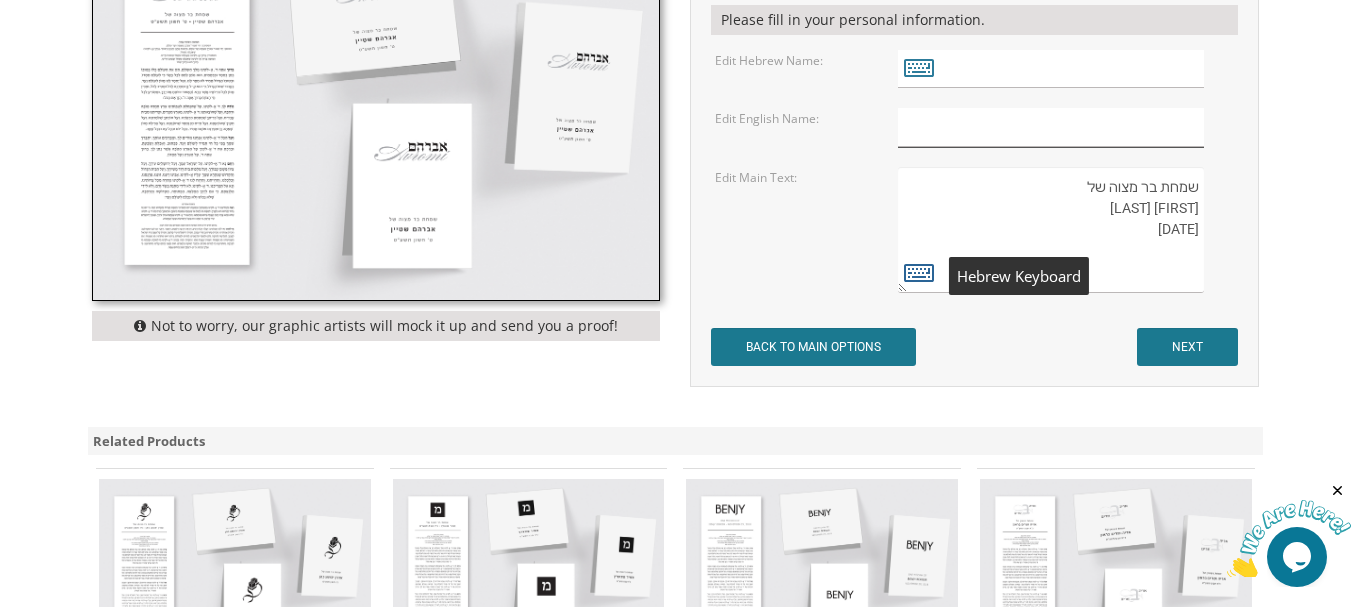 type 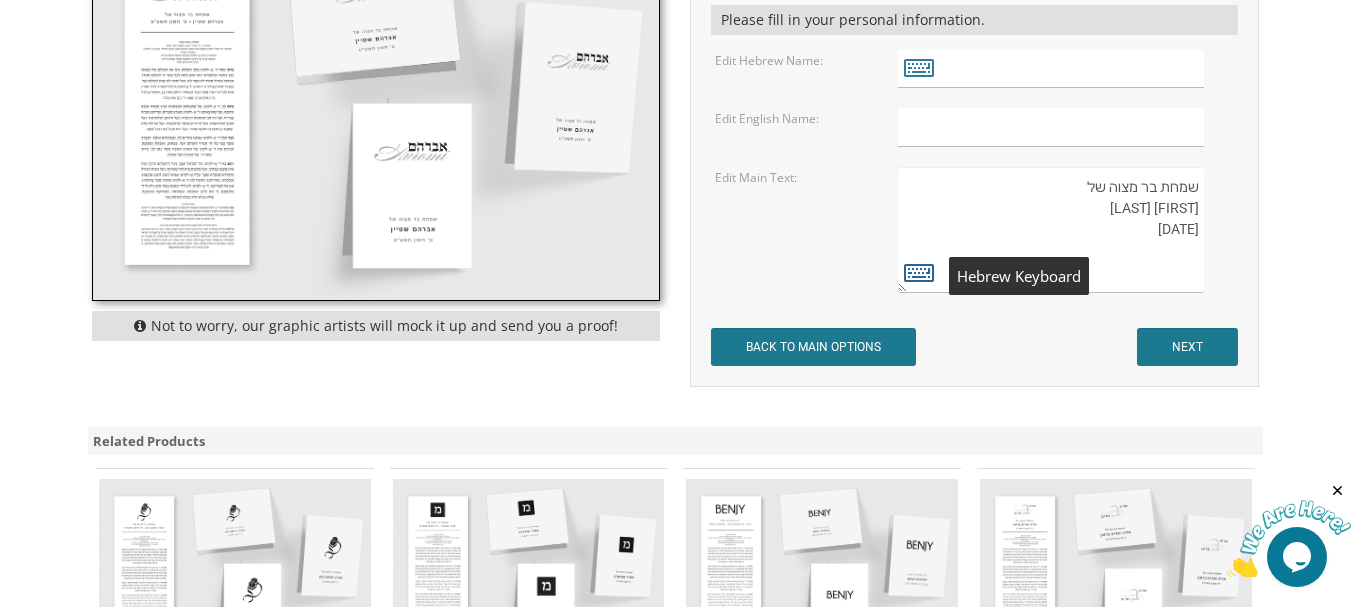 click at bounding box center (919, 272) 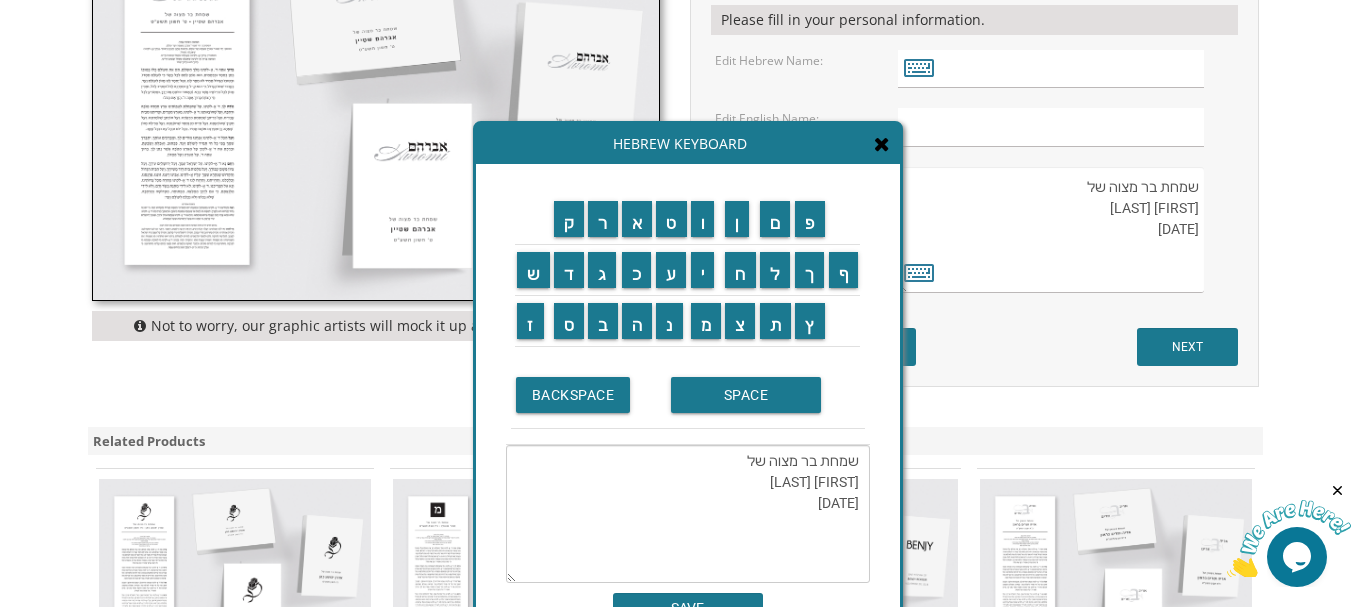 drag, startPoint x: 770, startPoint y: 505, endPoint x: 865, endPoint y: 464, distance: 103.4698 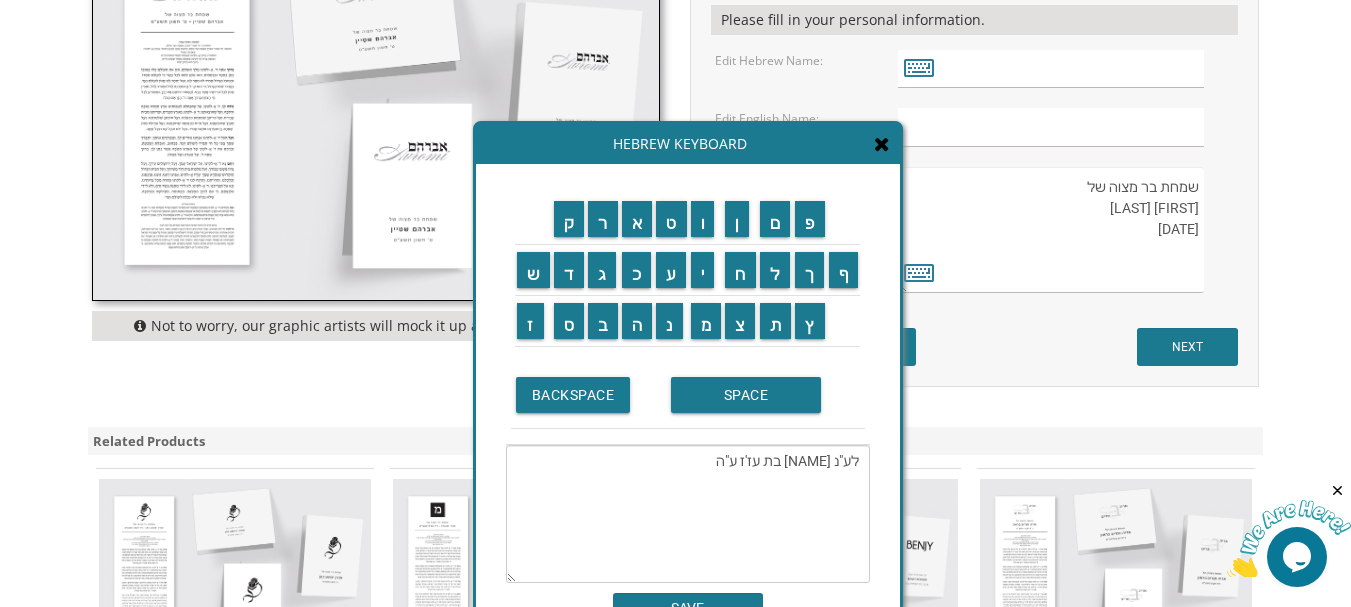 type on "לע"נ [NAME] בת [NAME] ע"ה" 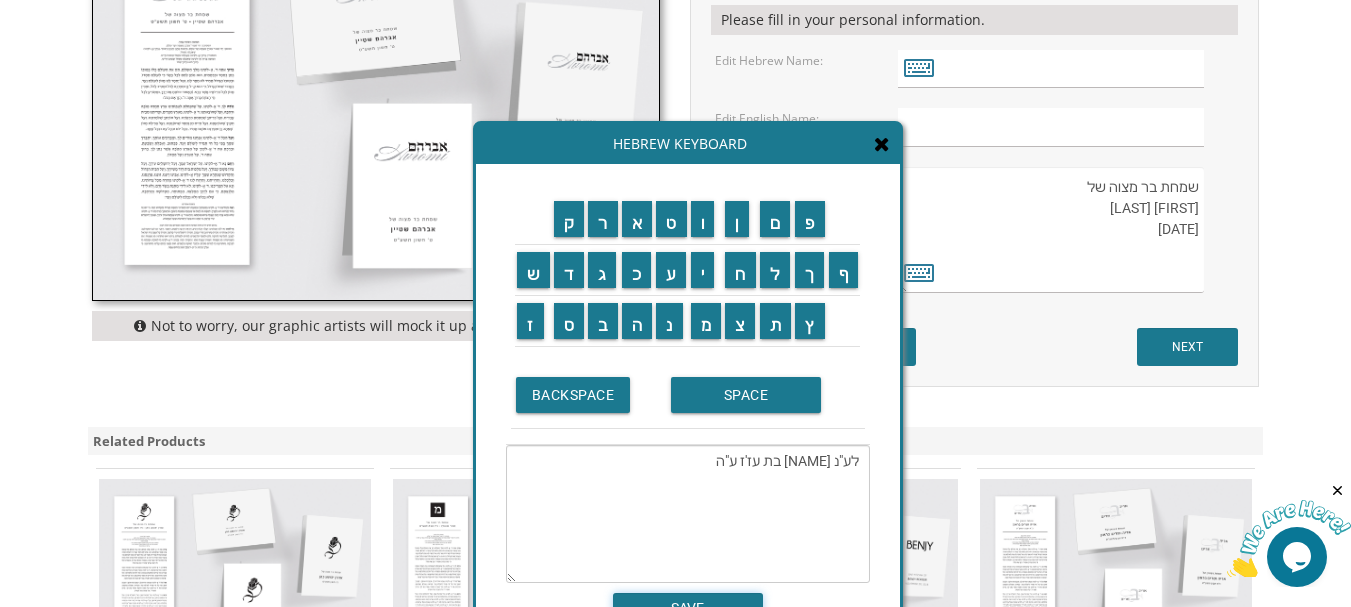 click on "SAVE" at bounding box center (688, 608) 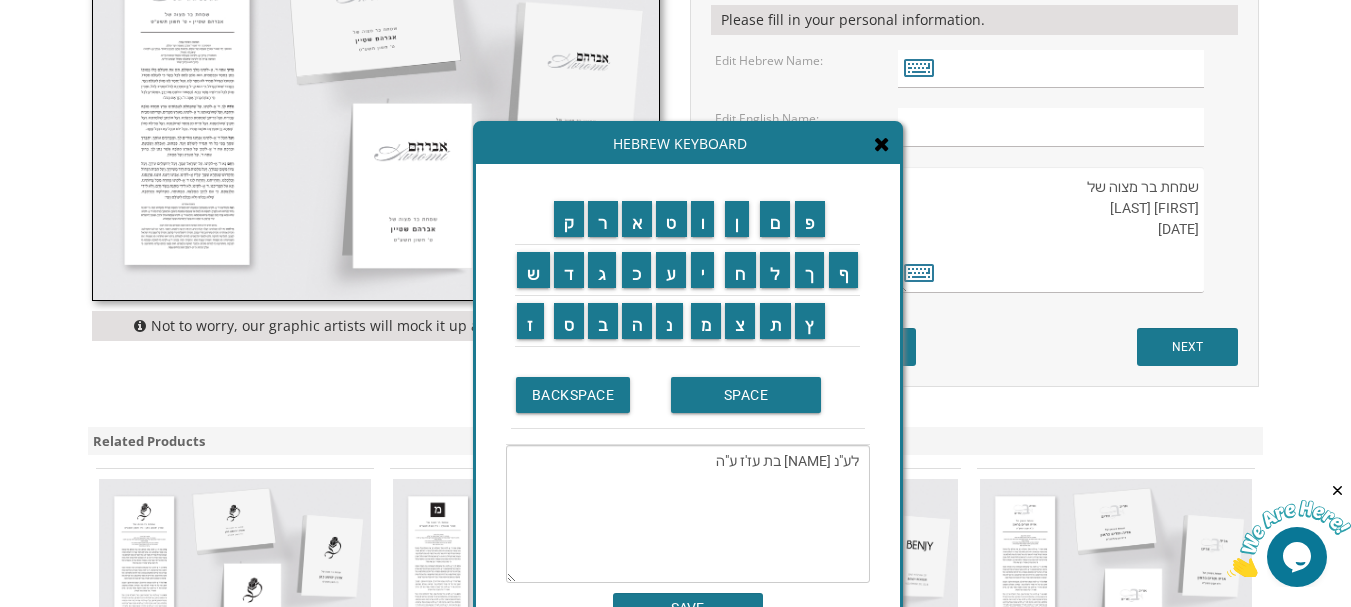 type on "לע"נ מוניר בת עז'ז ע"ה" 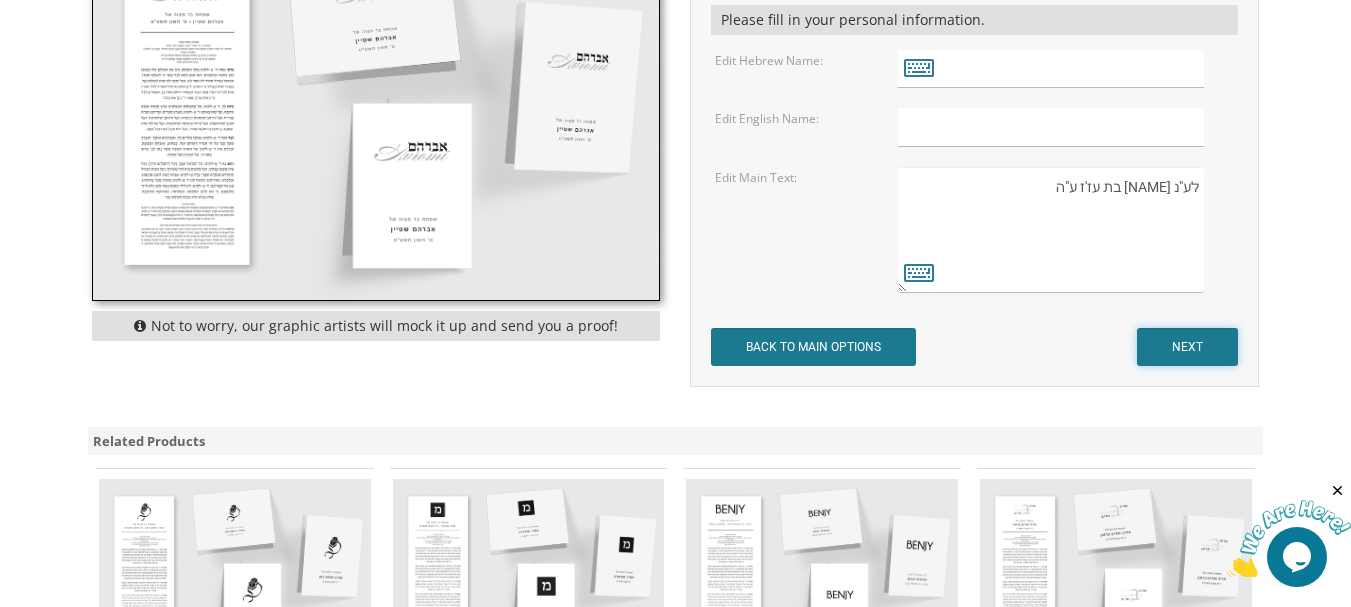 click on "NEXT" at bounding box center [1187, 347] 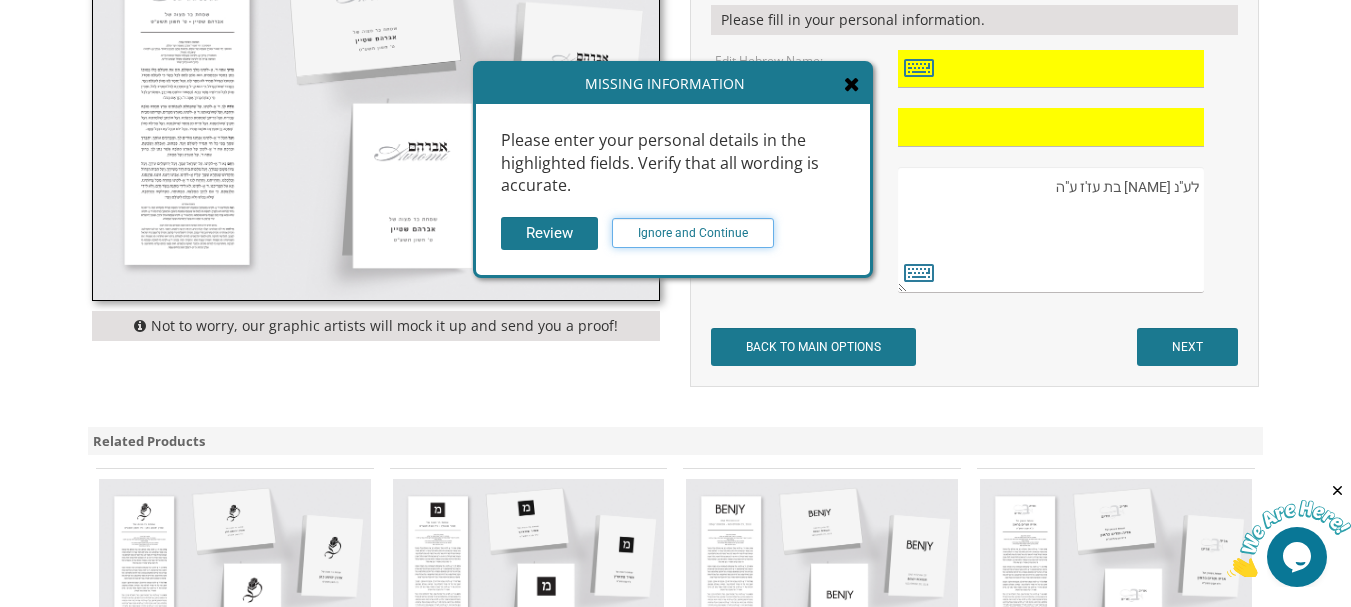 click on "Ignore and Continue" at bounding box center [693, 233] 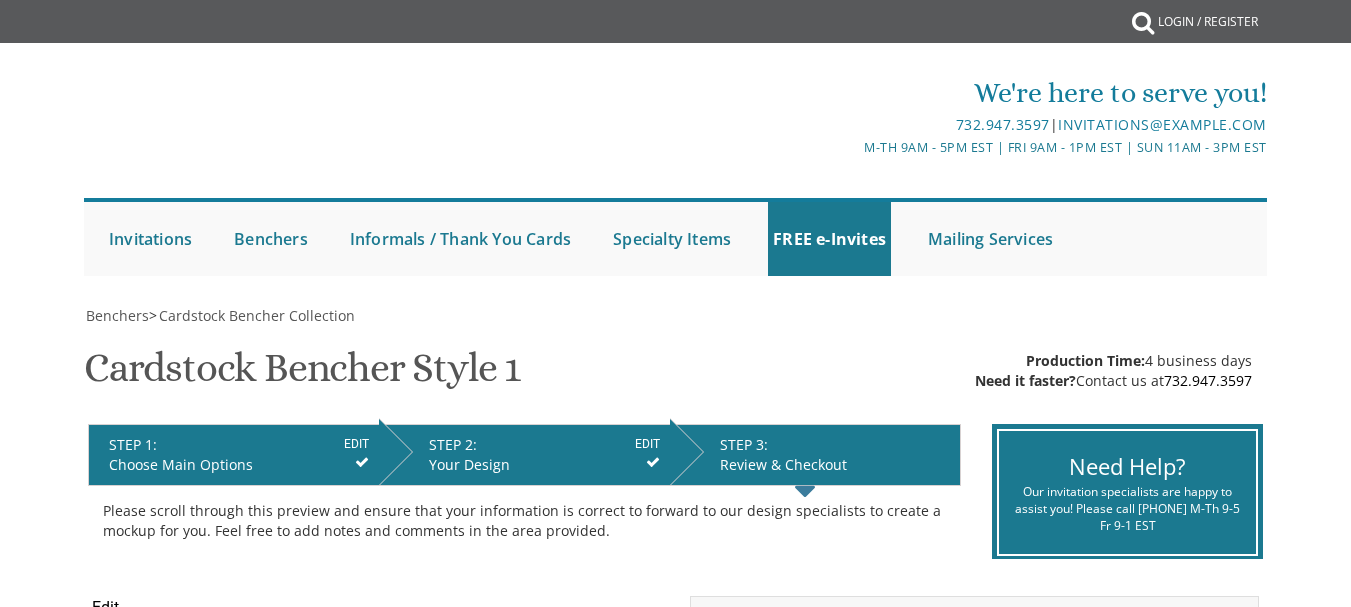 scroll, scrollTop: 0, scrollLeft: 0, axis: both 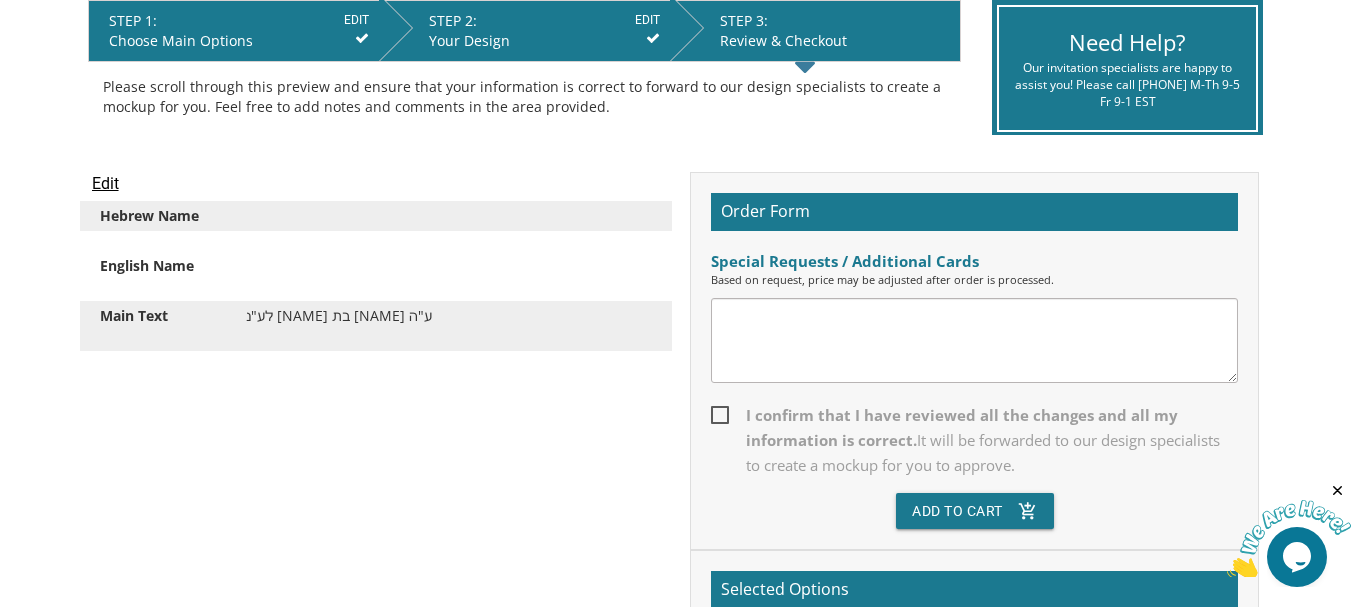 click on "I confirm that I have reviewed all the changes and all my information is correct.   It will be forwarded to our design specialists to create a mockup for you to approve." at bounding box center [974, 440] 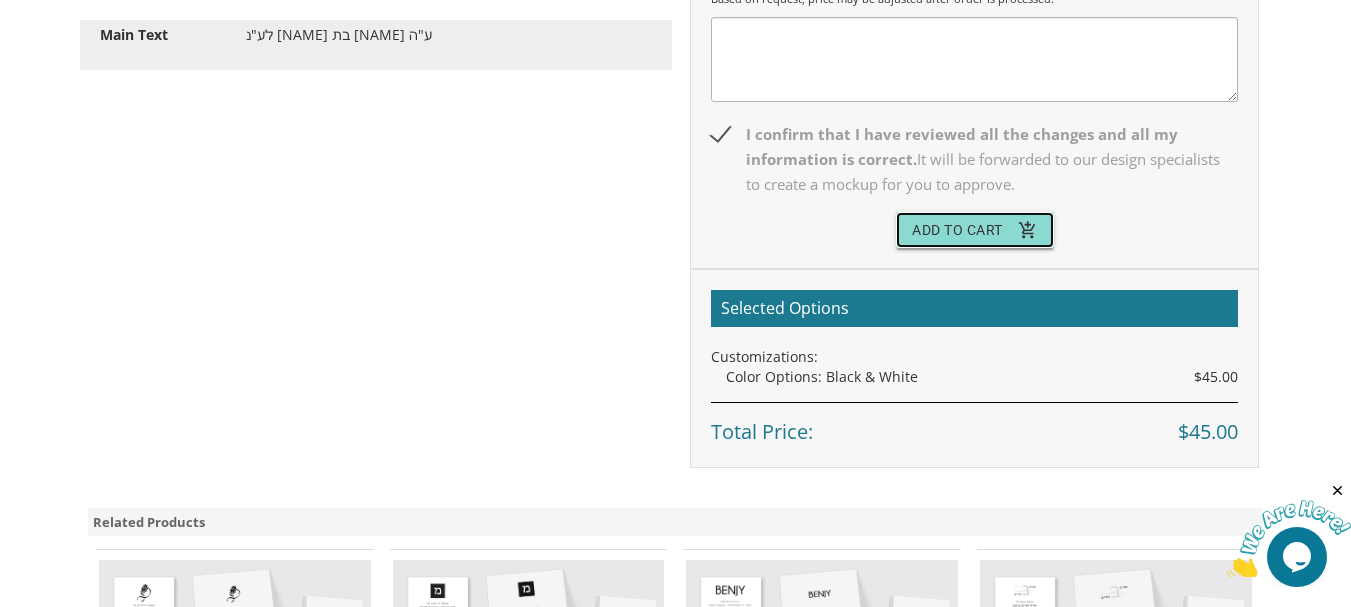 click on "add_shopping_cart" at bounding box center [1028, 230] 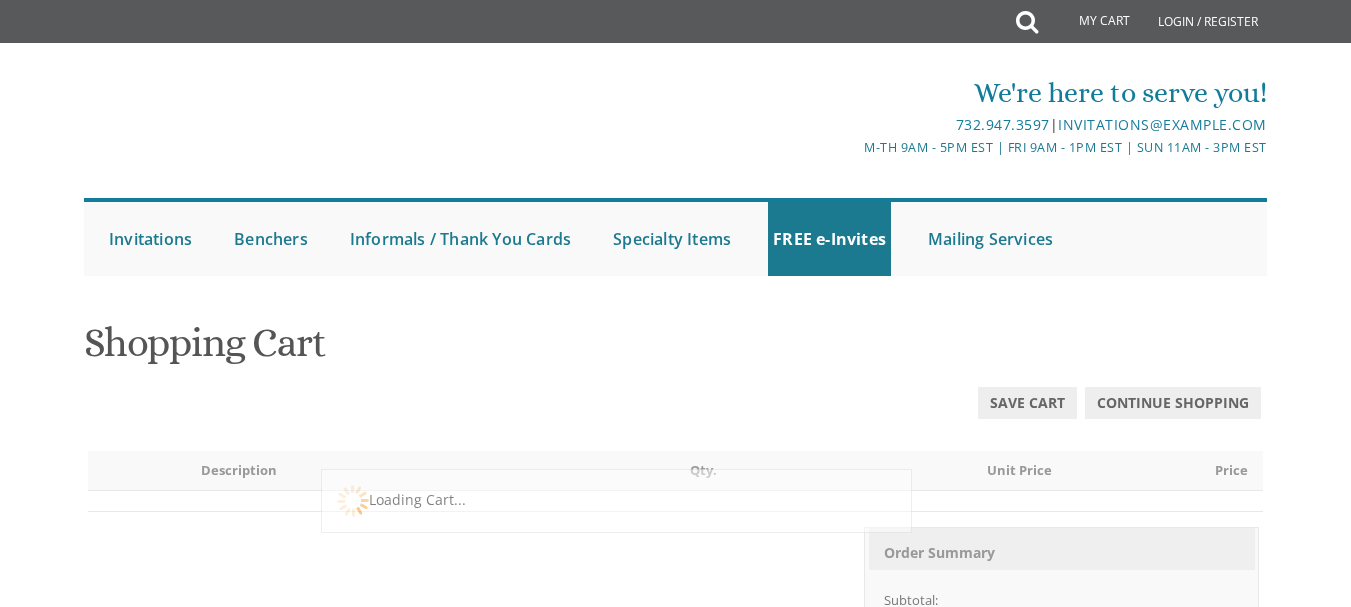scroll, scrollTop: 0, scrollLeft: 0, axis: both 